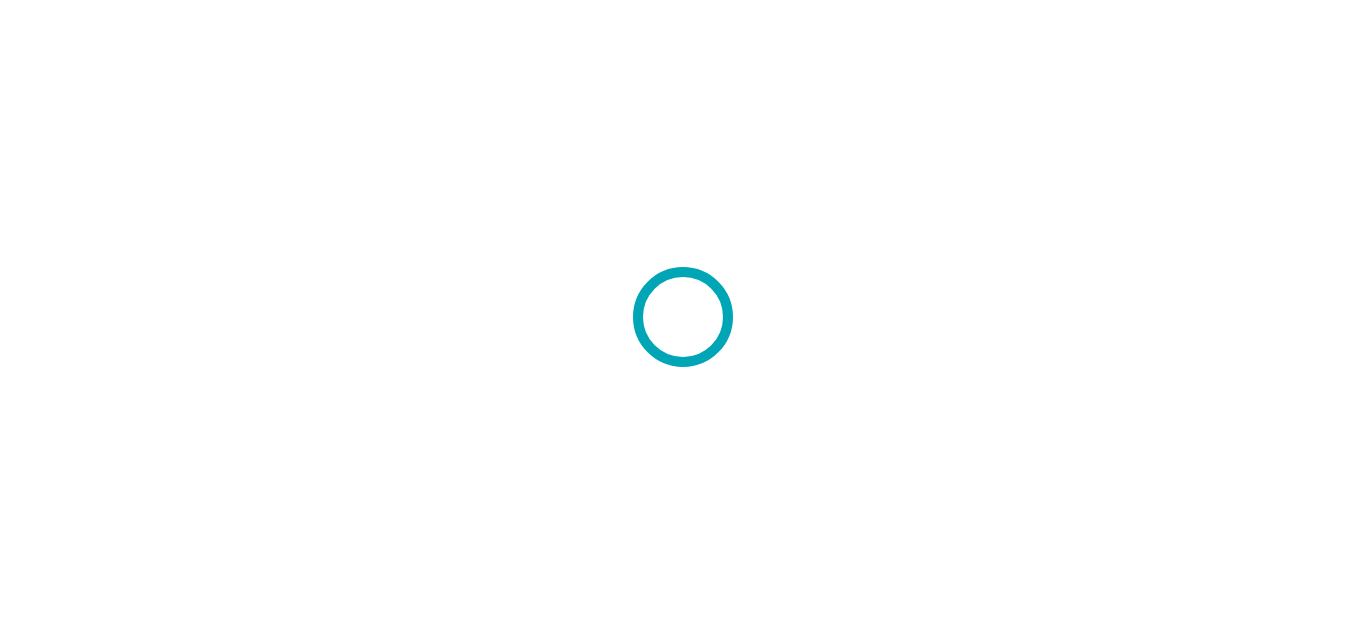 scroll, scrollTop: 0, scrollLeft: 0, axis: both 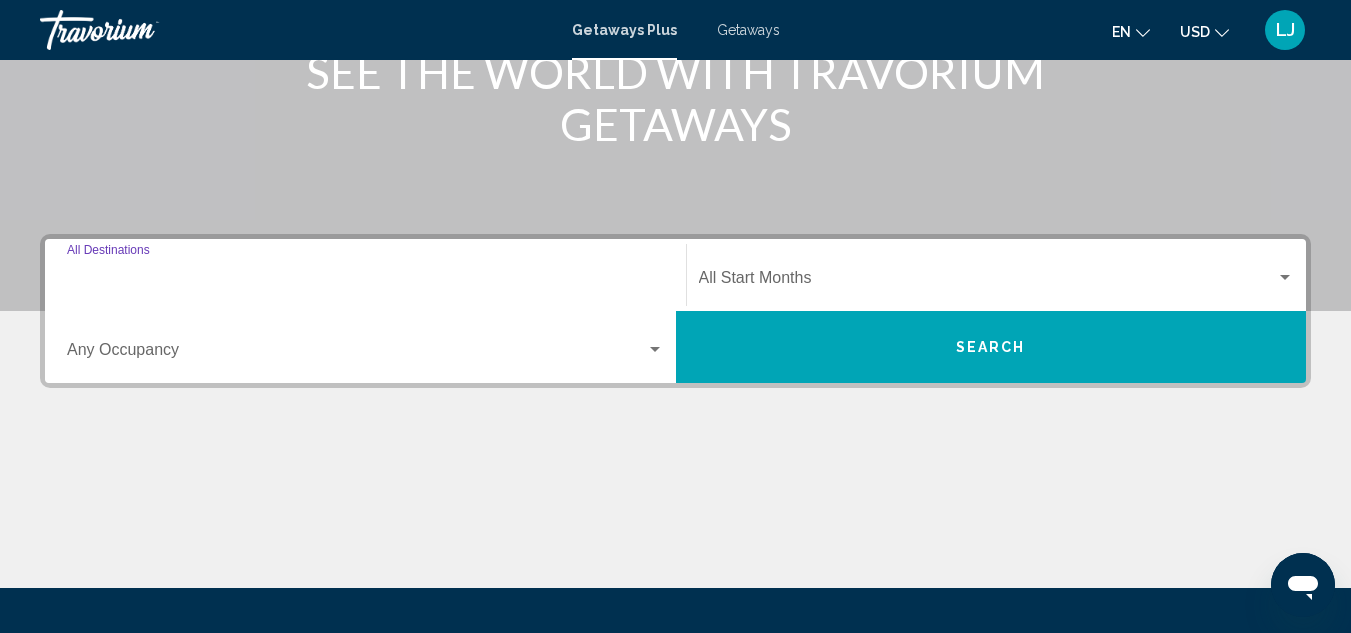 click on "Destination All Destinations" at bounding box center [365, 282] 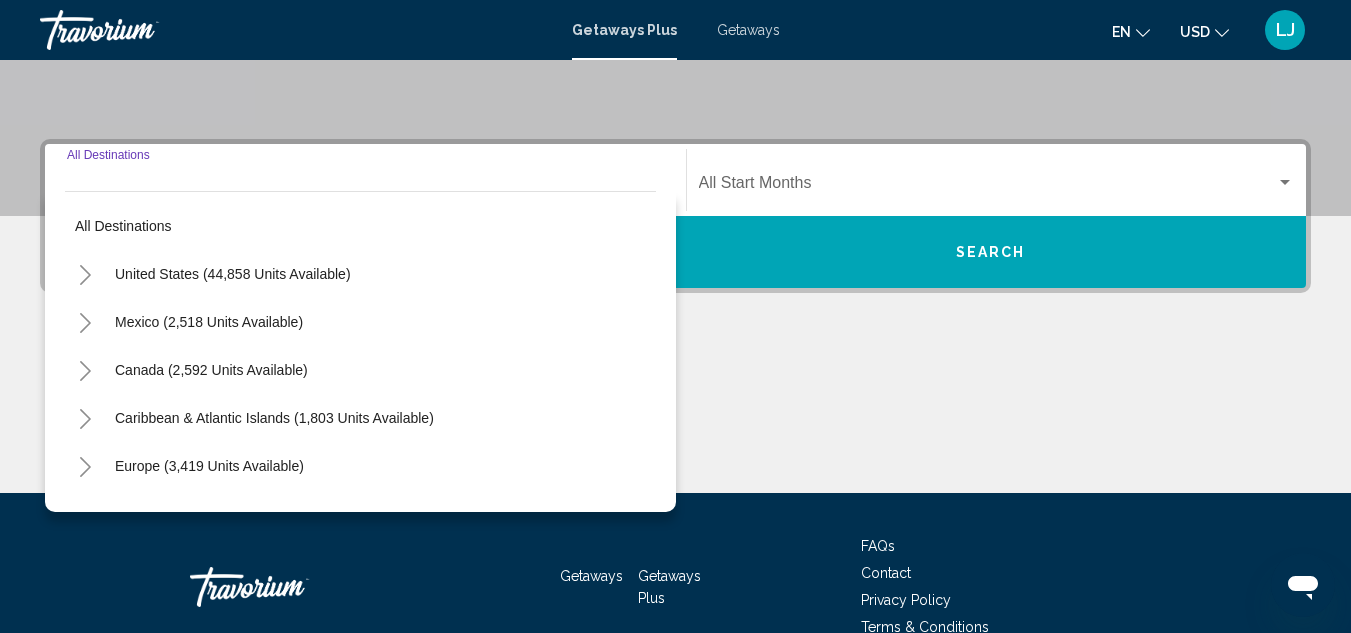 scroll, scrollTop: 458, scrollLeft: 0, axis: vertical 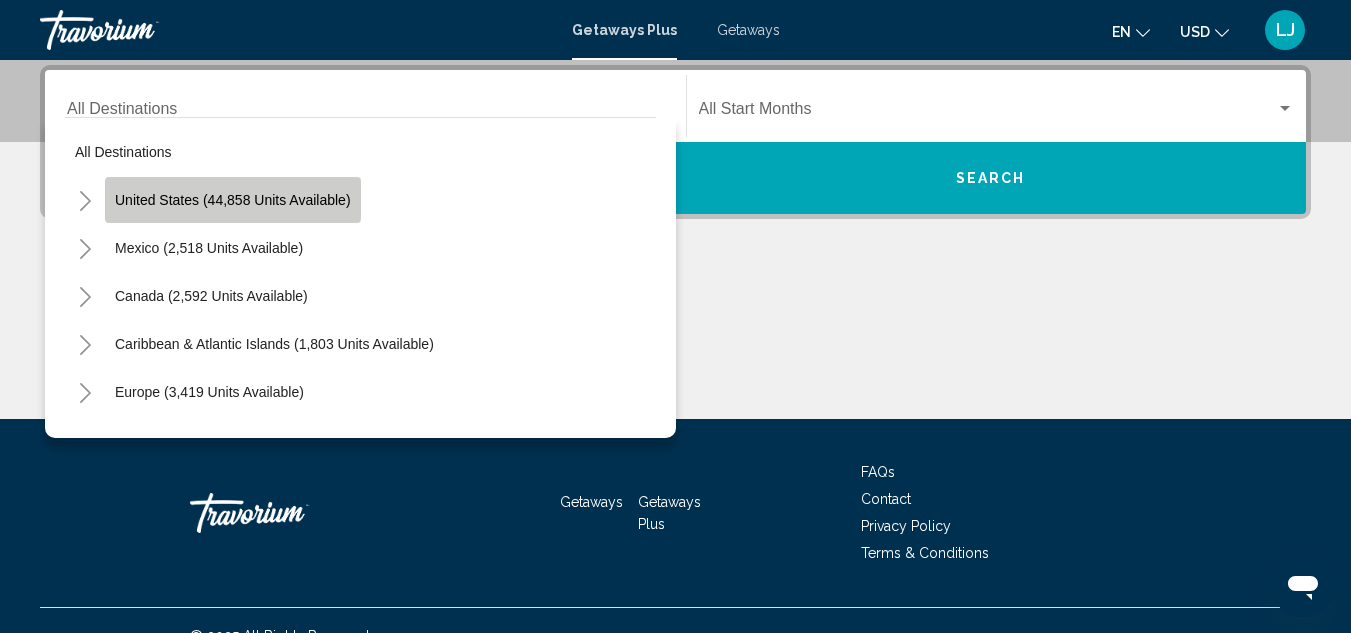 click on "United States (44,858 units available)" 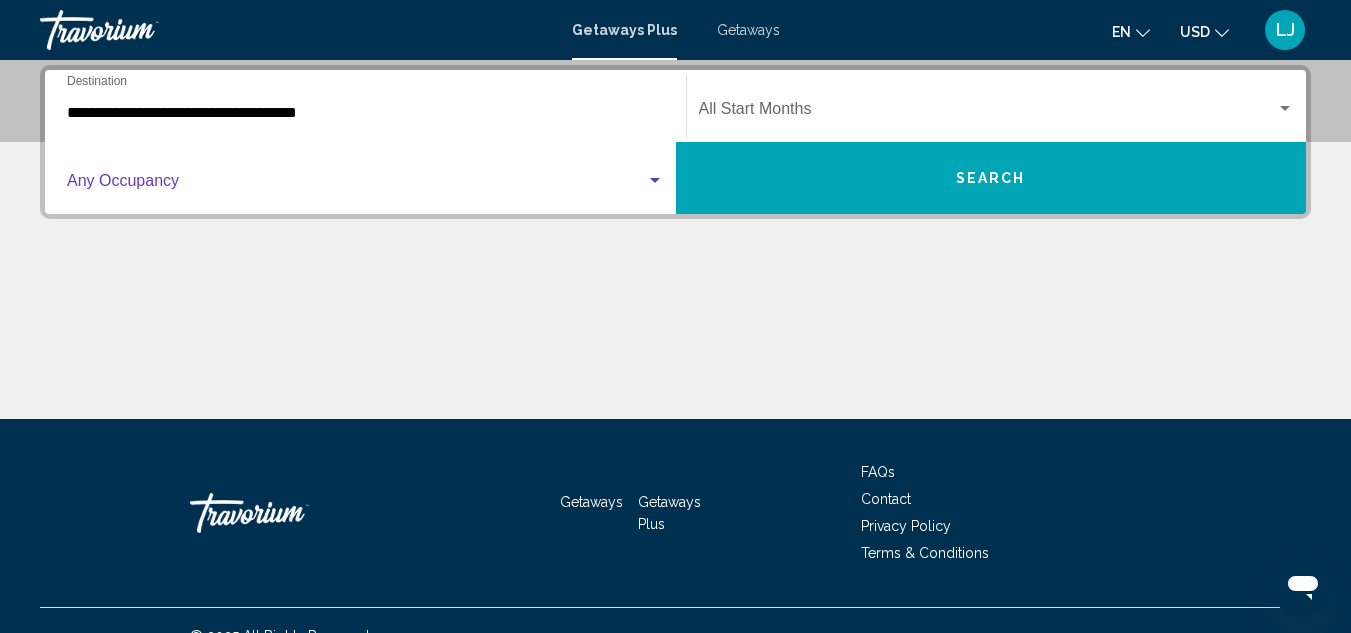 click at bounding box center [356, 185] 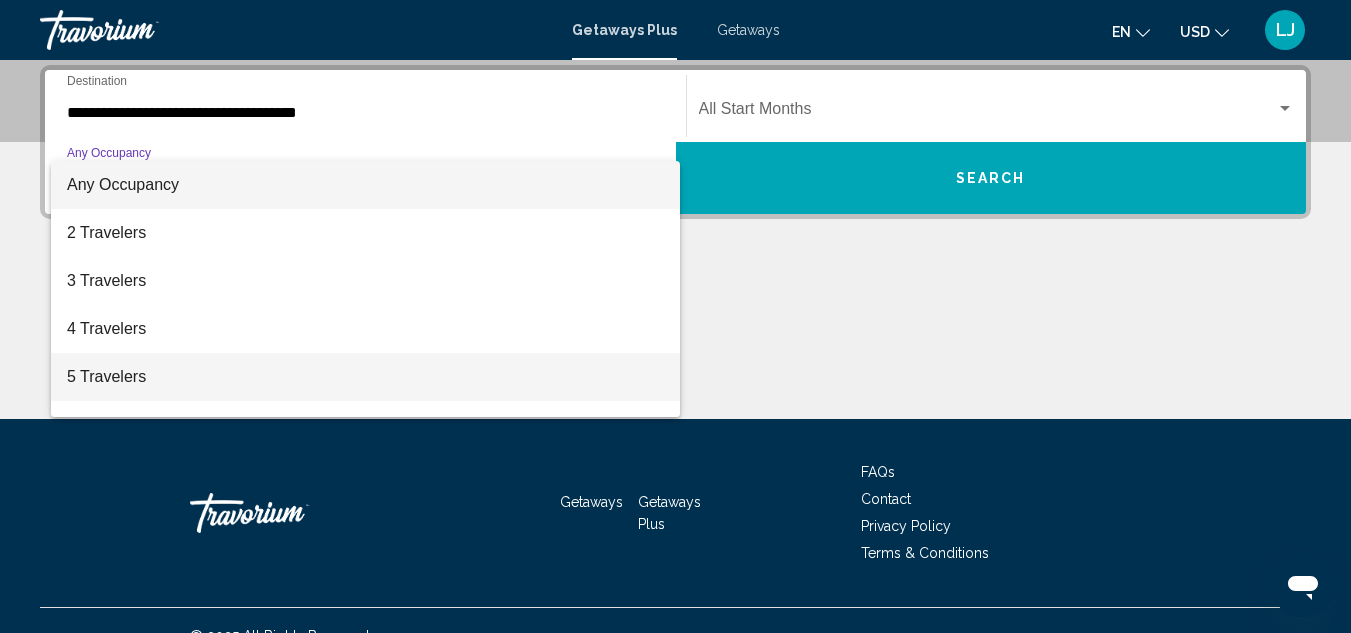 click on "5 Travelers" at bounding box center (365, 377) 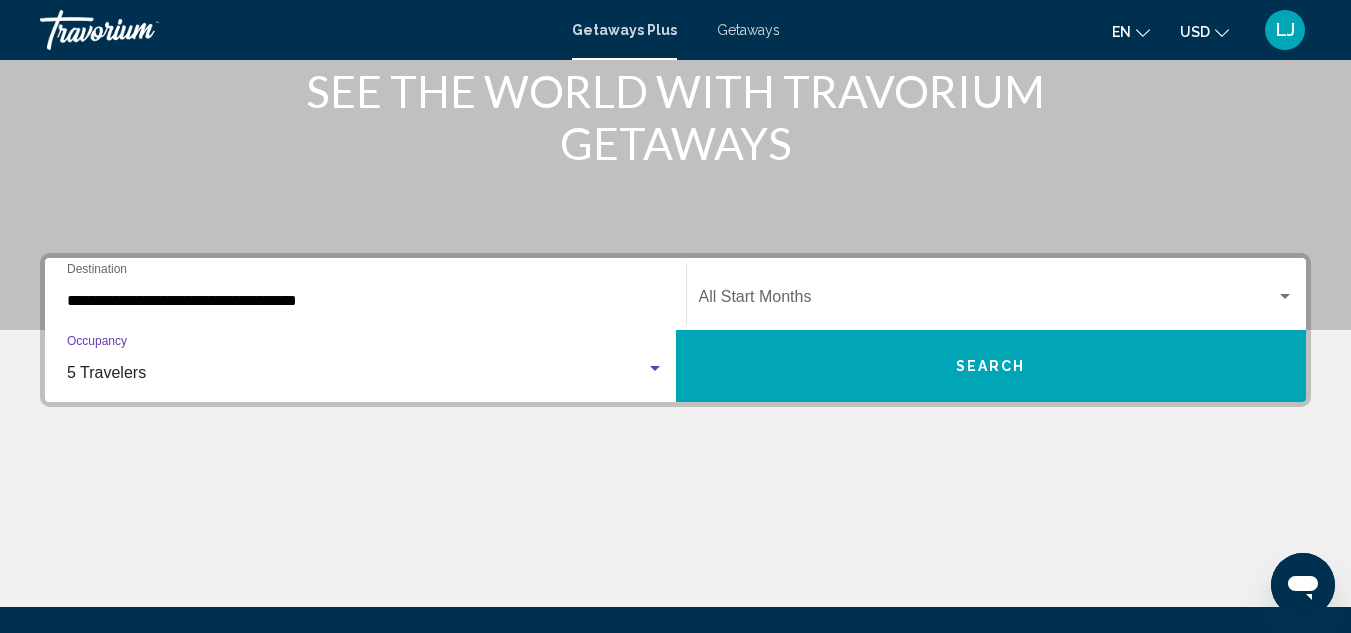 scroll, scrollTop: 258, scrollLeft: 0, axis: vertical 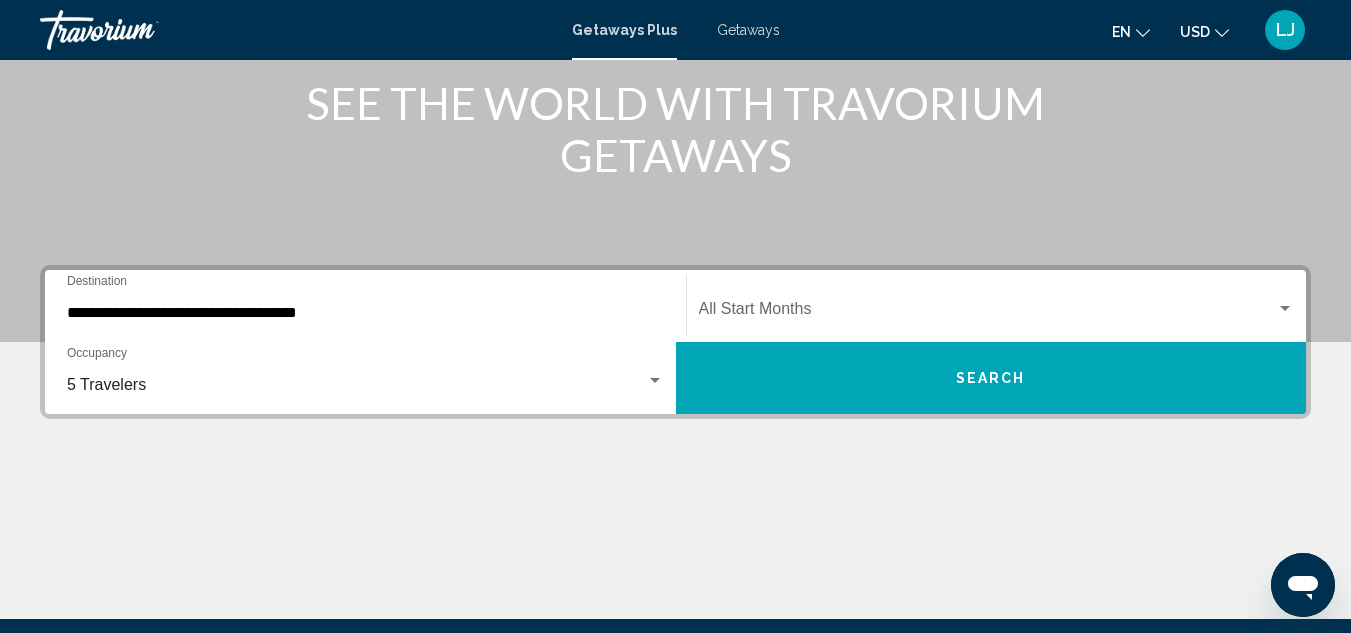 click on "Start Month All Start Months" 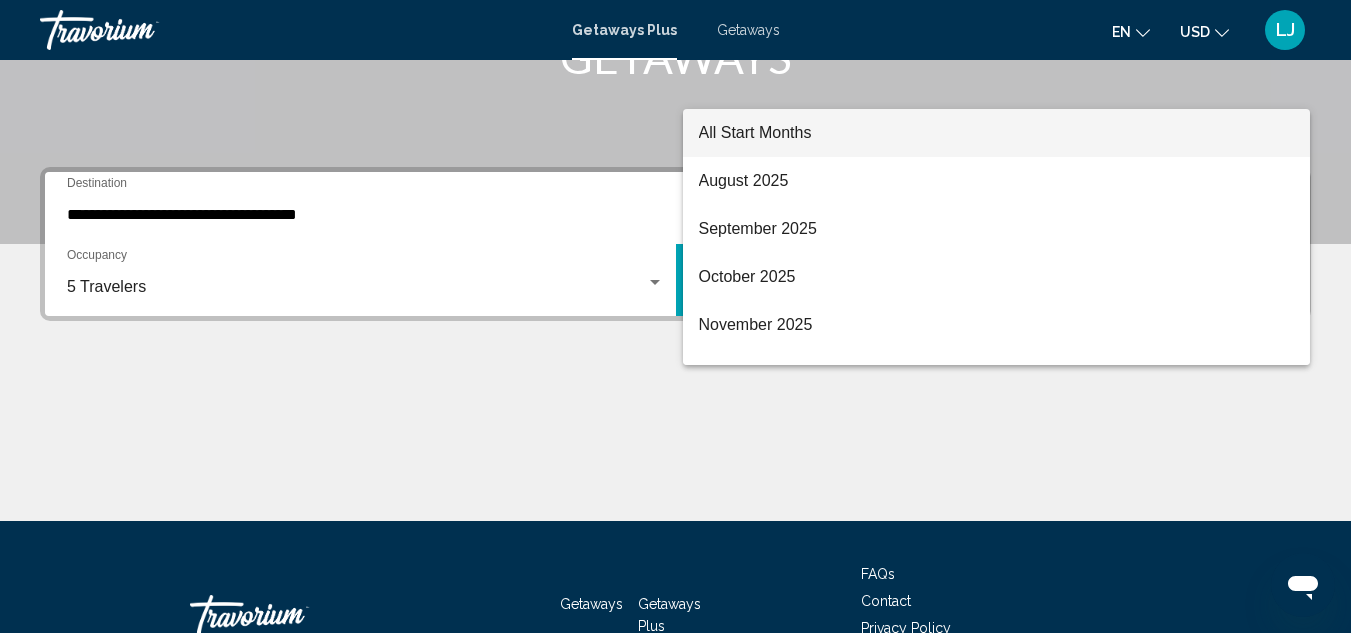 scroll, scrollTop: 458, scrollLeft: 0, axis: vertical 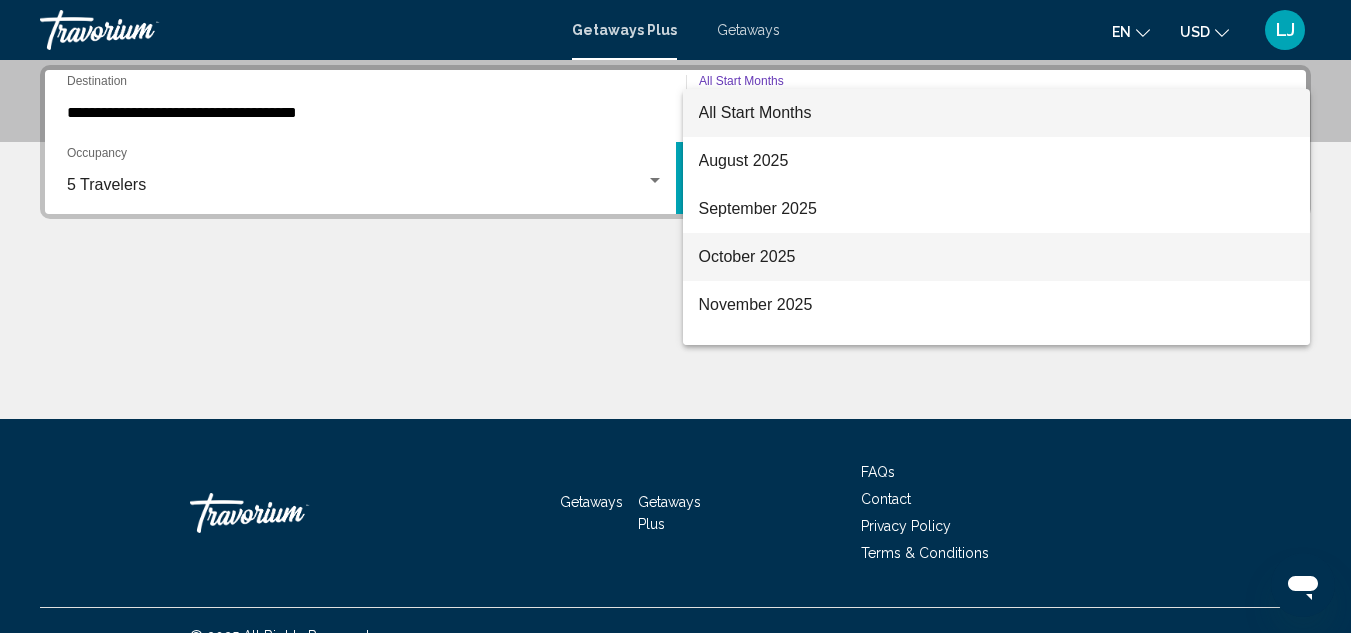 click on "October 2025" at bounding box center (997, 257) 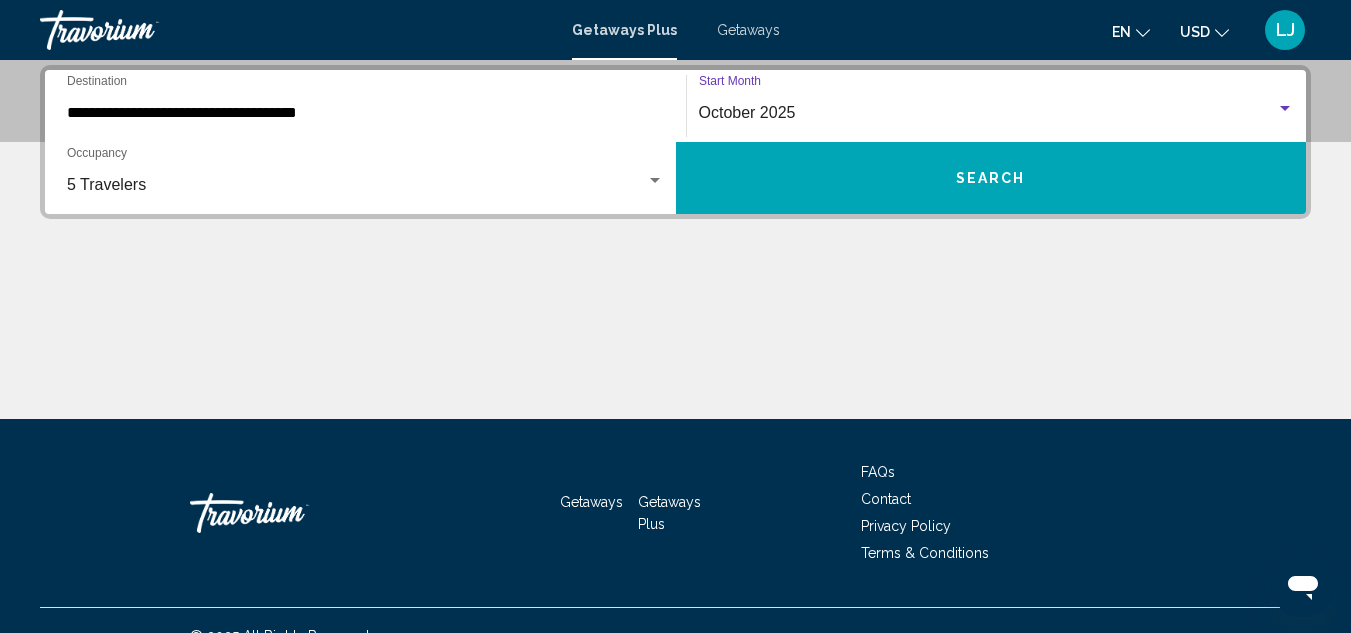 click on "Search" at bounding box center [991, 178] 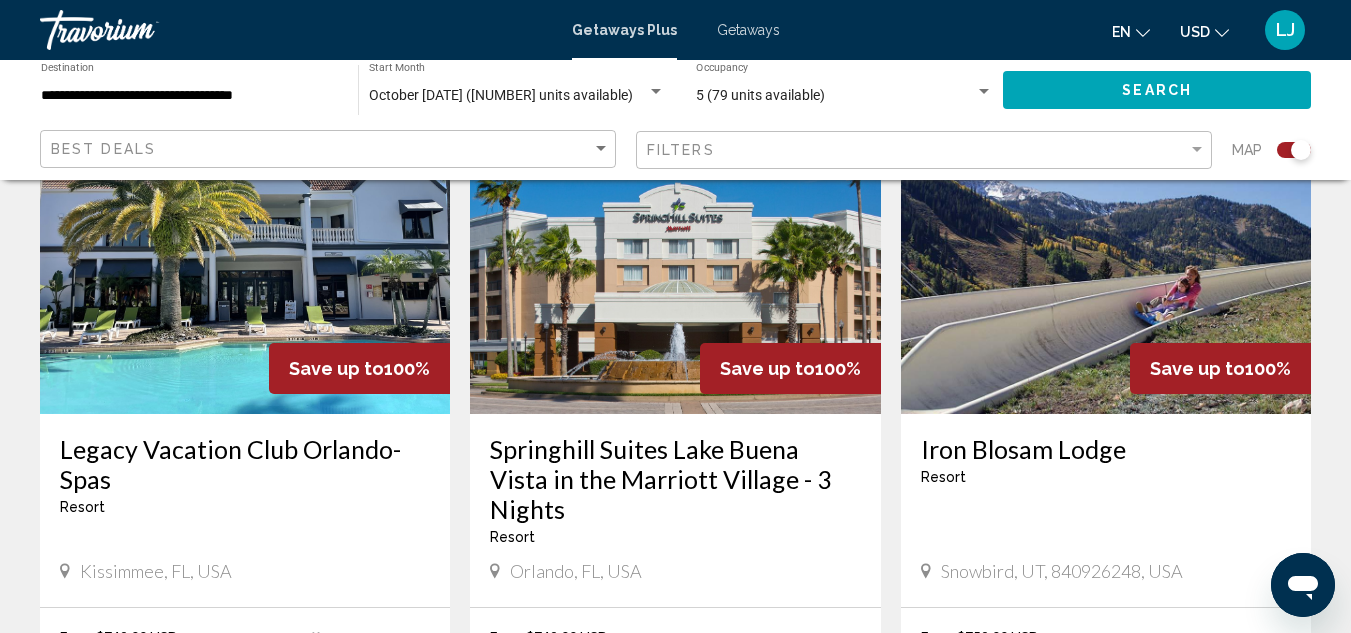 scroll, scrollTop: 700, scrollLeft: 0, axis: vertical 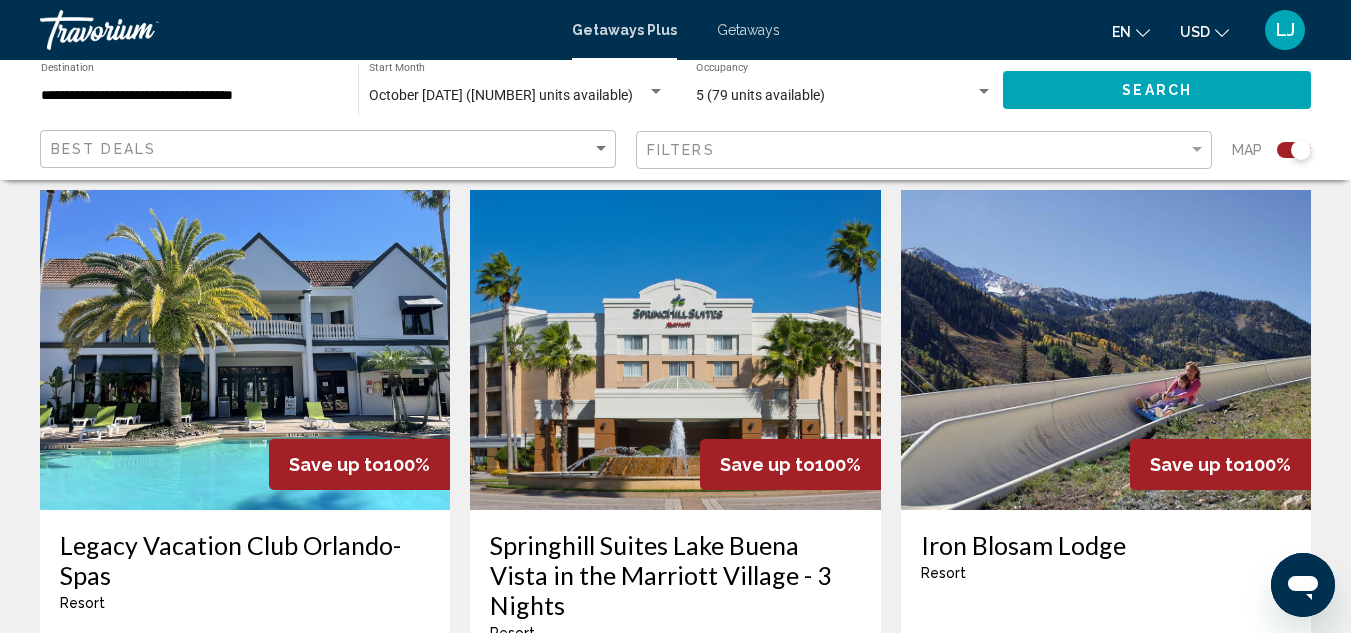 click at bounding box center [1106, 350] 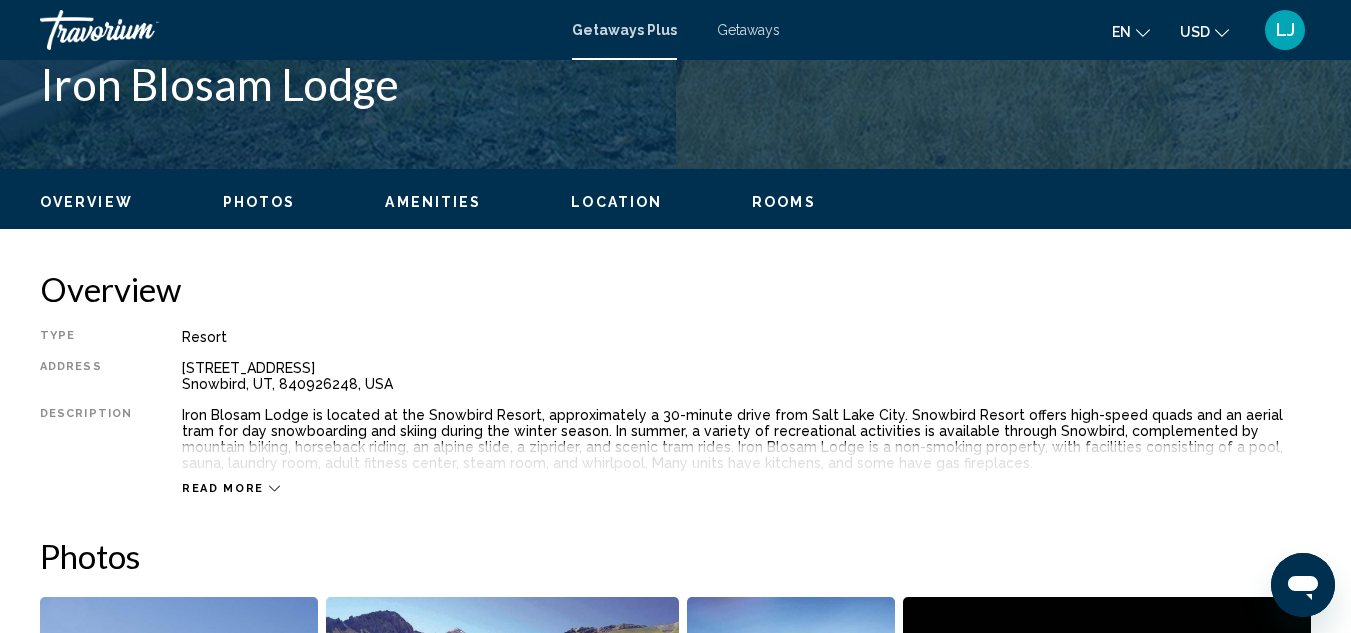 scroll, scrollTop: 919, scrollLeft: 0, axis: vertical 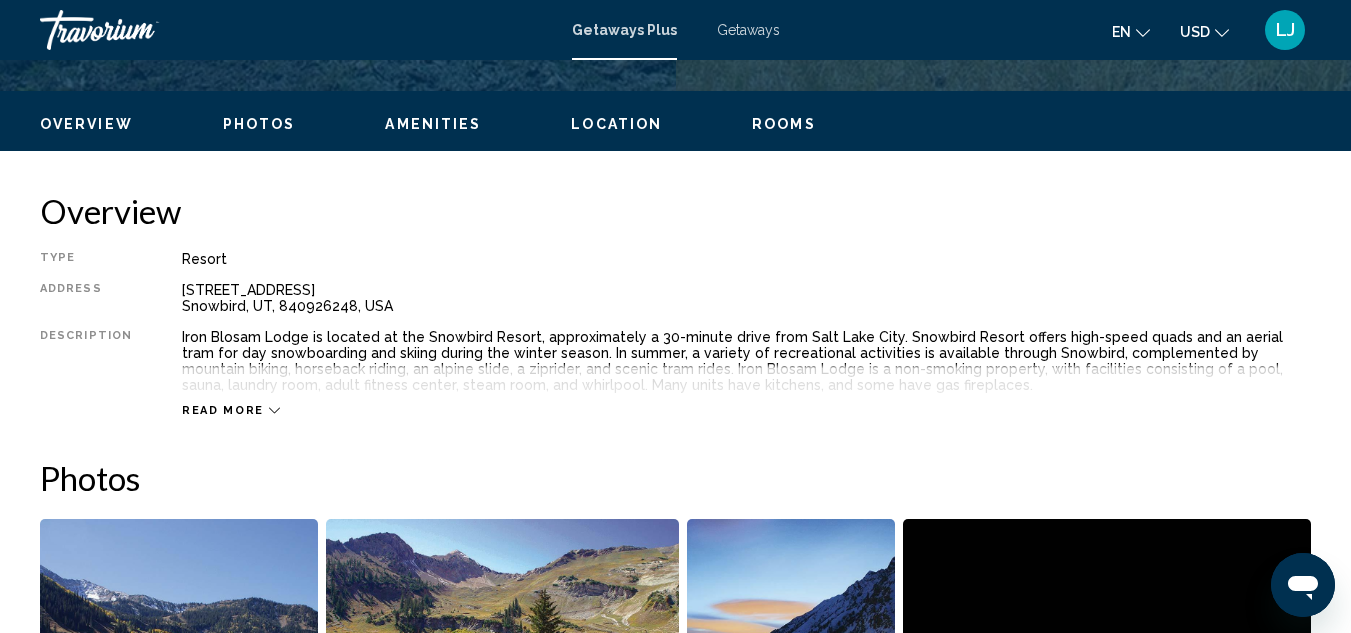 click on "Read more" at bounding box center (223, 410) 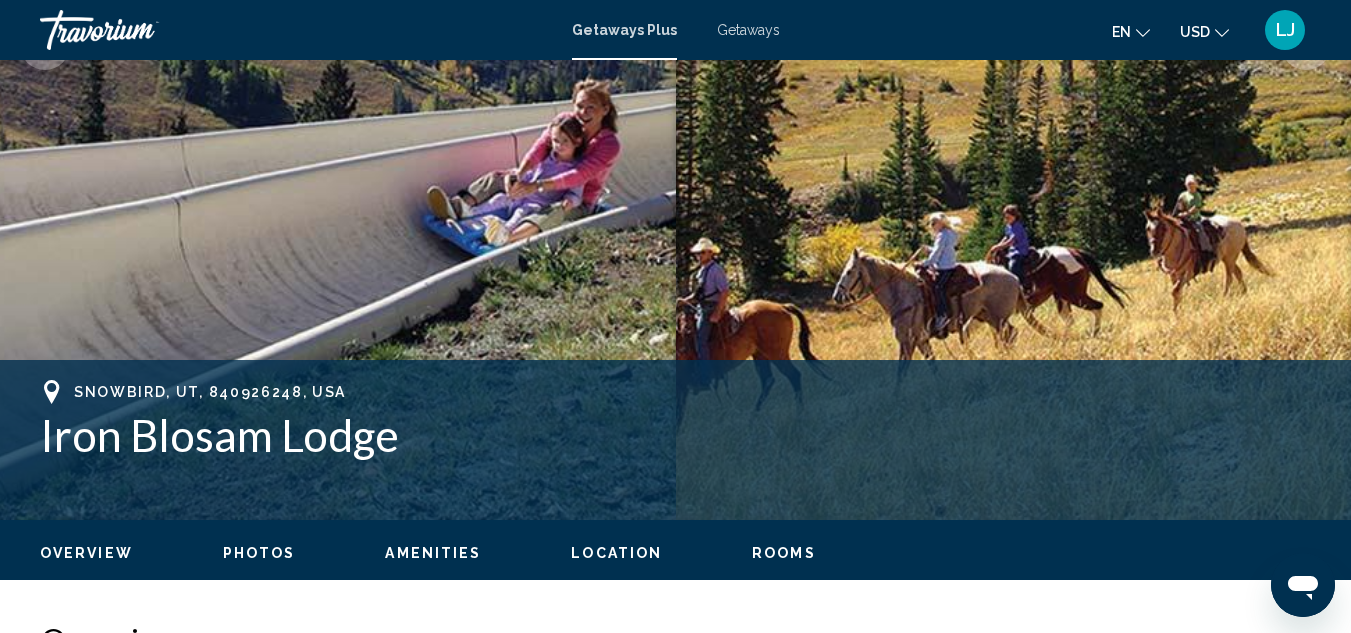 scroll, scrollTop: 0, scrollLeft: 0, axis: both 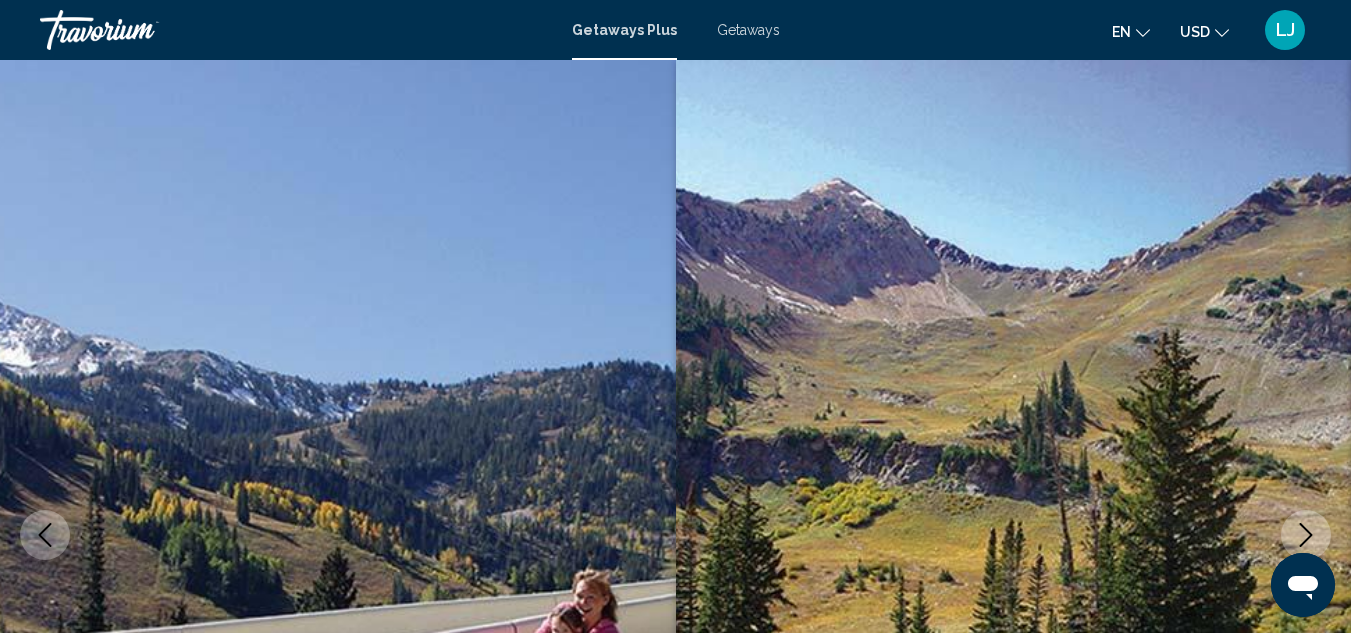 click at bounding box center [1306, 535] 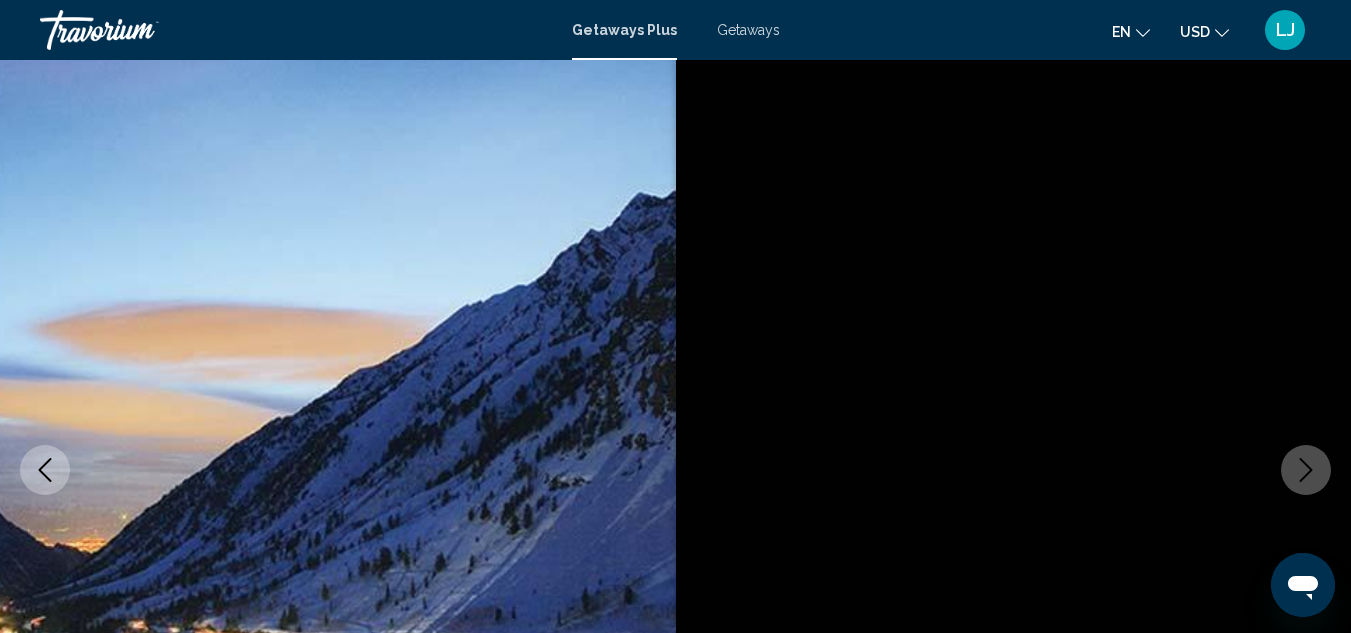 scroll, scrollTop: 100, scrollLeft: 0, axis: vertical 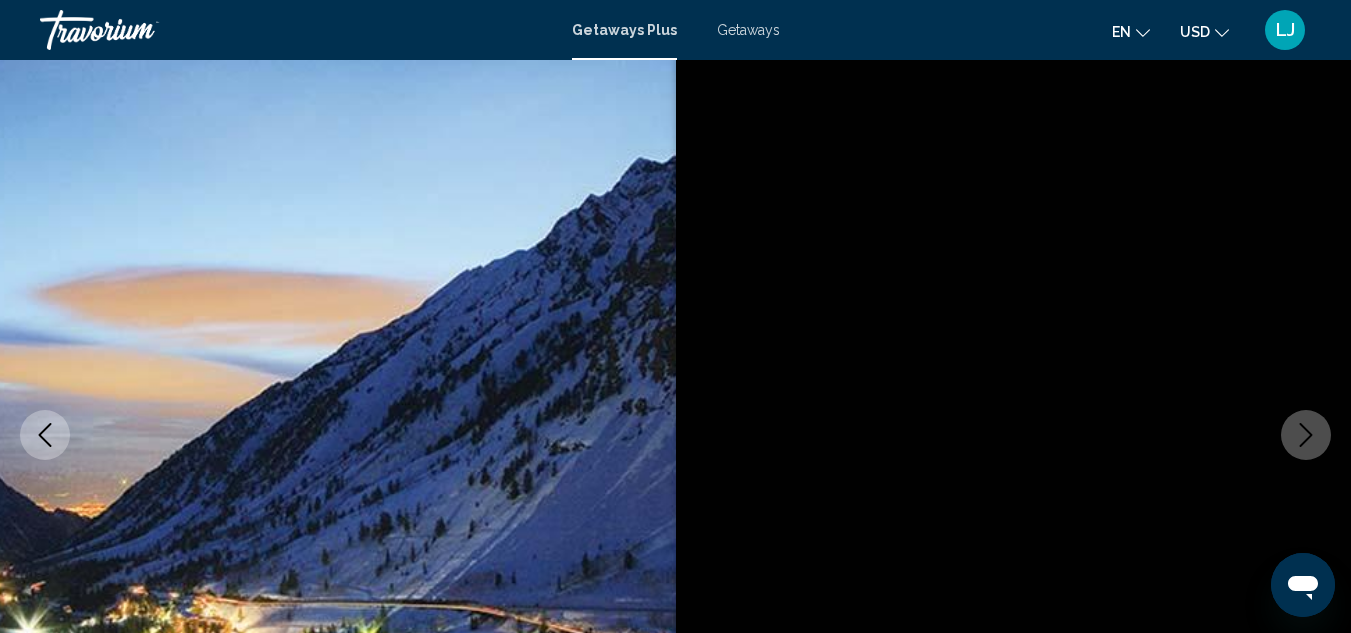 click 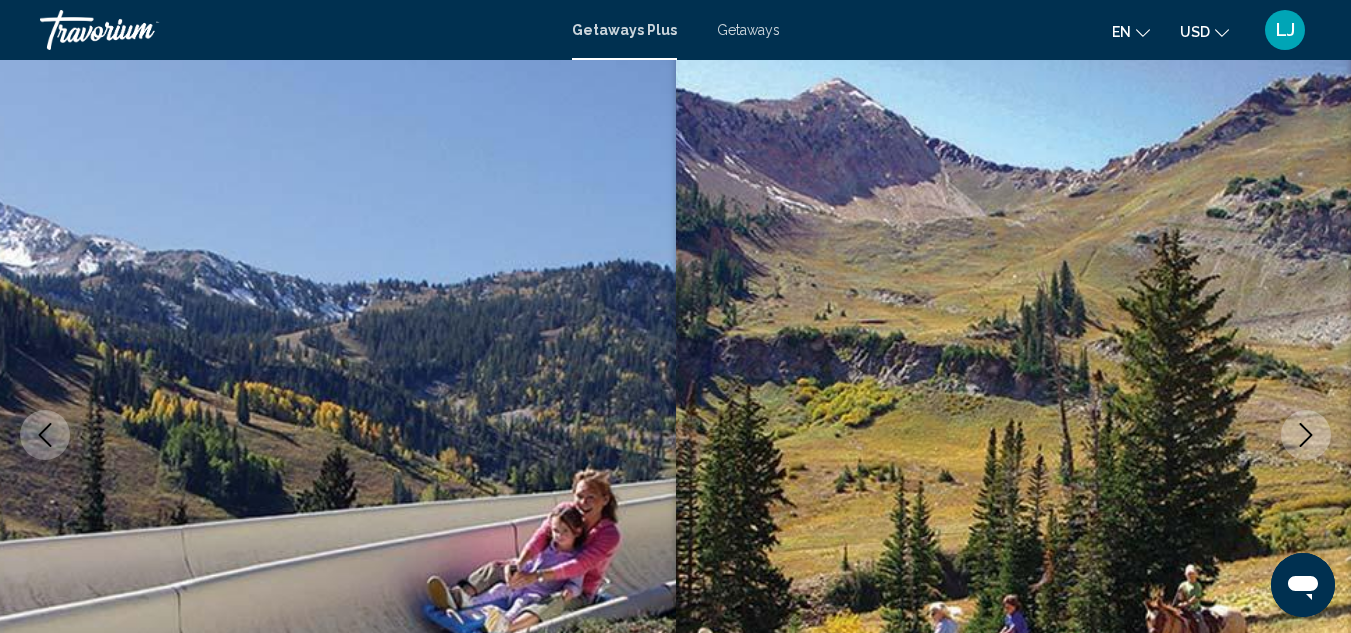 click 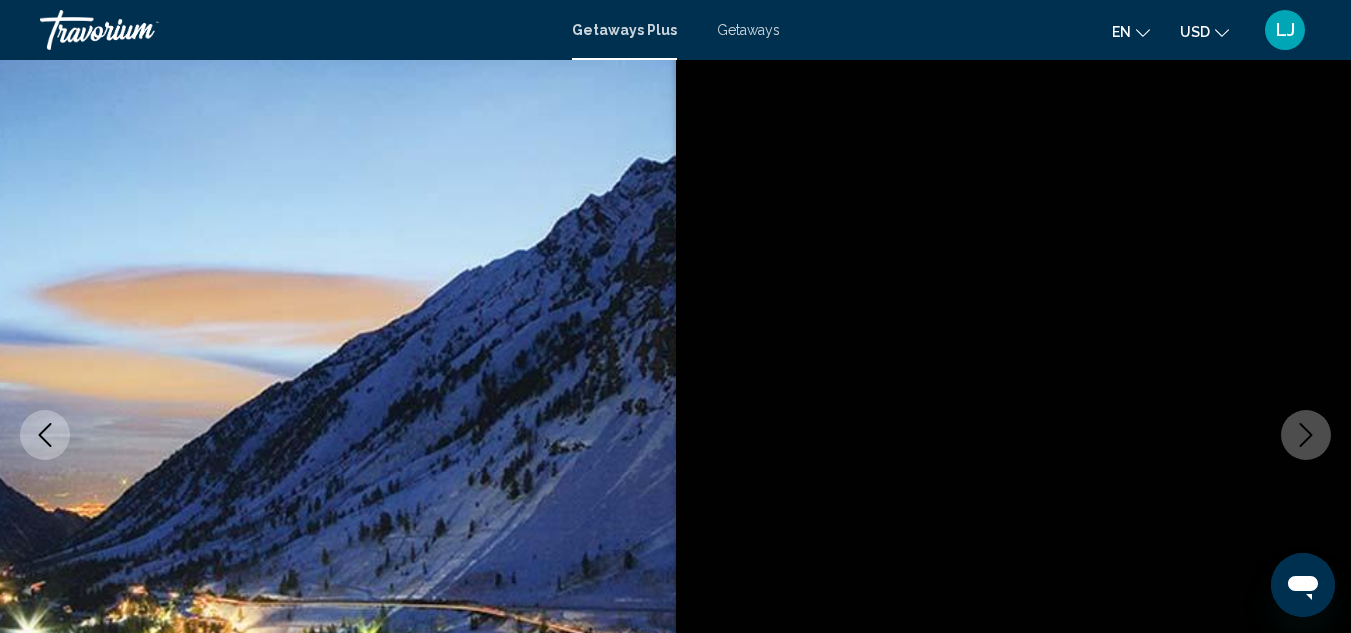 click 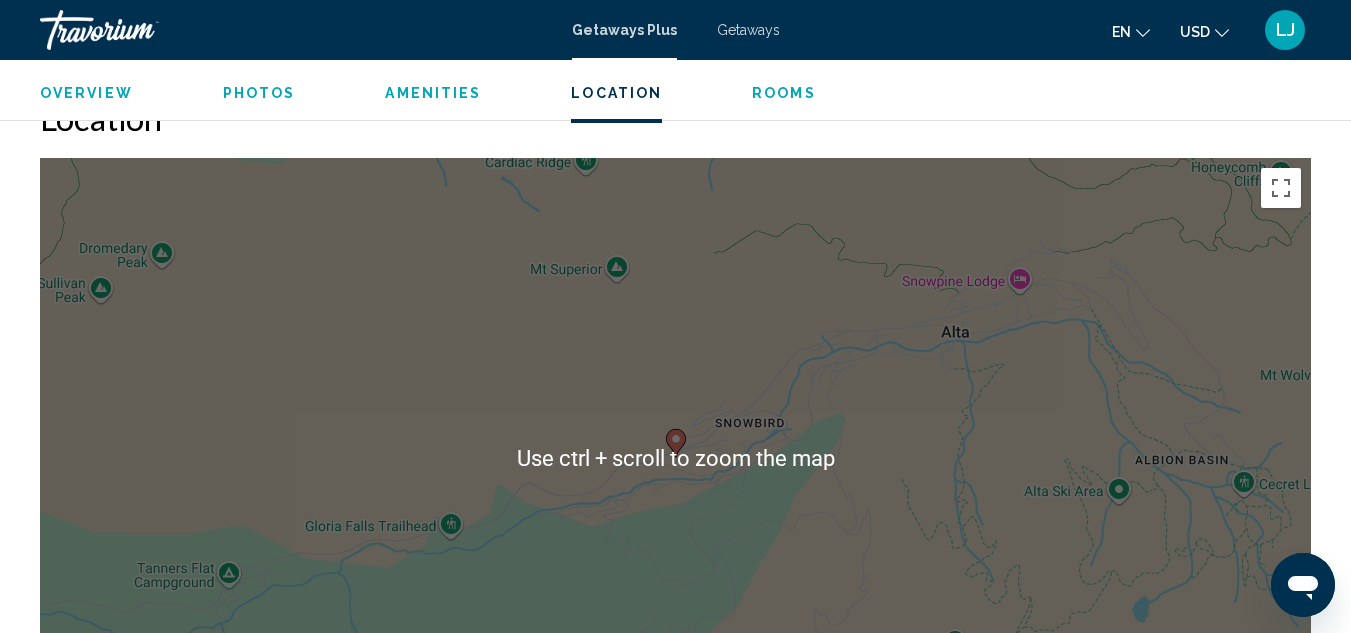 scroll, scrollTop: 2600, scrollLeft: 0, axis: vertical 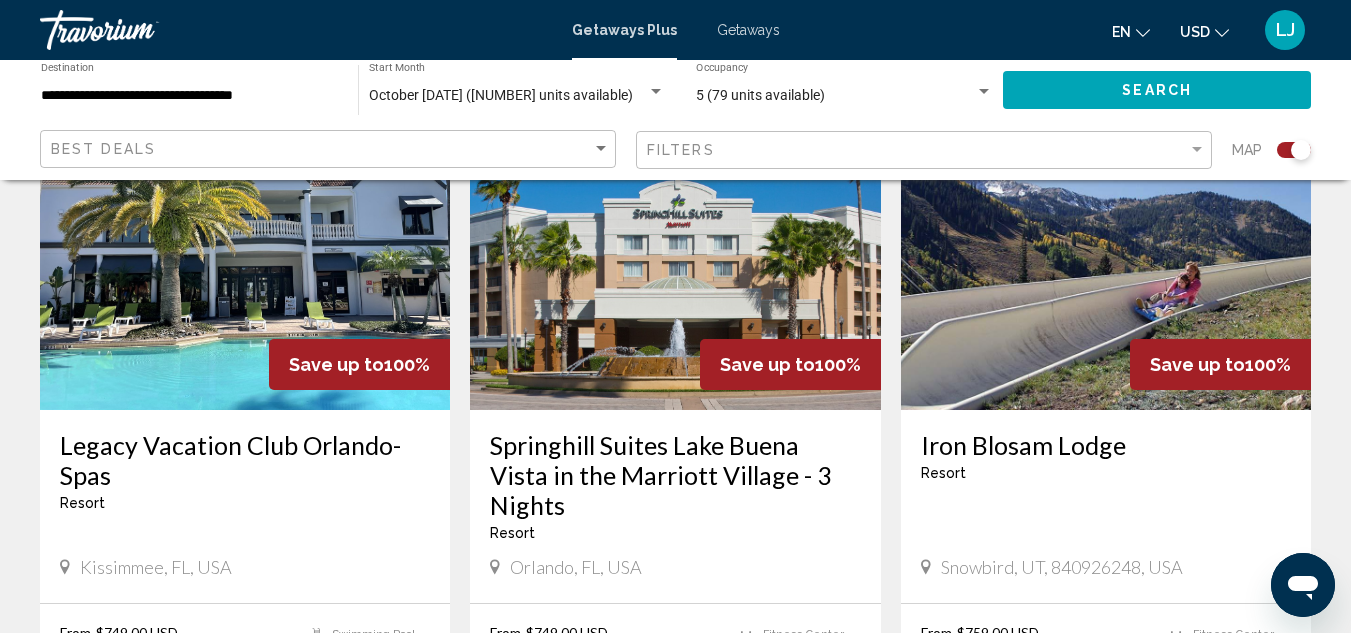 click at bounding box center [1106, 250] 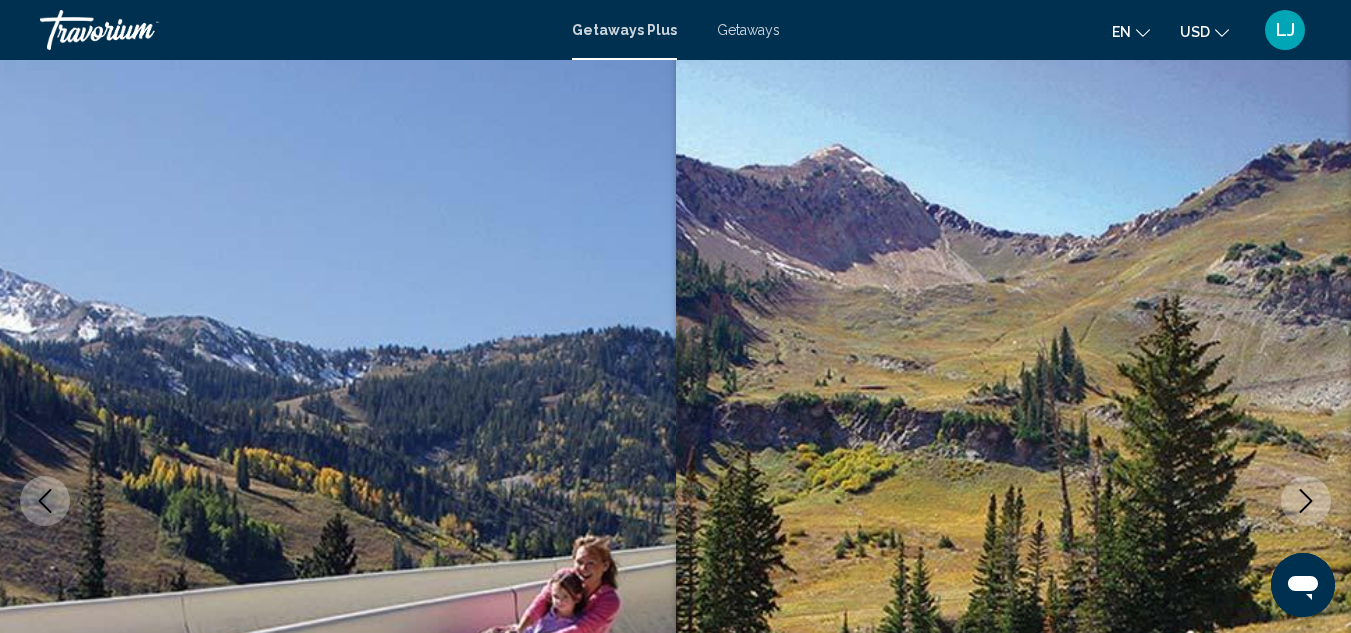 scroll, scrollTop: 19, scrollLeft: 0, axis: vertical 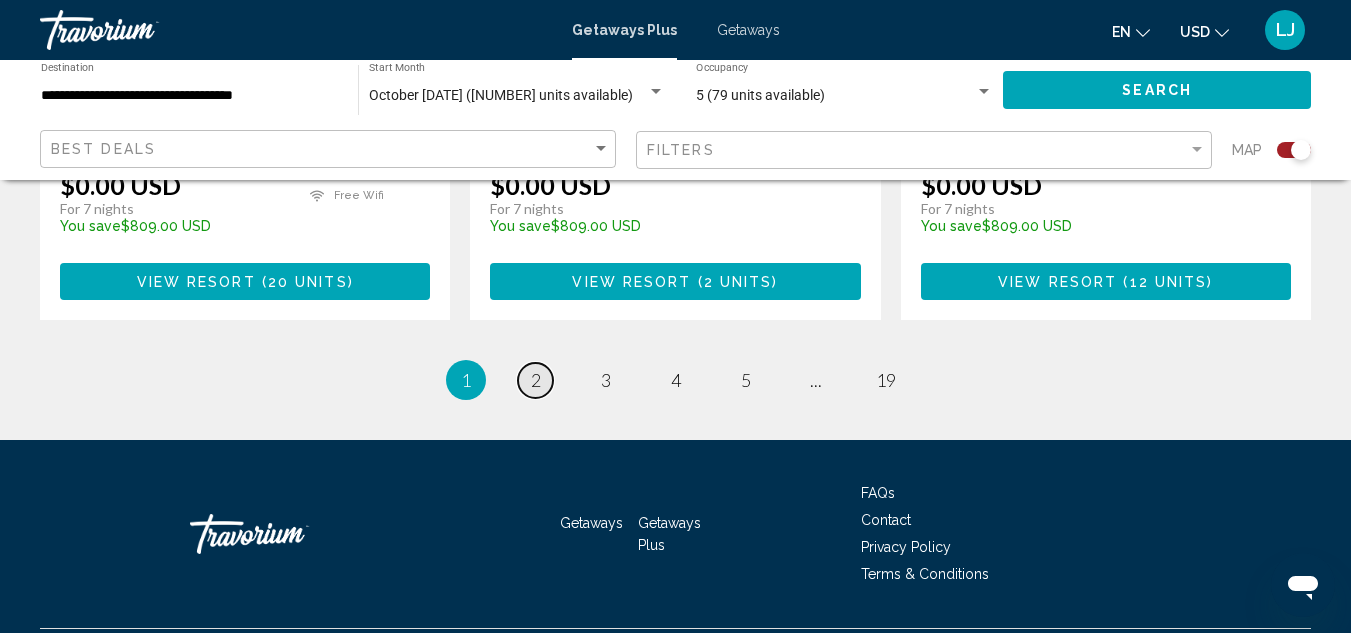 click on "page  2" at bounding box center [535, 380] 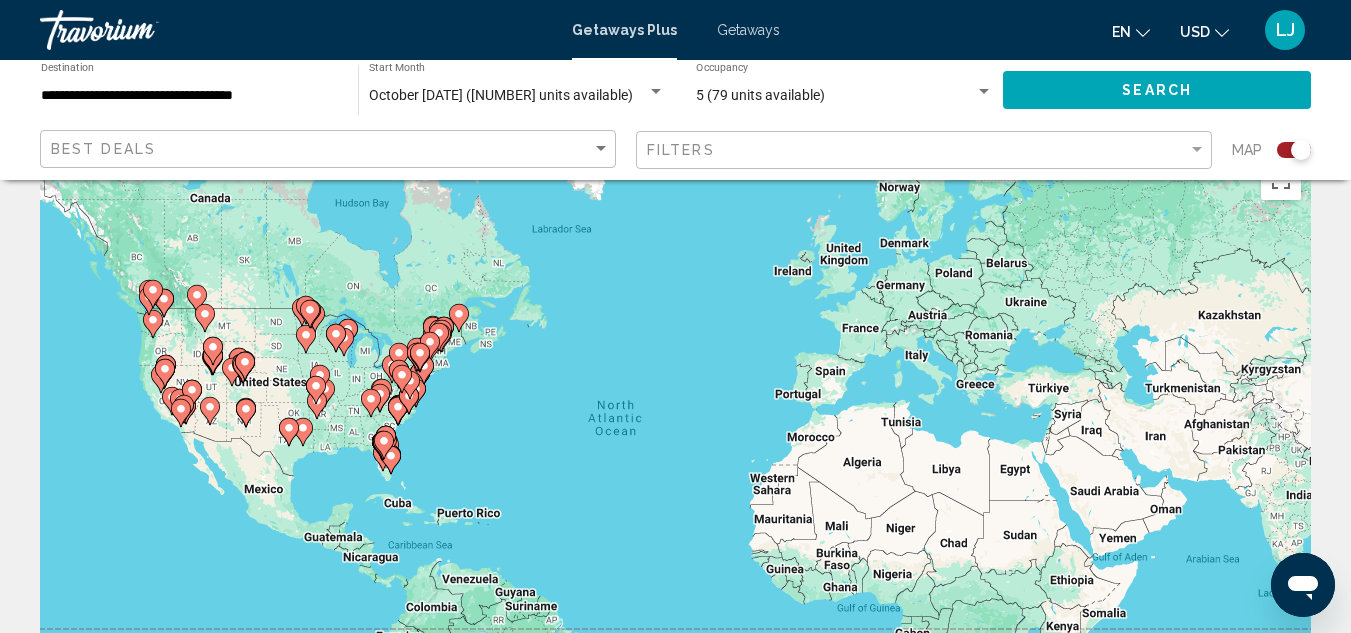 scroll, scrollTop: 0, scrollLeft: 0, axis: both 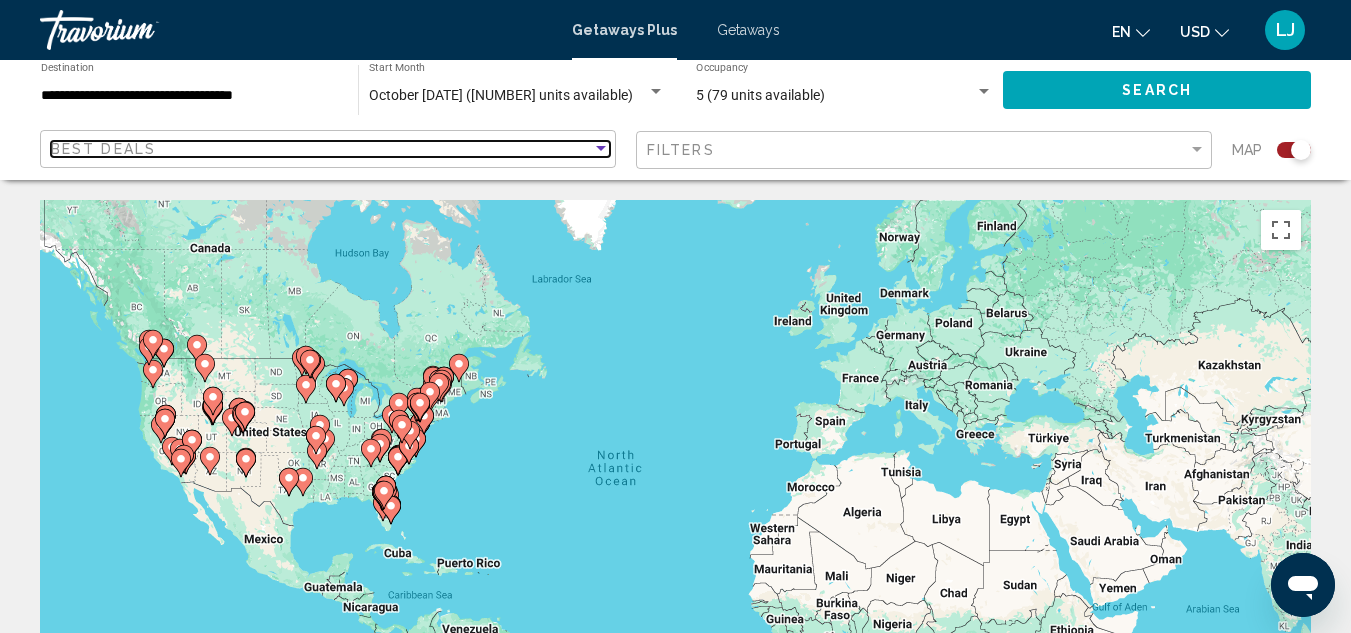 click on "Best Deals" at bounding box center [321, 149] 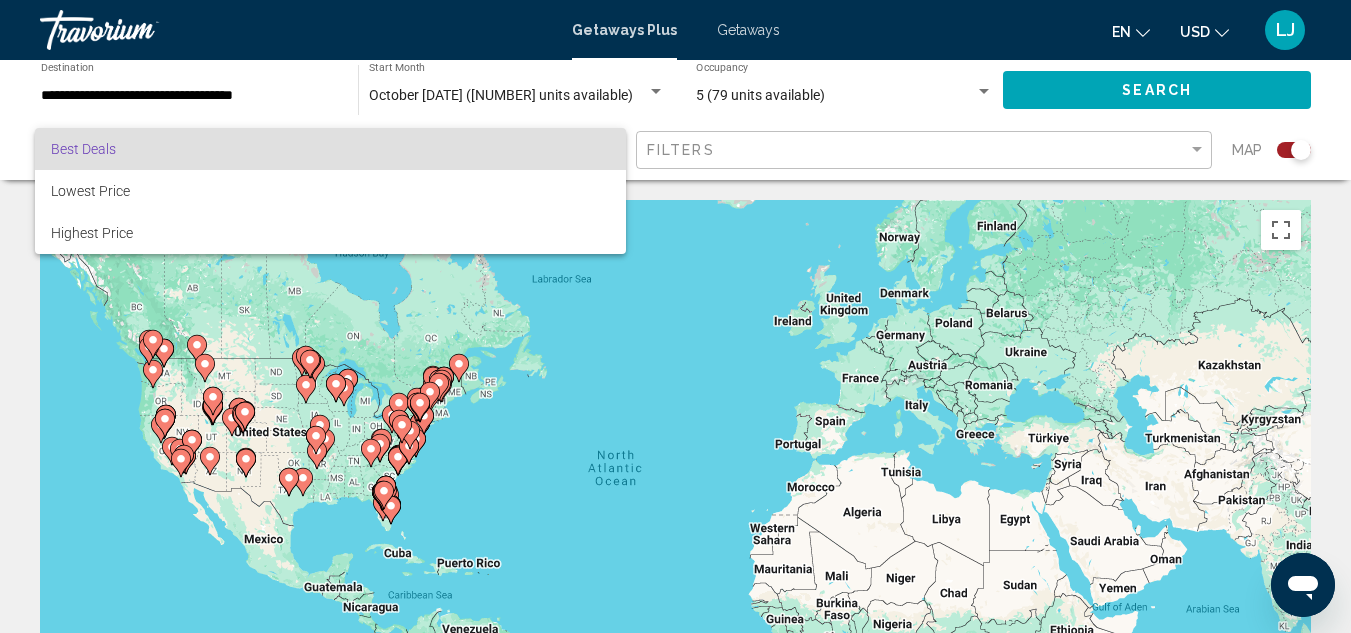 click at bounding box center [675, 316] 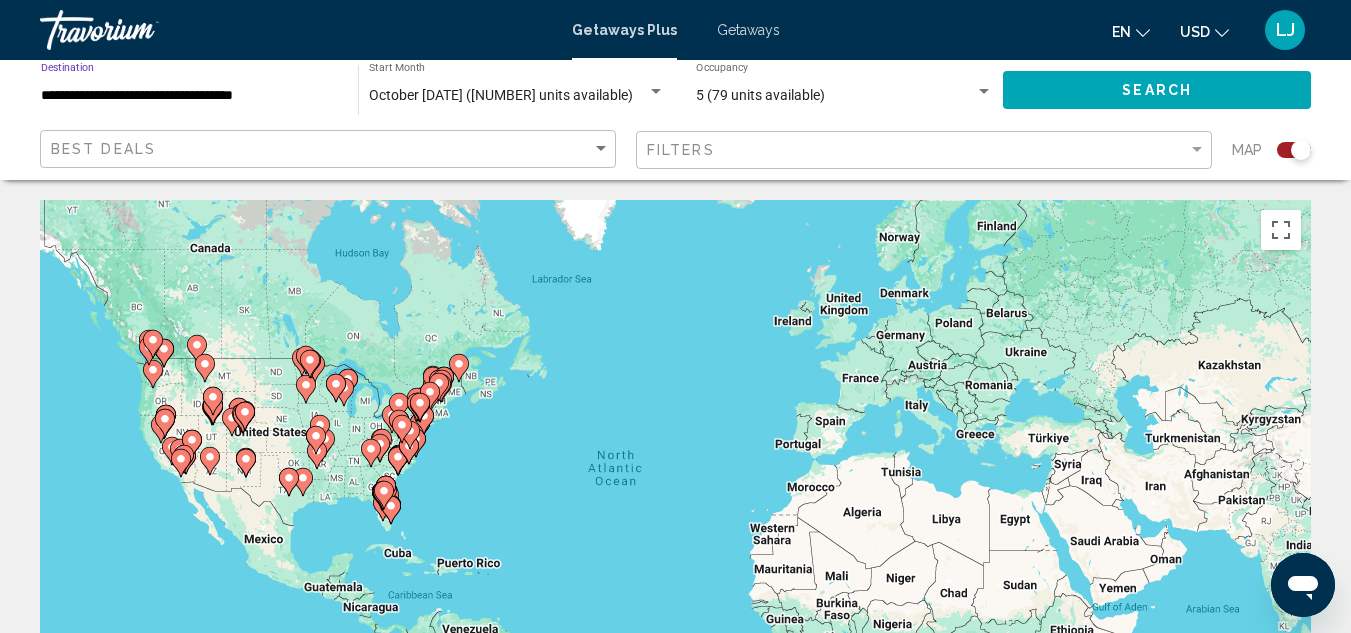 click on "**********" at bounding box center (189, 96) 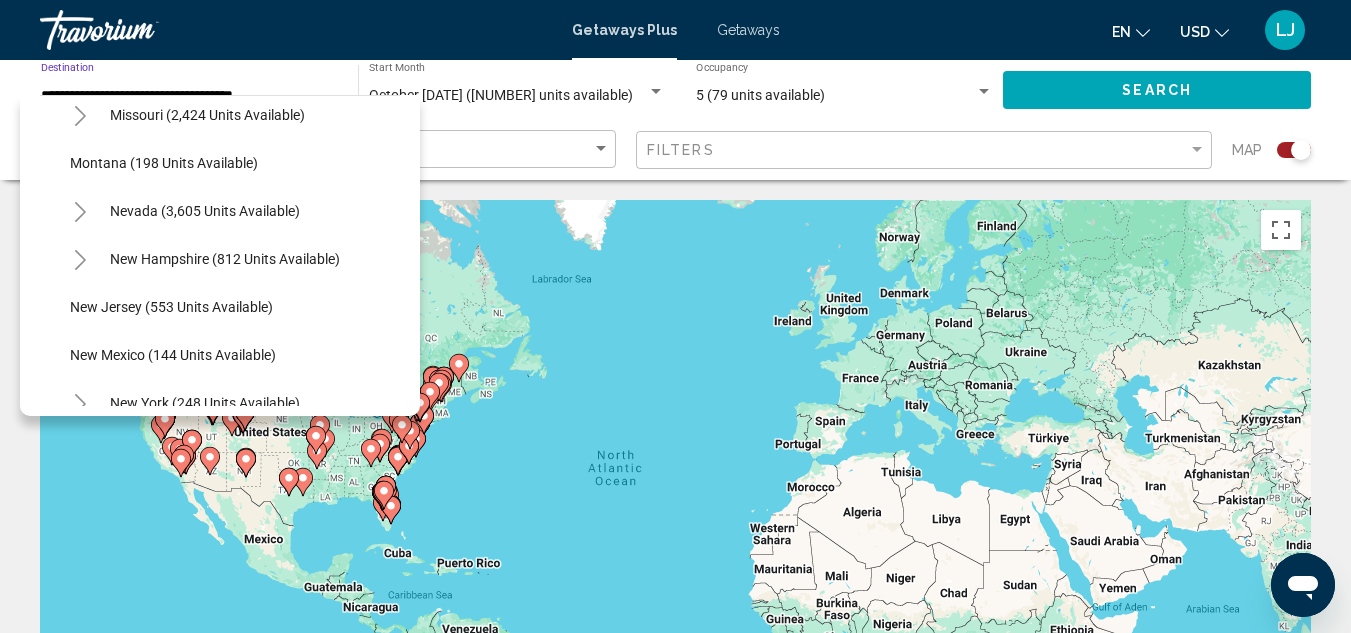 scroll, scrollTop: 1100, scrollLeft: 0, axis: vertical 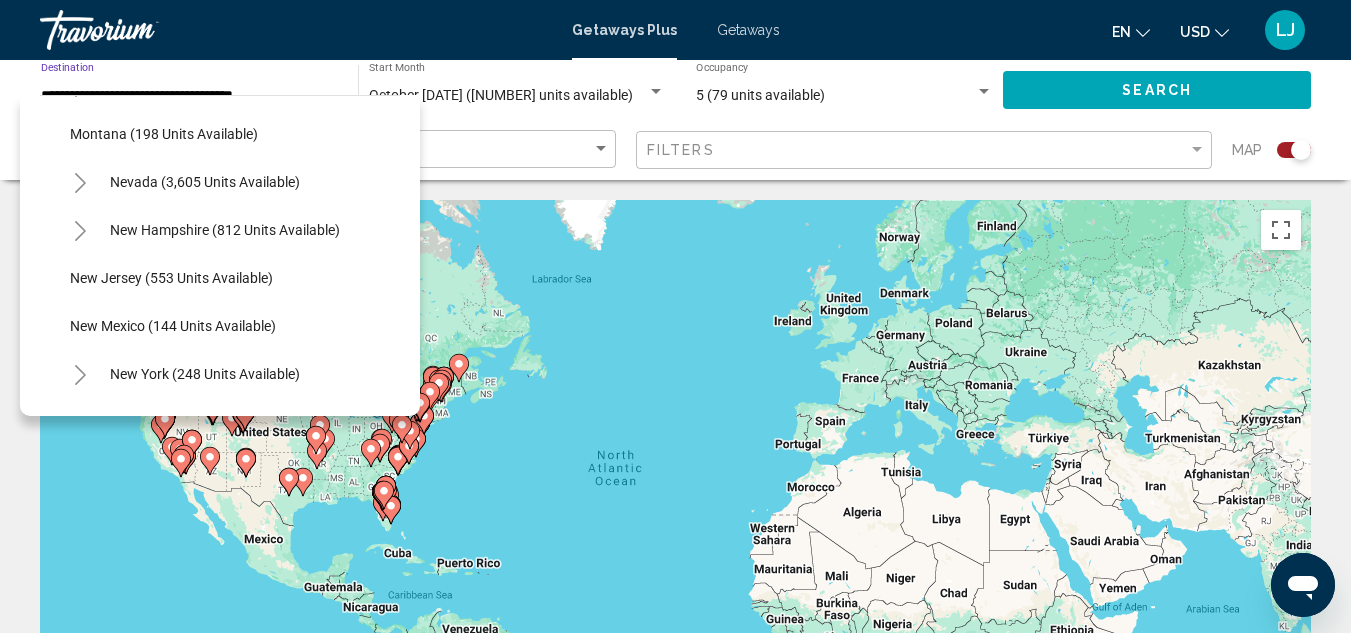 click 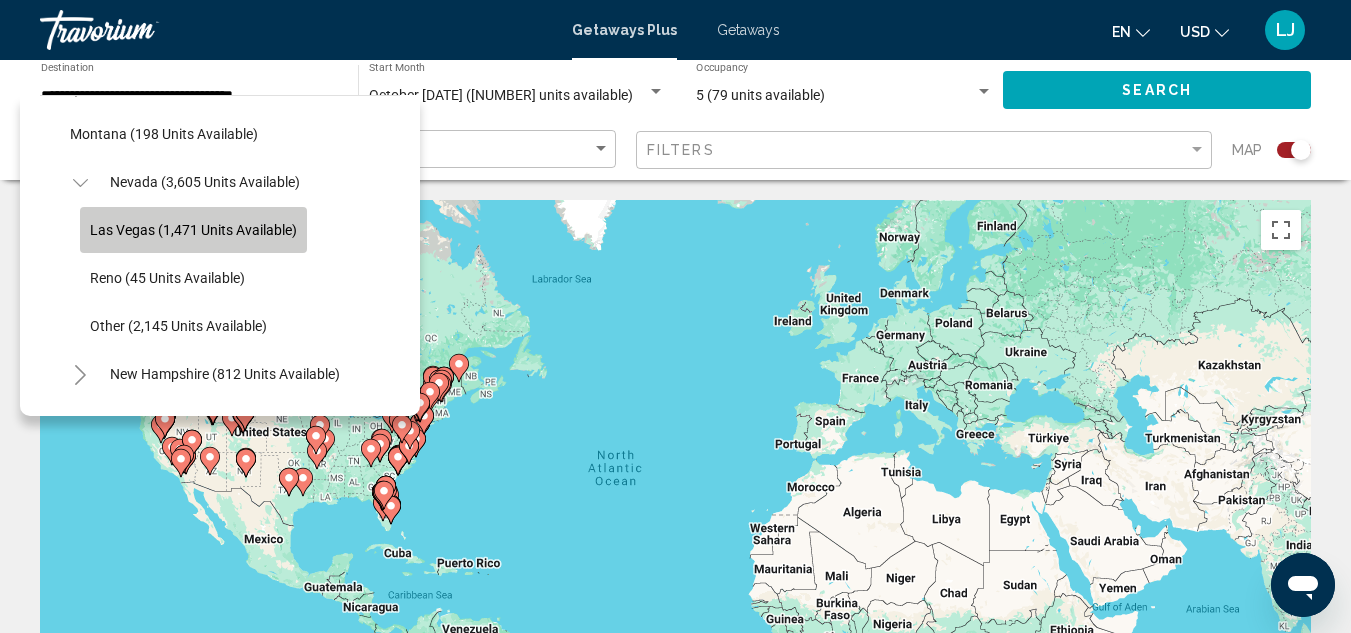 click on "Las Vegas (1,471 units available)" 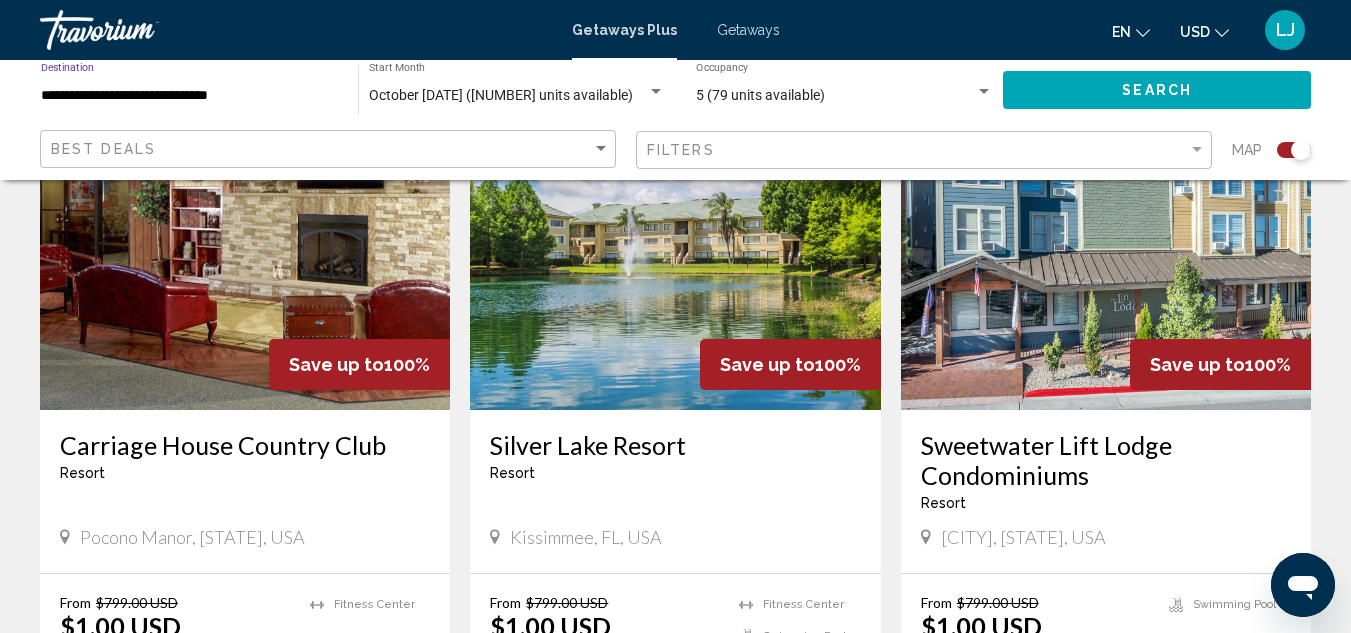 scroll, scrollTop: 0, scrollLeft: 0, axis: both 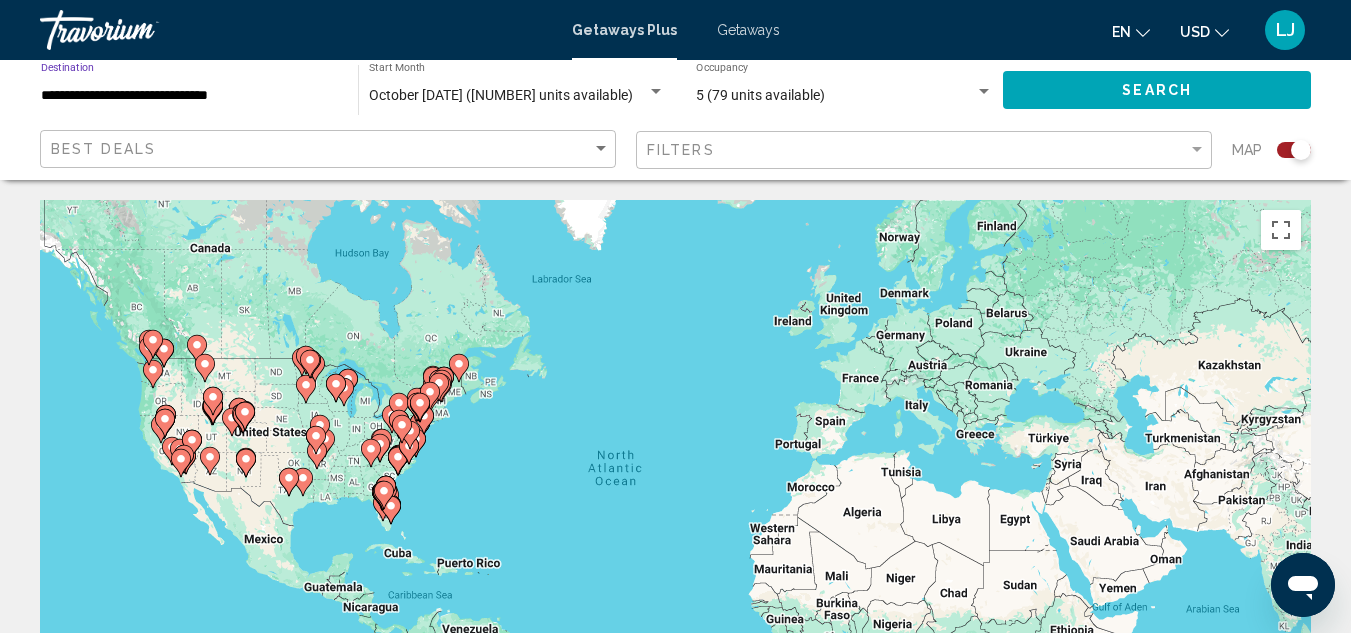 click on "Search" 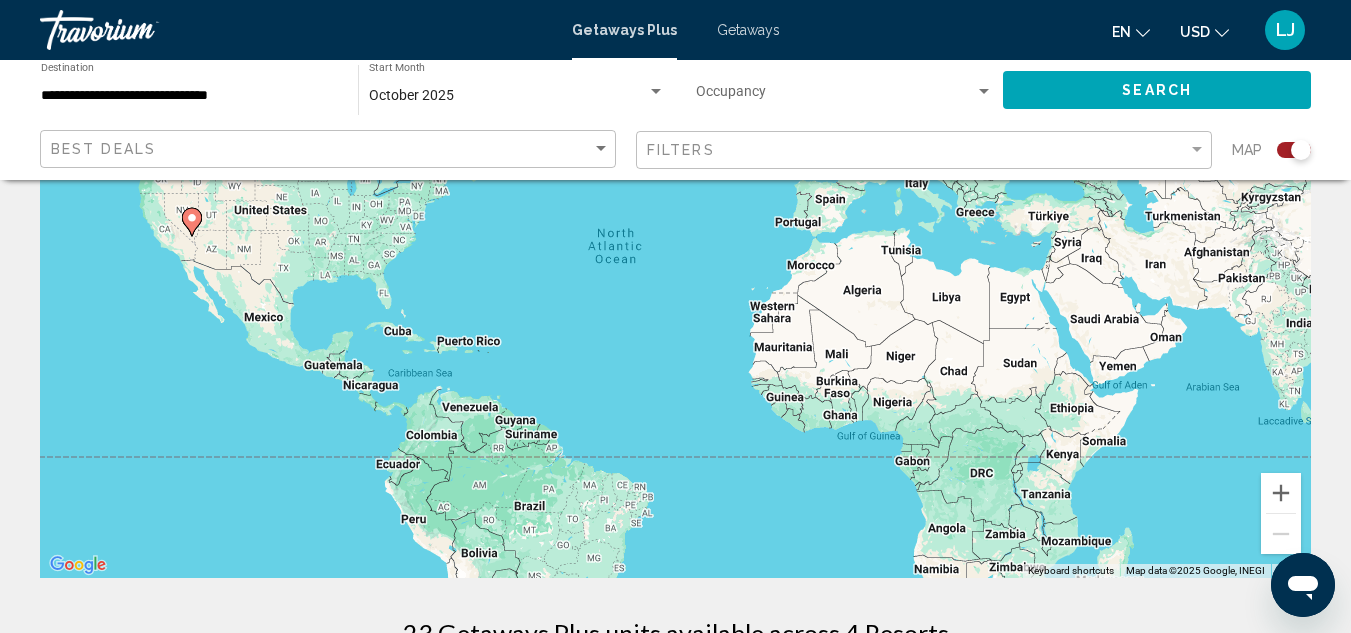 scroll, scrollTop: 75, scrollLeft: 0, axis: vertical 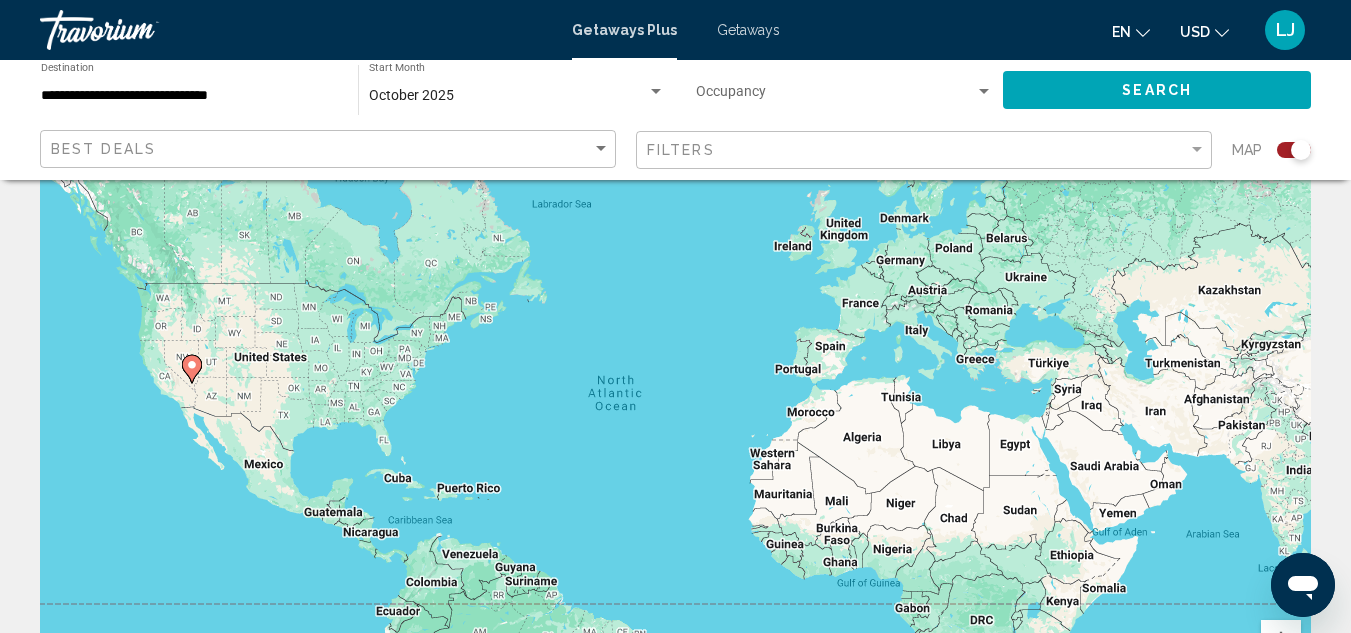 click on "To activate drag with keyboard, press Alt + Enter. Once in keyboard drag state, use the arrow keys to move the marker. To complete the drag, press the Enter key. To cancel, press Escape." at bounding box center (675, 425) 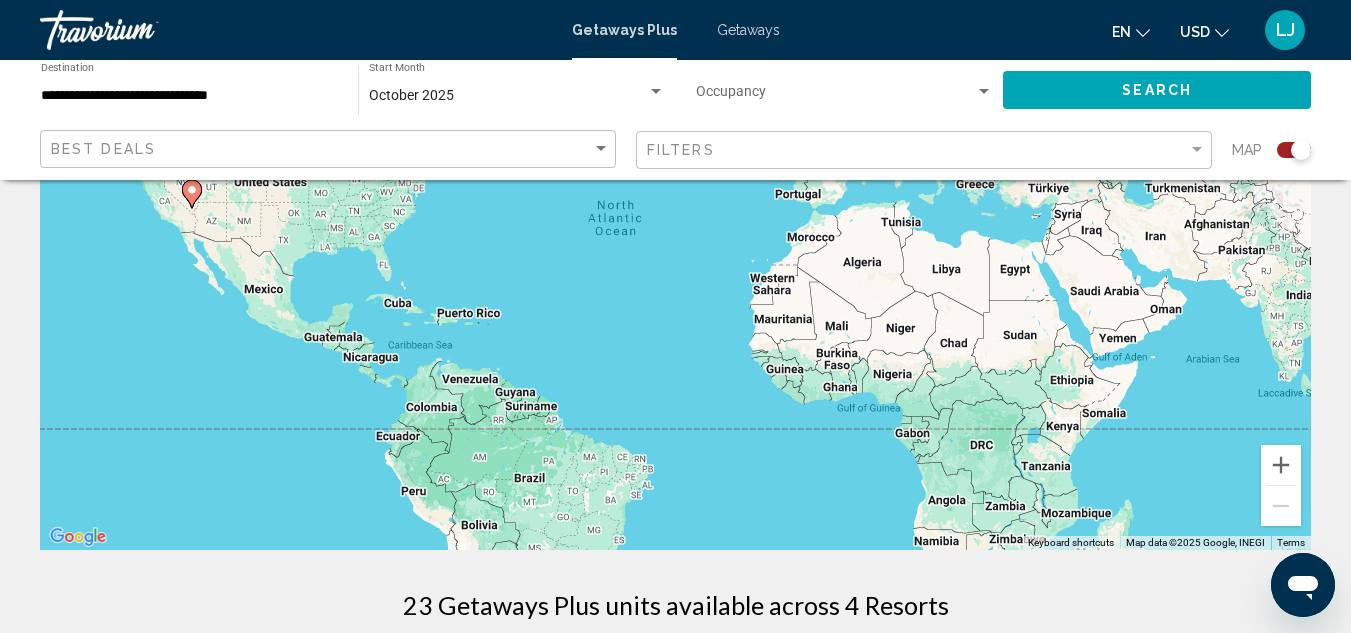 scroll, scrollTop: 375, scrollLeft: 0, axis: vertical 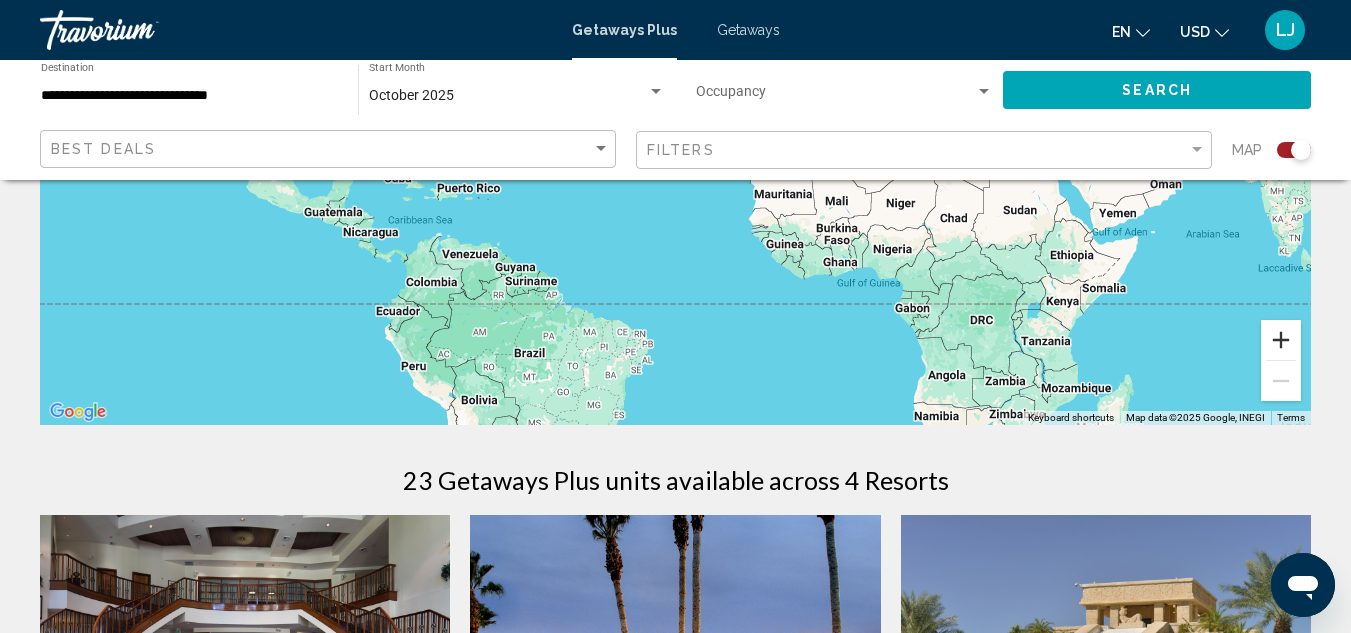 click at bounding box center (1281, 340) 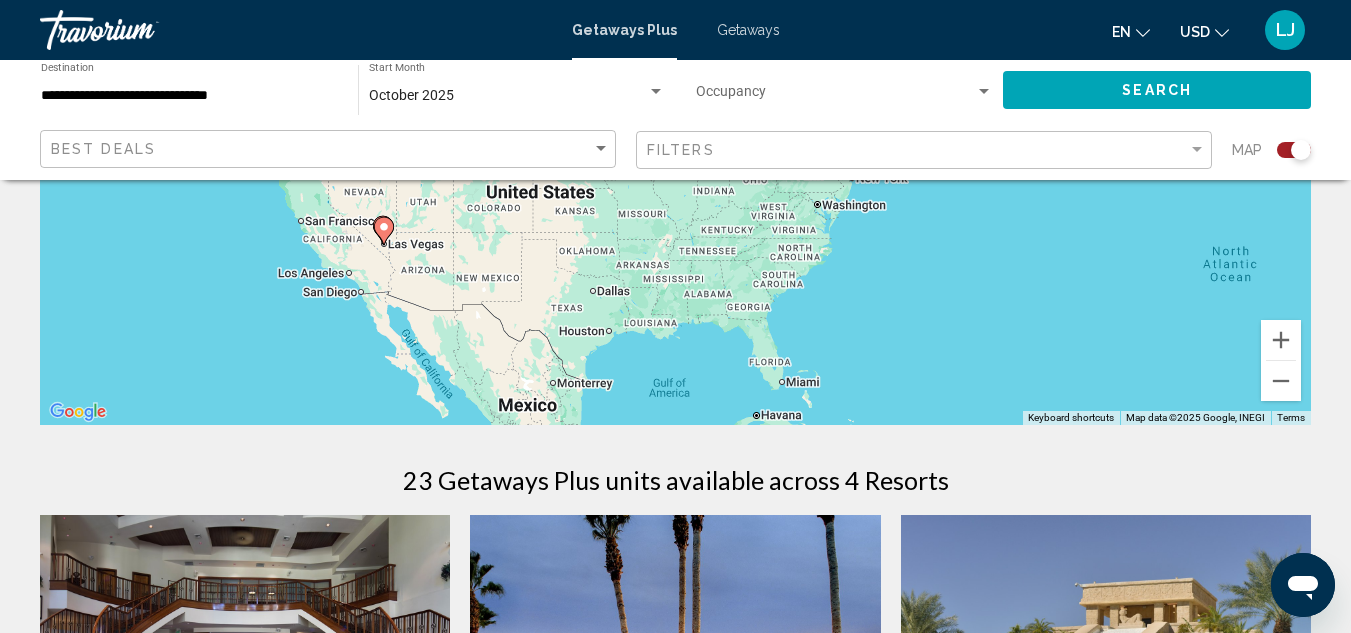 drag, startPoint x: 537, startPoint y: 269, endPoint x: 1216, endPoint y: 472, distance: 708.696 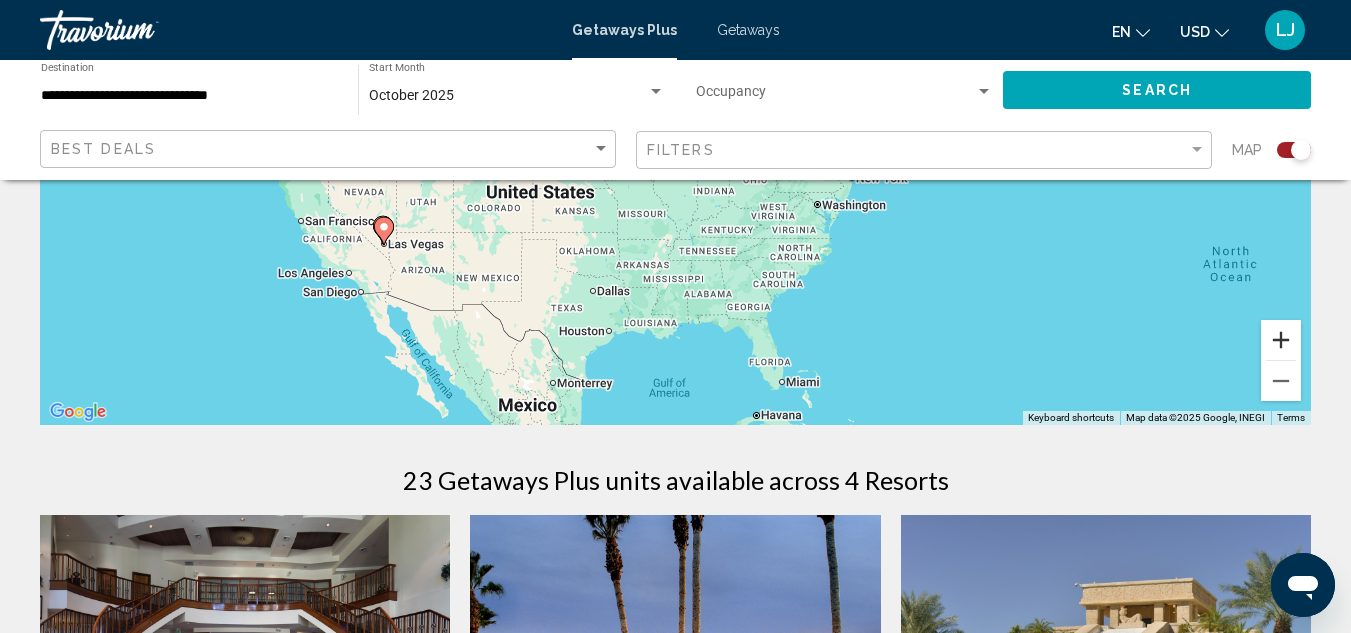 click at bounding box center (1281, 340) 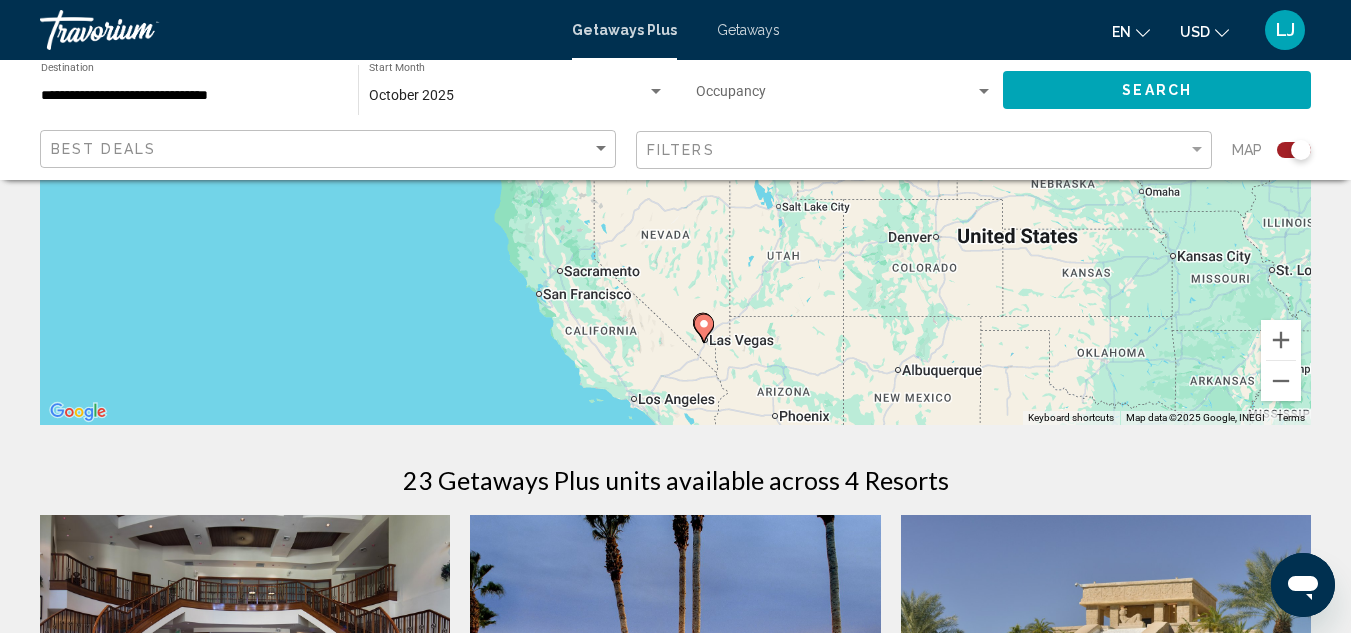 drag, startPoint x: 122, startPoint y: 325, endPoint x: 736, endPoint y: 302, distance: 614.4306 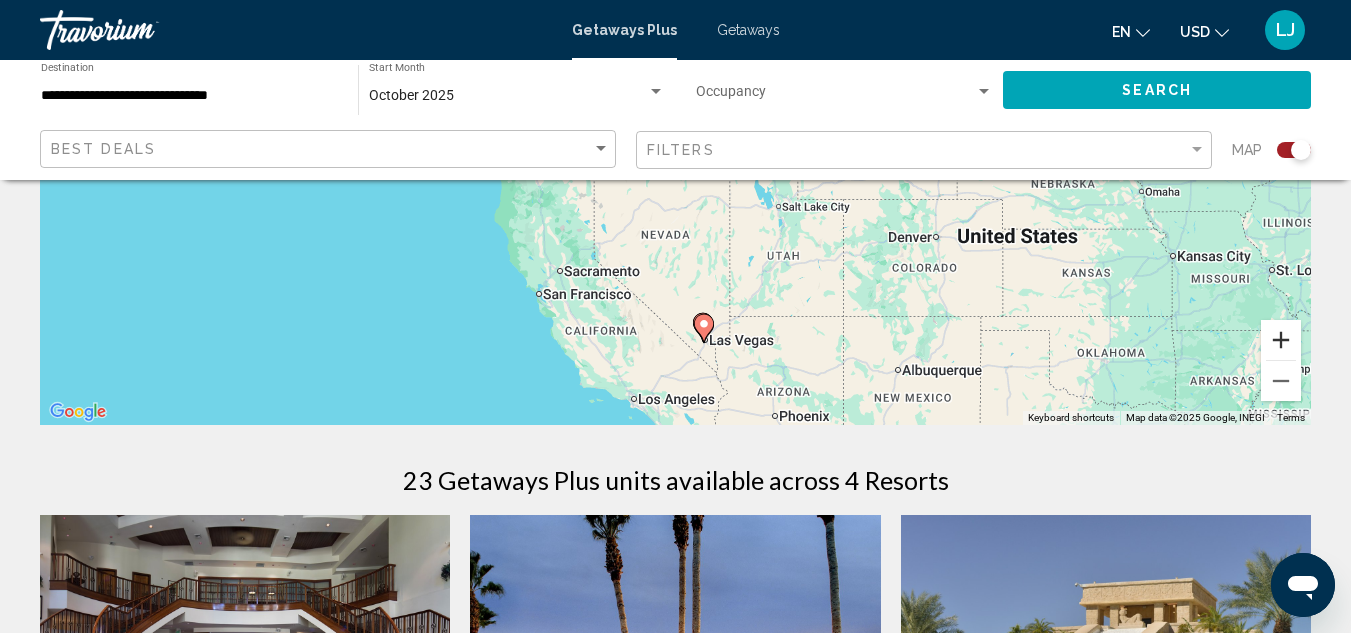 click at bounding box center [1281, 340] 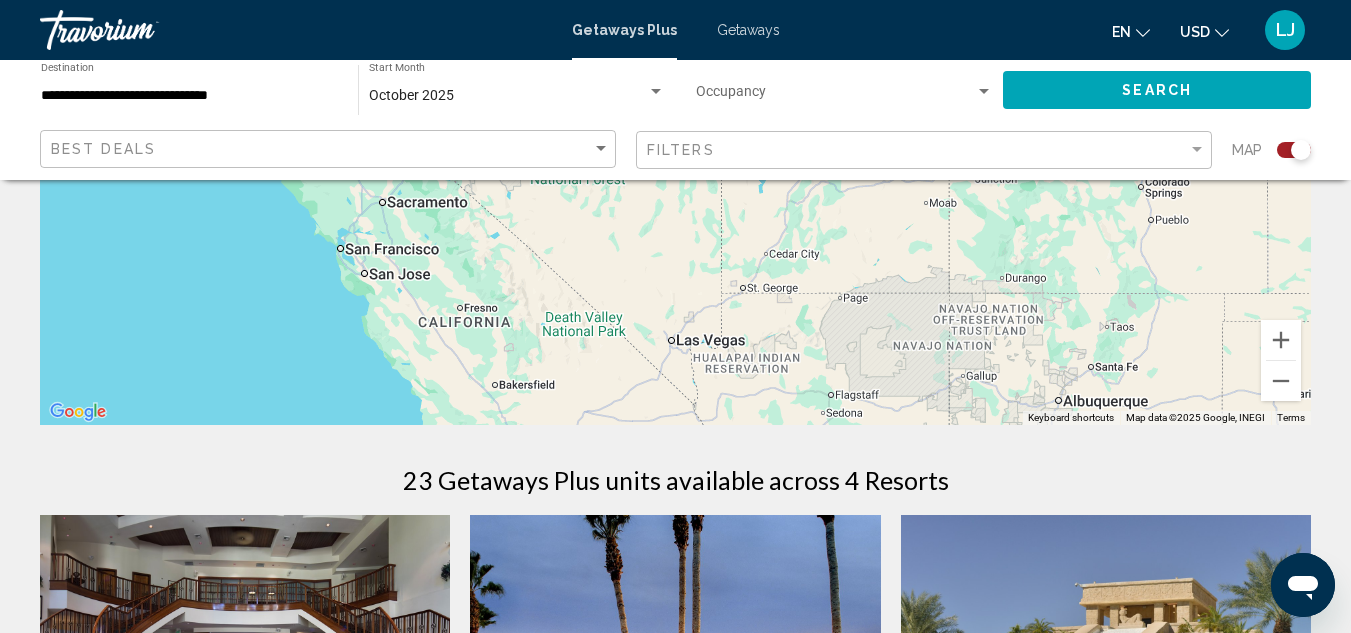 drag, startPoint x: 821, startPoint y: 357, endPoint x: 758, endPoint y: 142, distance: 224.04018 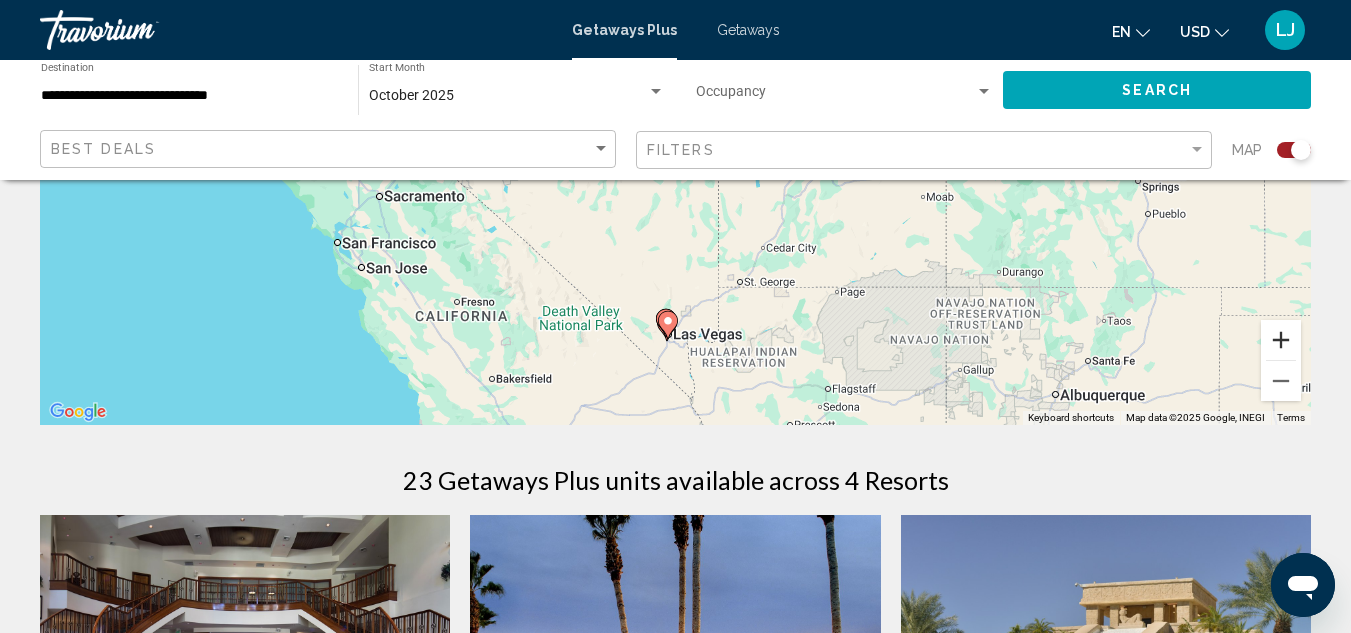 click at bounding box center [1281, 340] 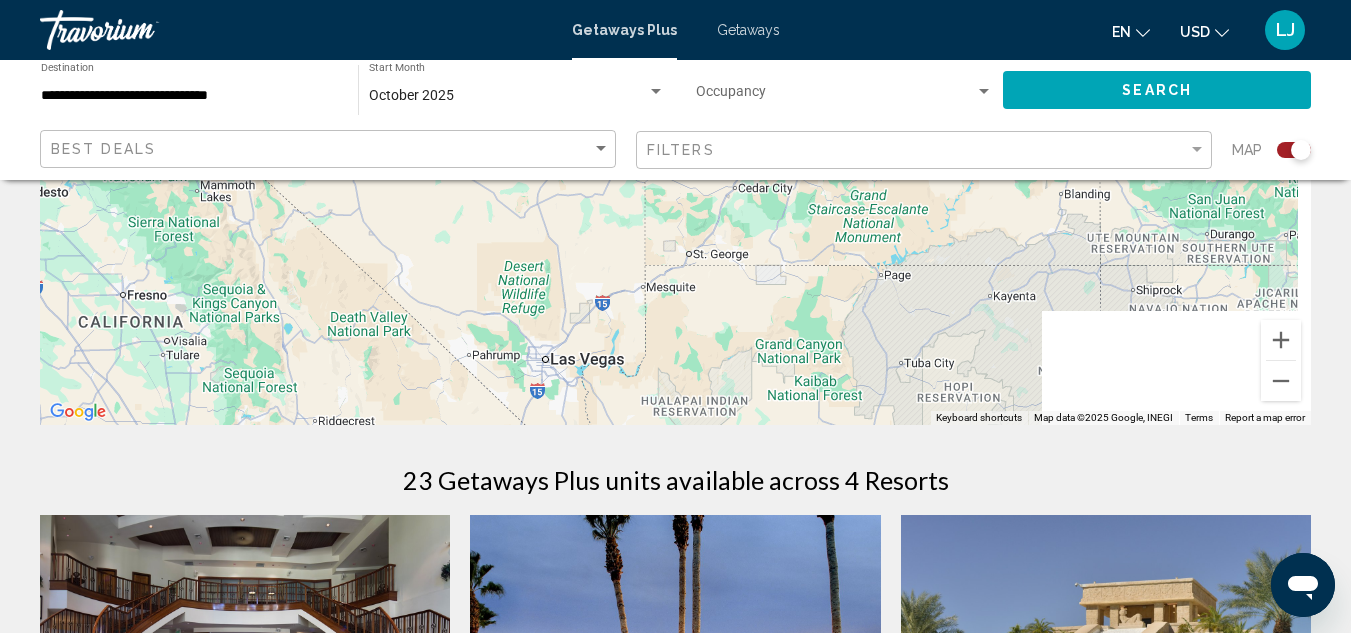 drag, startPoint x: 849, startPoint y: 320, endPoint x: 723, endPoint y: 114, distance: 241.47878 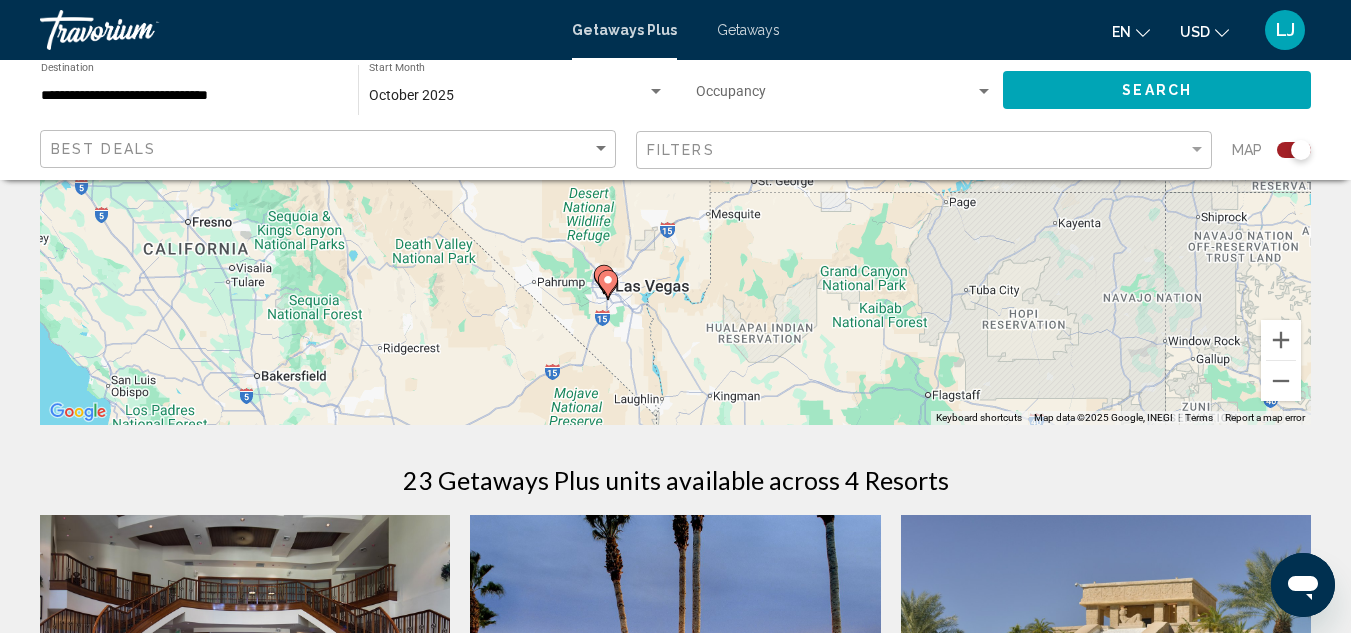 drag, startPoint x: 682, startPoint y: 337, endPoint x: 713, endPoint y: 315, distance: 38.013157 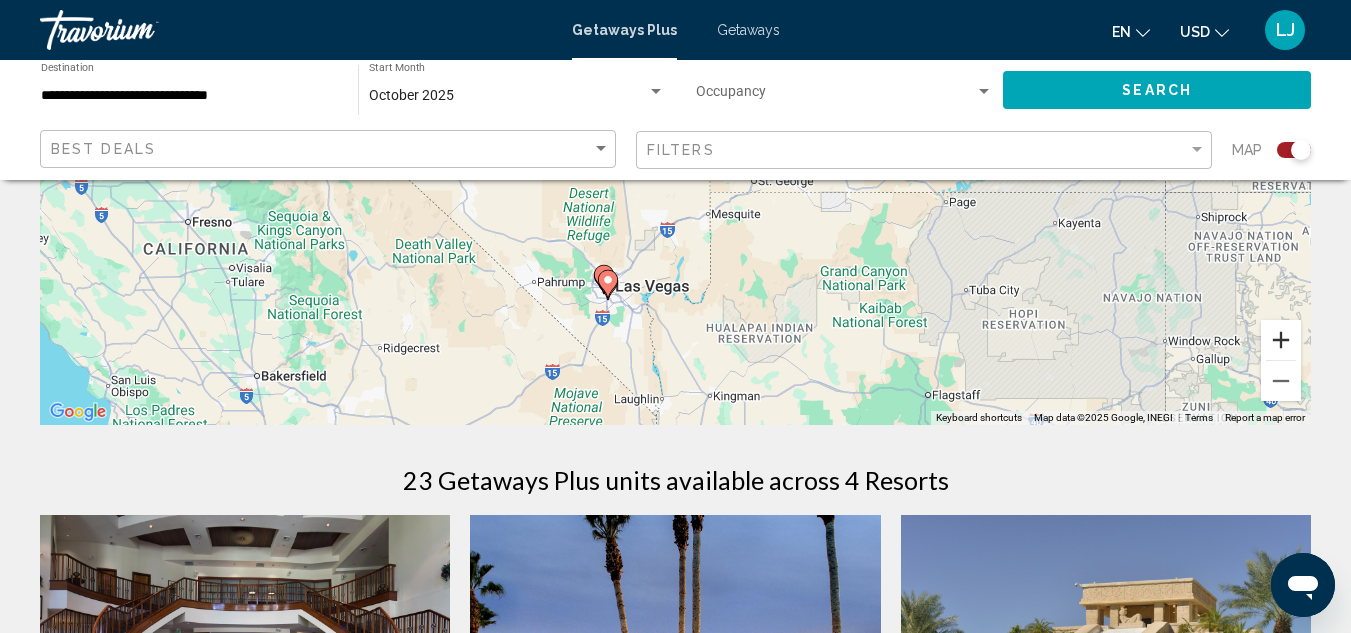 click at bounding box center [1281, 340] 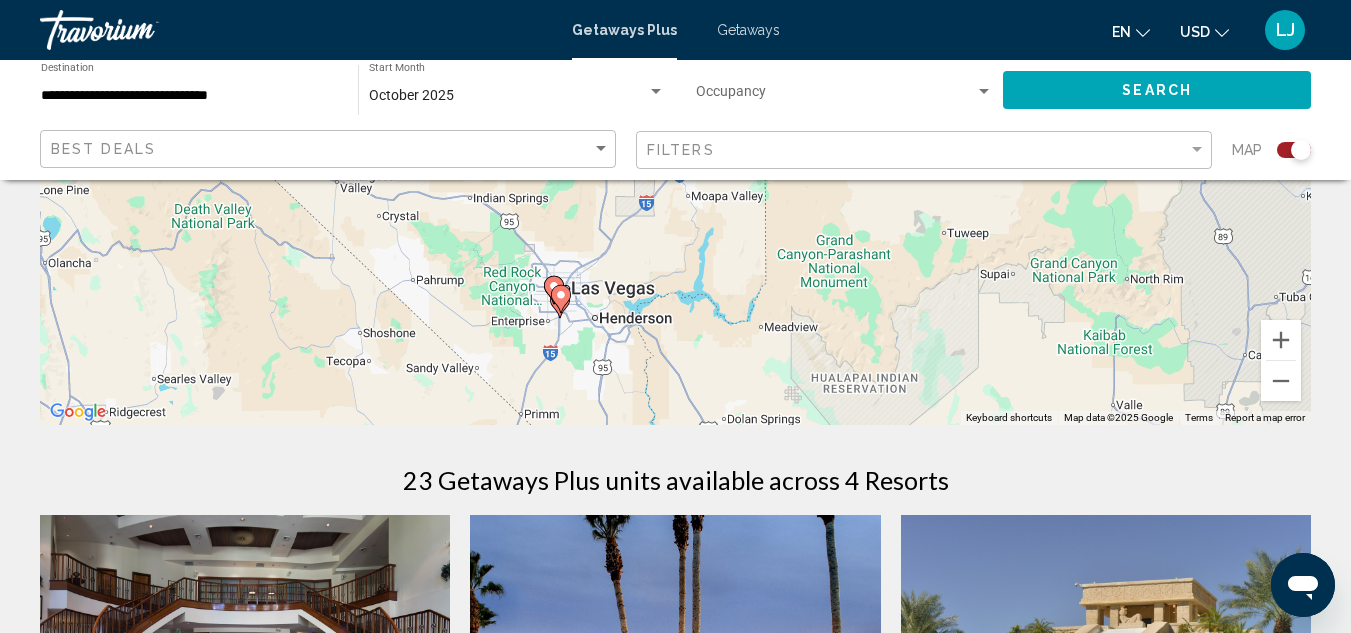 drag, startPoint x: 768, startPoint y: 334, endPoint x: 789, endPoint y: 188, distance: 147.50255 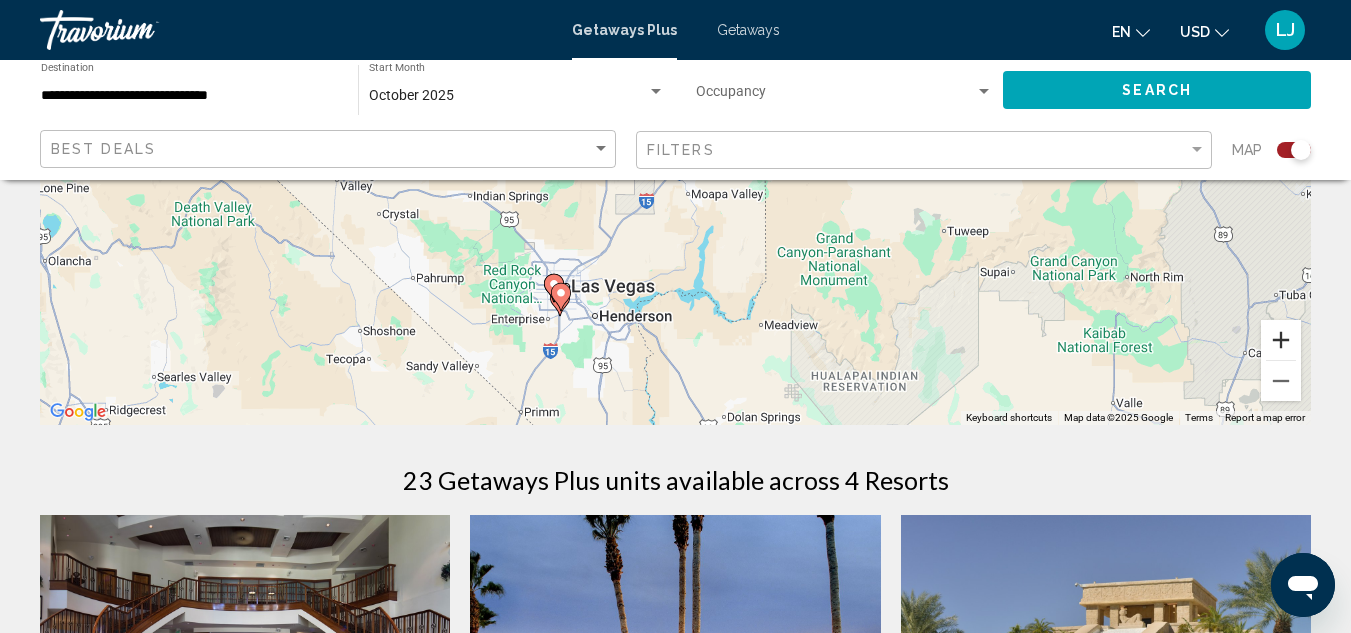 click at bounding box center [1281, 340] 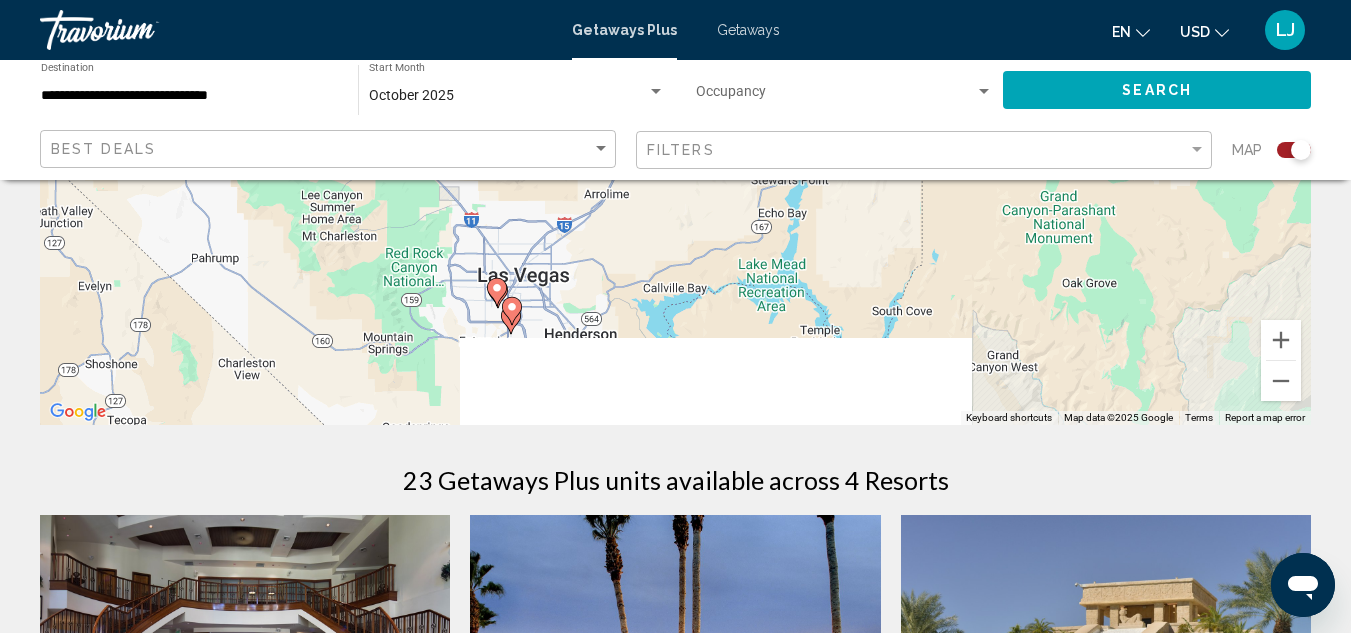 drag, startPoint x: 687, startPoint y: 369, endPoint x: 768, endPoint y: 146, distance: 237.25514 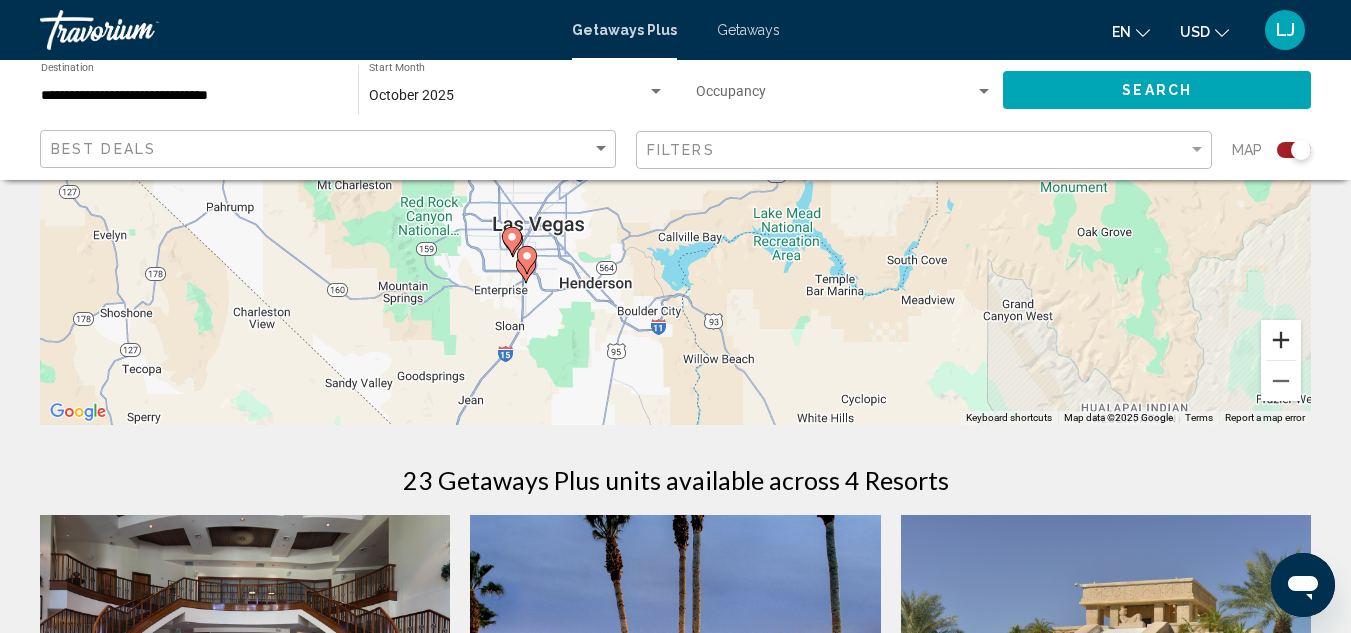 click at bounding box center (1281, 340) 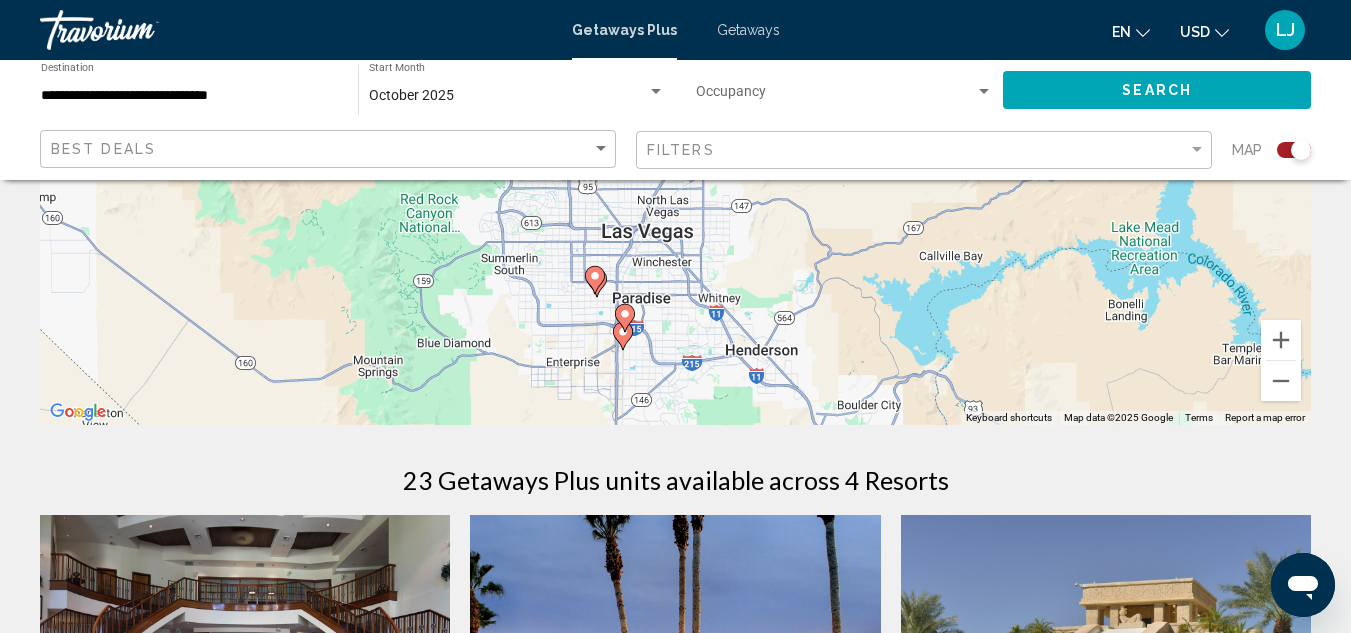 drag, startPoint x: 500, startPoint y: 385, endPoint x: 752, endPoint y: 288, distance: 270.02408 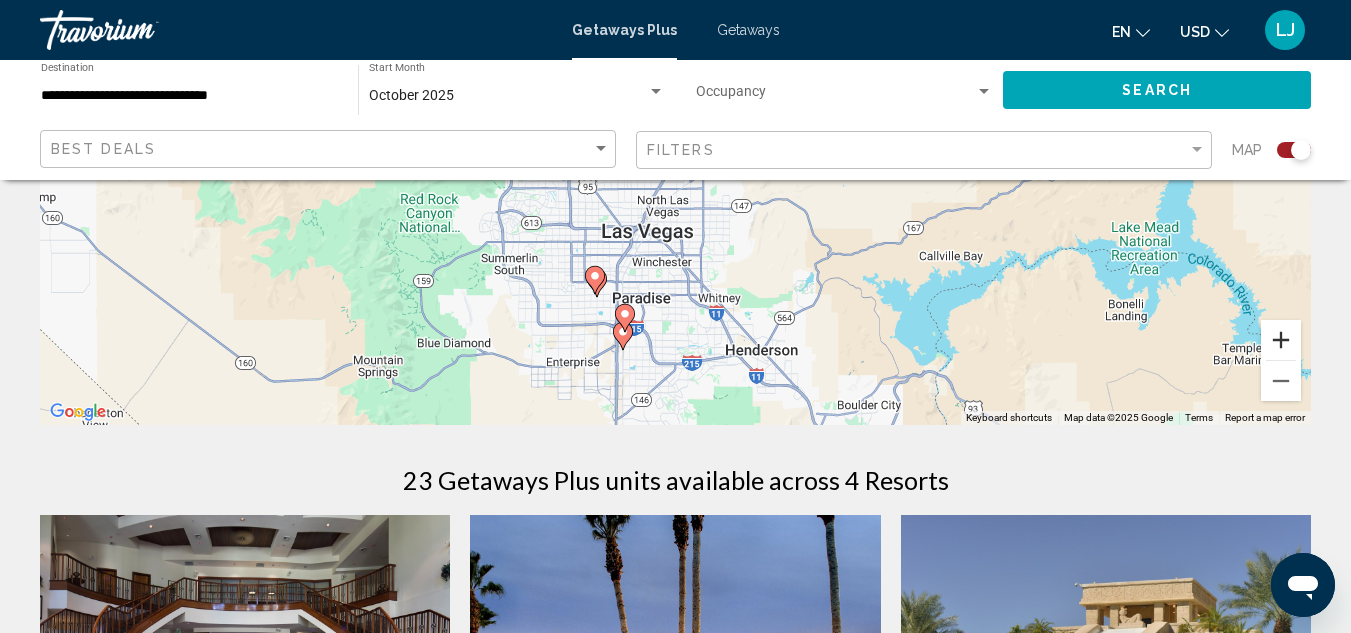 click at bounding box center (1281, 340) 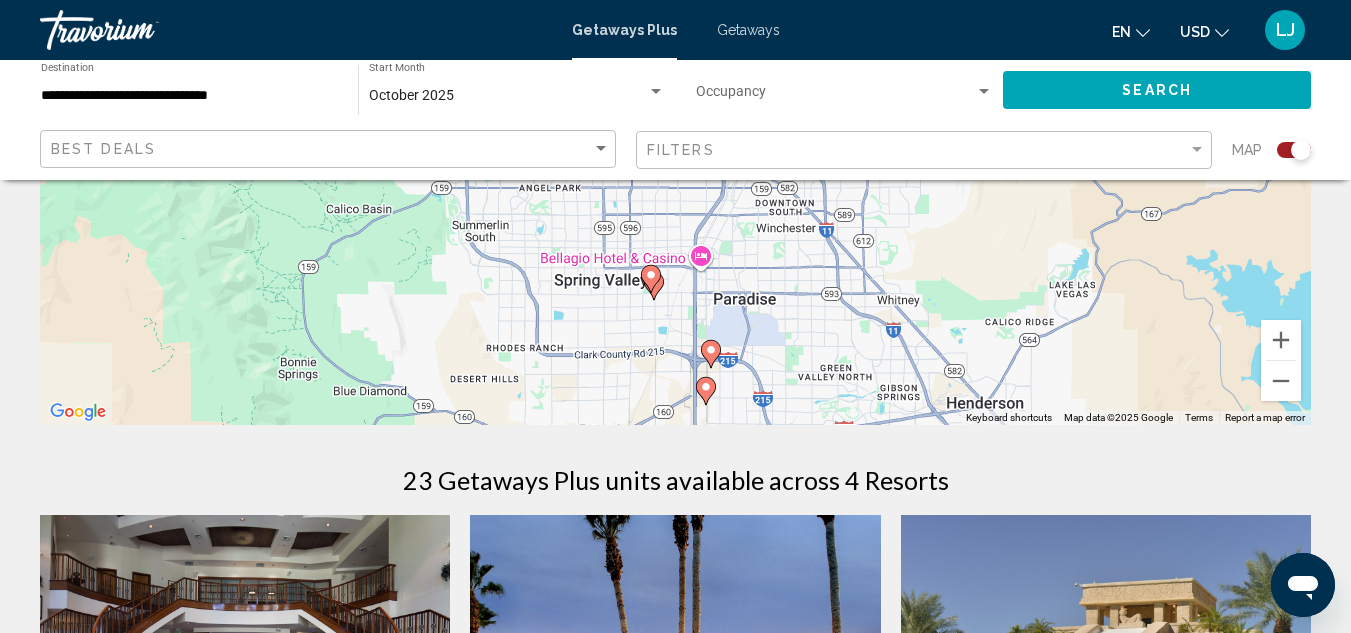 drag, startPoint x: 721, startPoint y: 389, endPoint x: 858, endPoint y: 217, distance: 219.89316 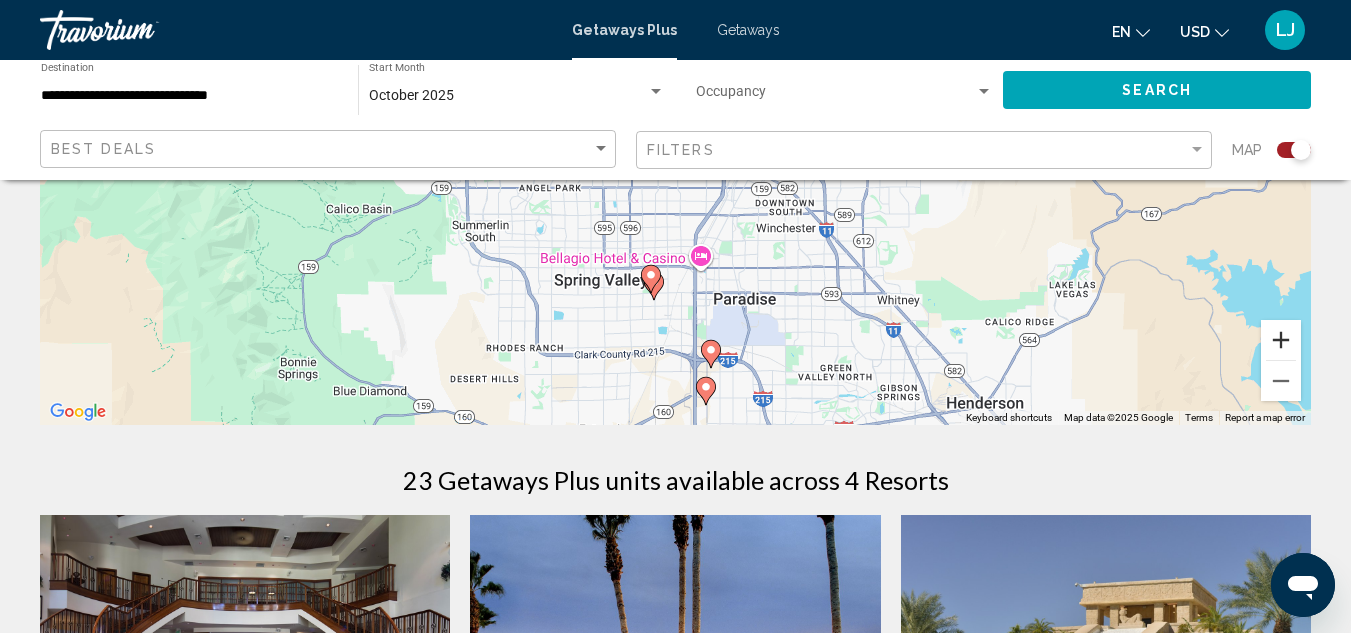 click at bounding box center (1281, 340) 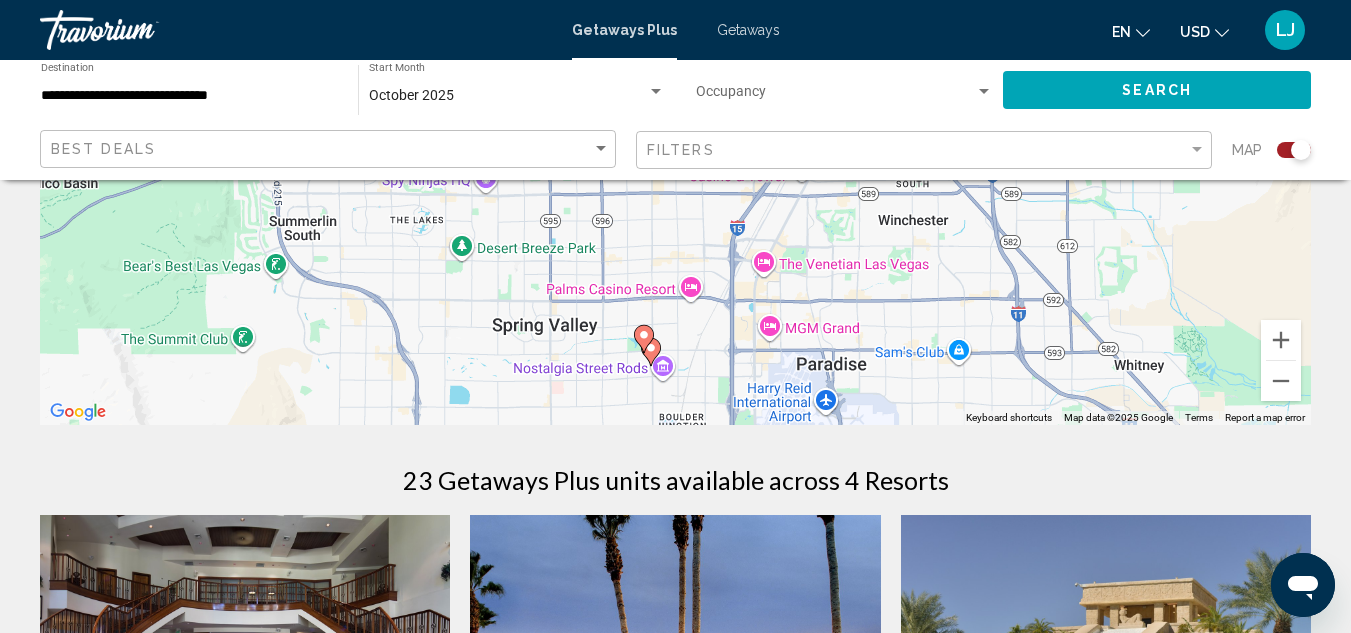 drag, startPoint x: 838, startPoint y: 353, endPoint x: 856, endPoint y: 242, distance: 112.44999 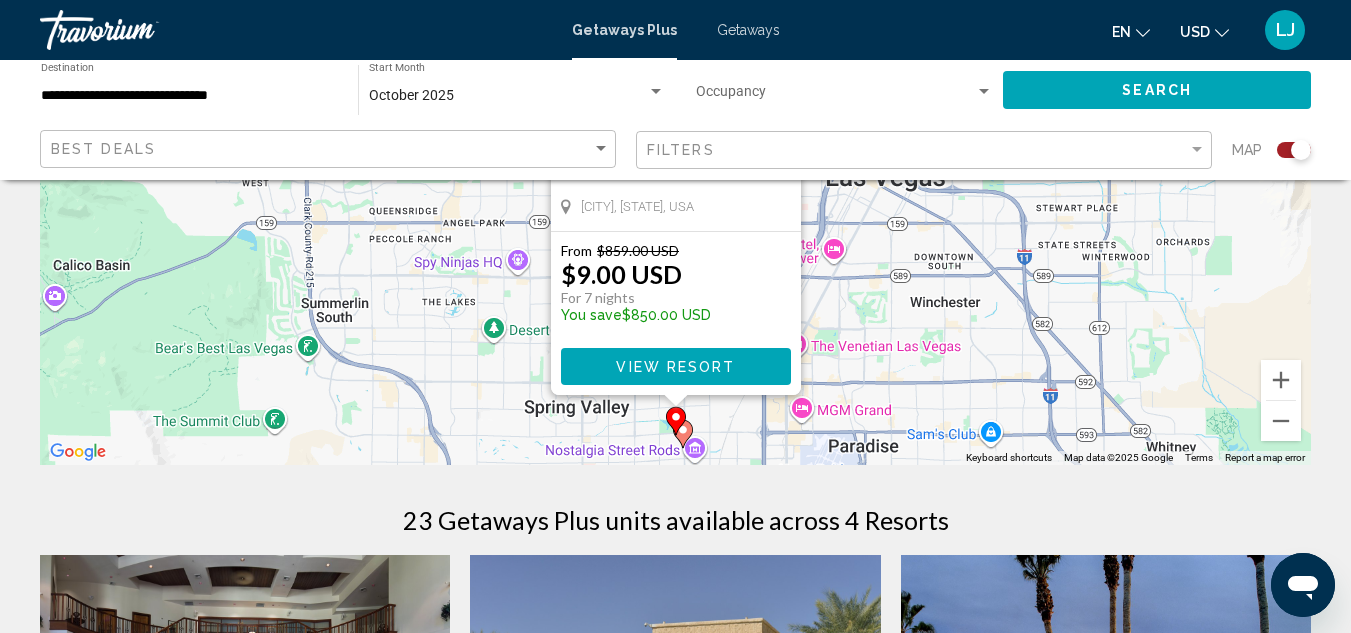 scroll, scrollTop: 400, scrollLeft: 0, axis: vertical 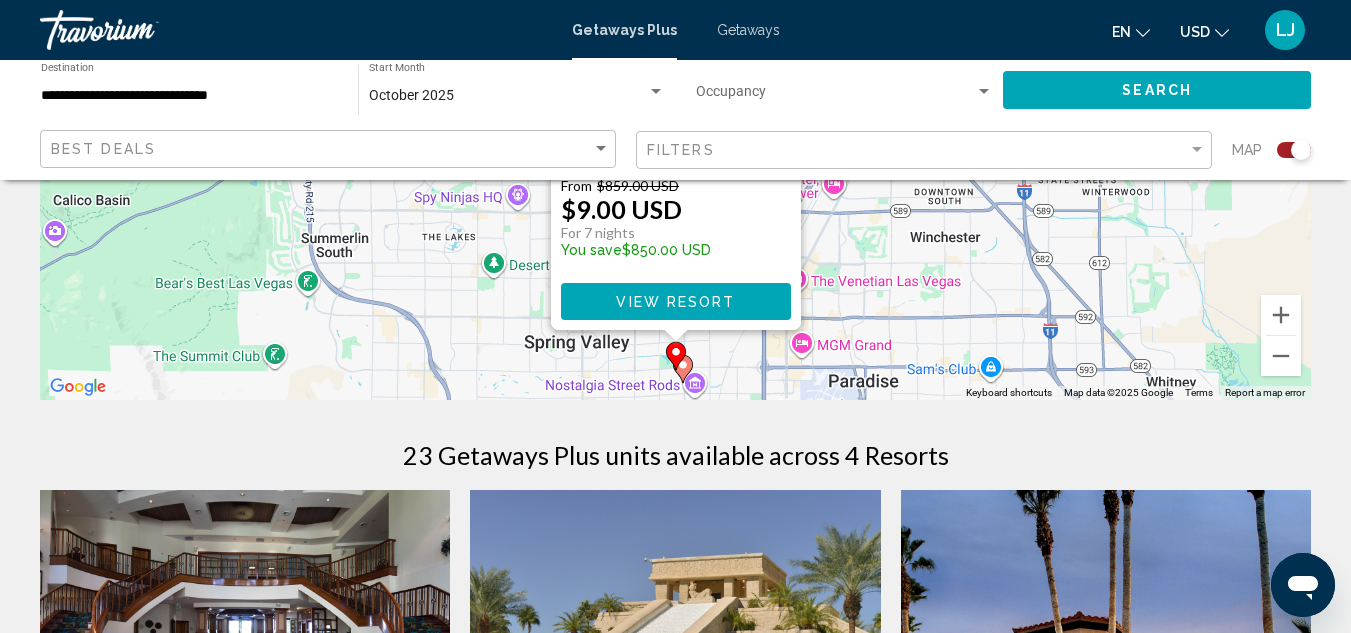 click 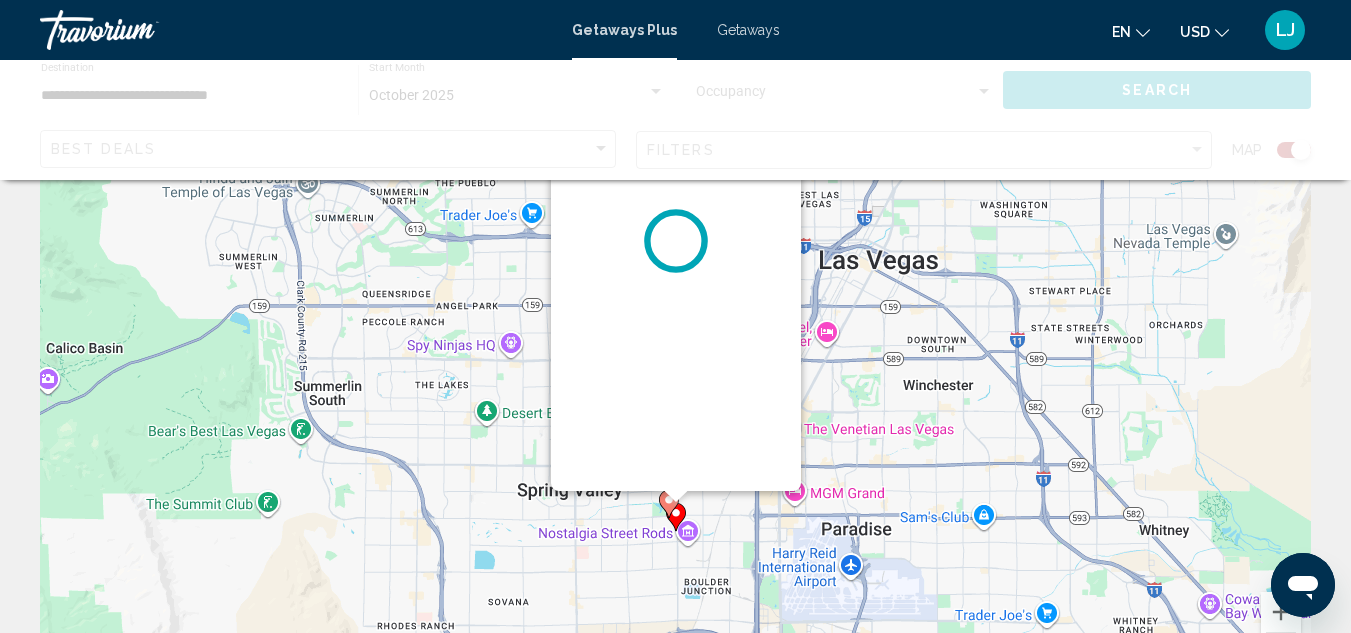 scroll, scrollTop: 0, scrollLeft: 0, axis: both 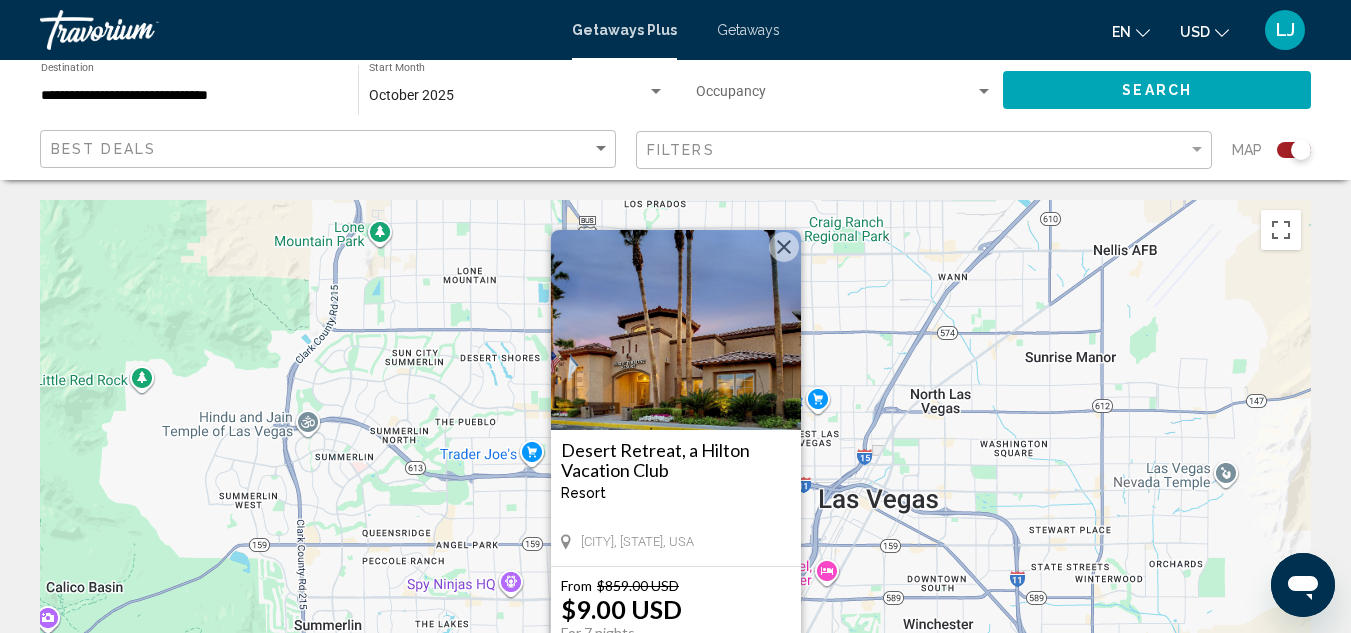 click at bounding box center [676, 330] 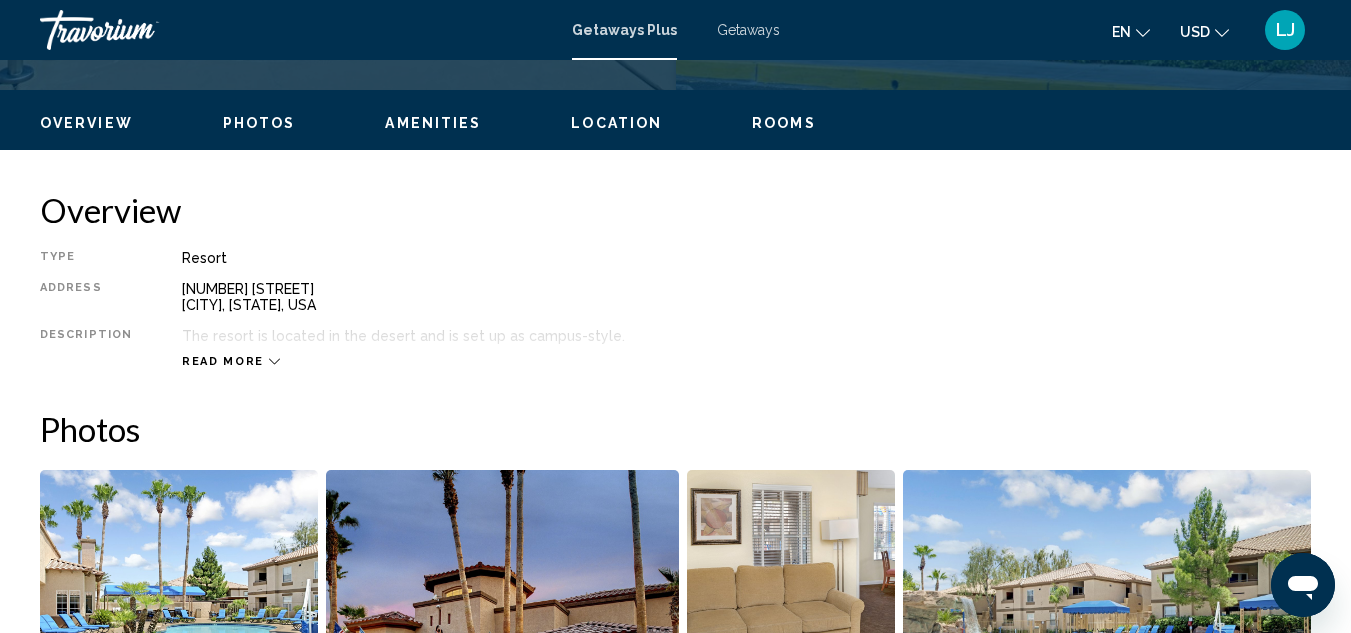 scroll, scrollTop: 618, scrollLeft: 0, axis: vertical 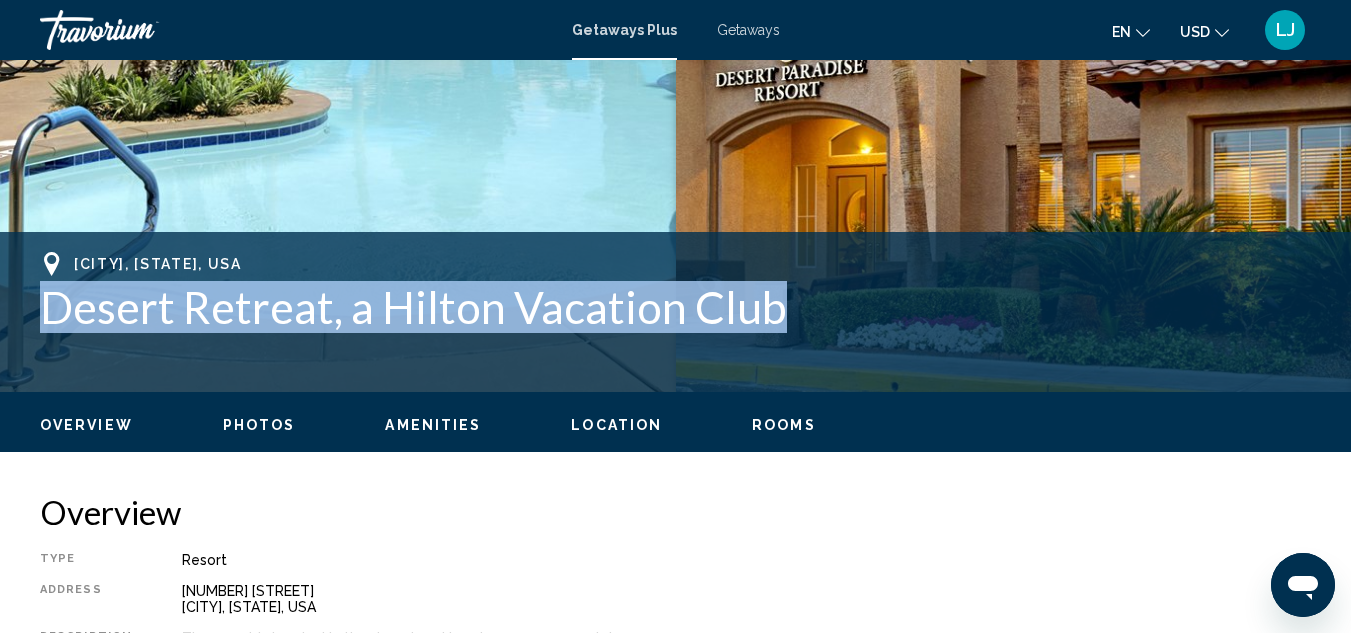 drag, startPoint x: 49, startPoint y: 310, endPoint x: 771, endPoint y: 303, distance: 722.03394 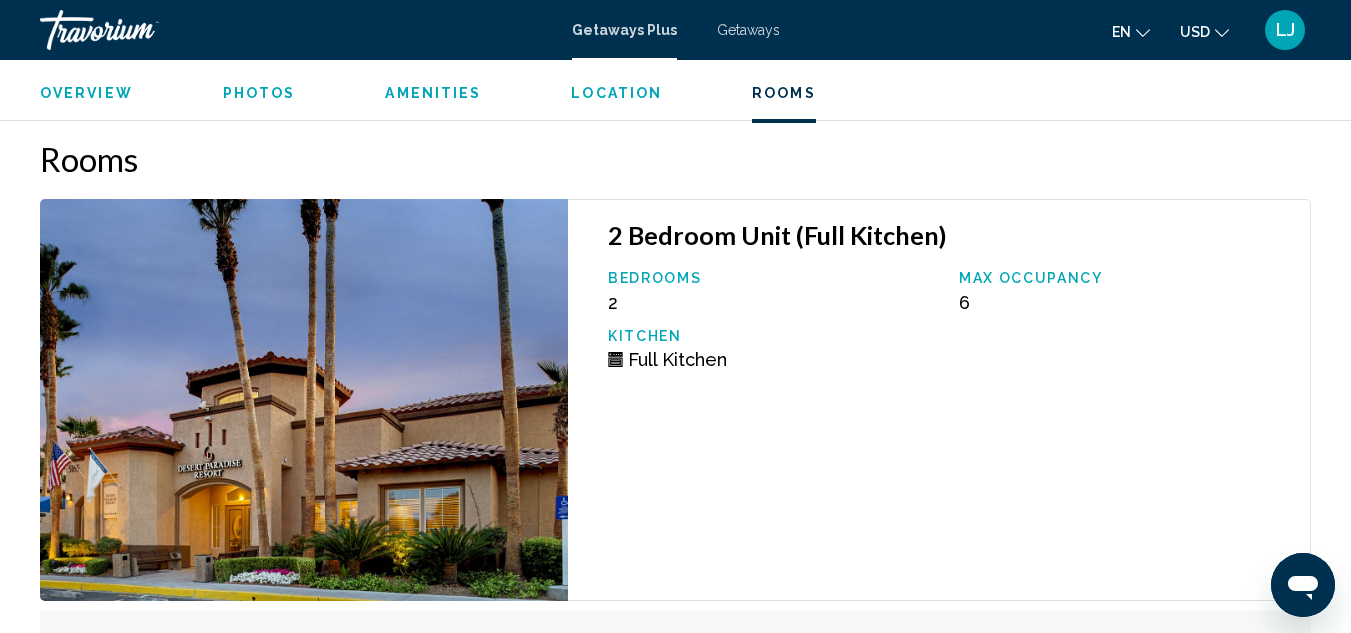 scroll, scrollTop: 3419, scrollLeft: 0, axis: vertical 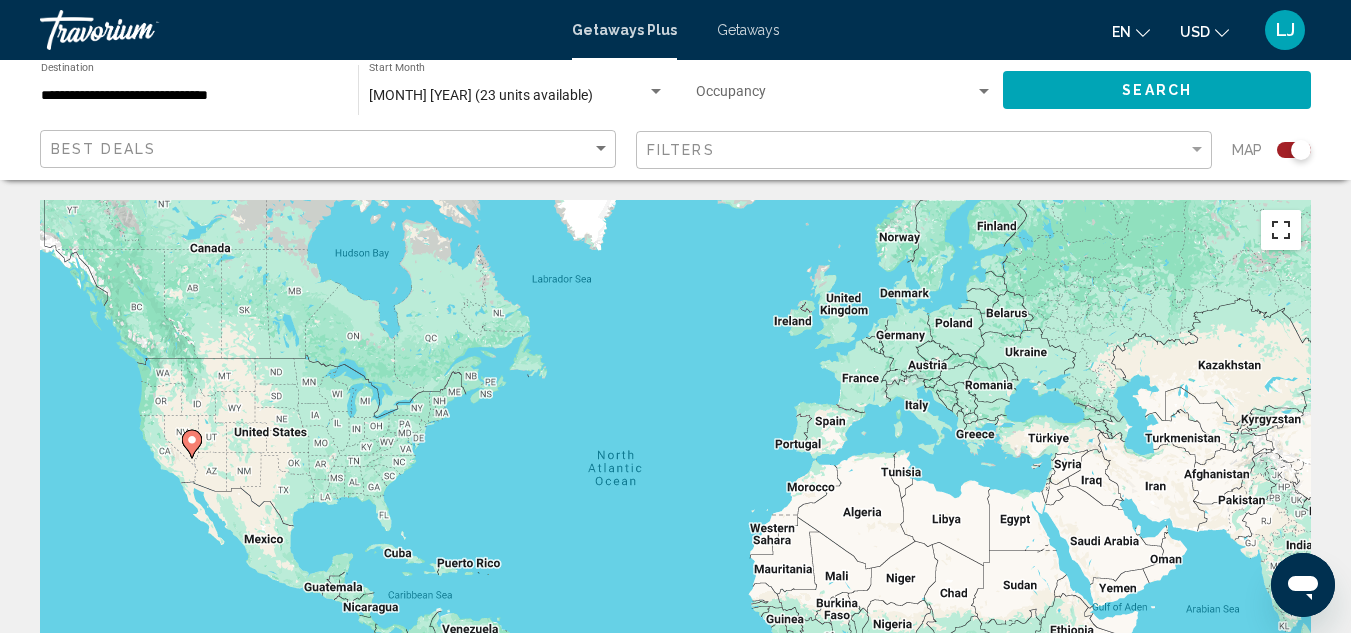 click at bounding box center (1281, 230) 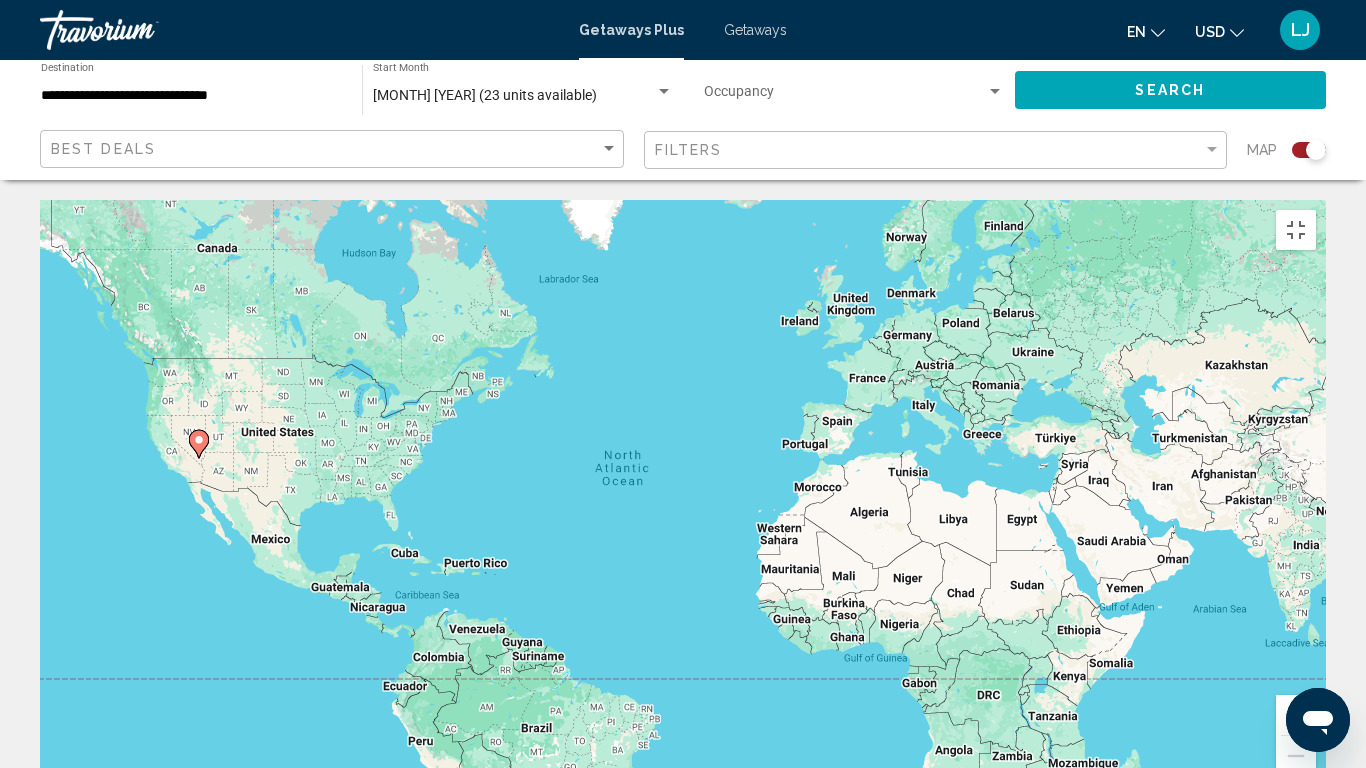 click at bounding box center (1296, 715) 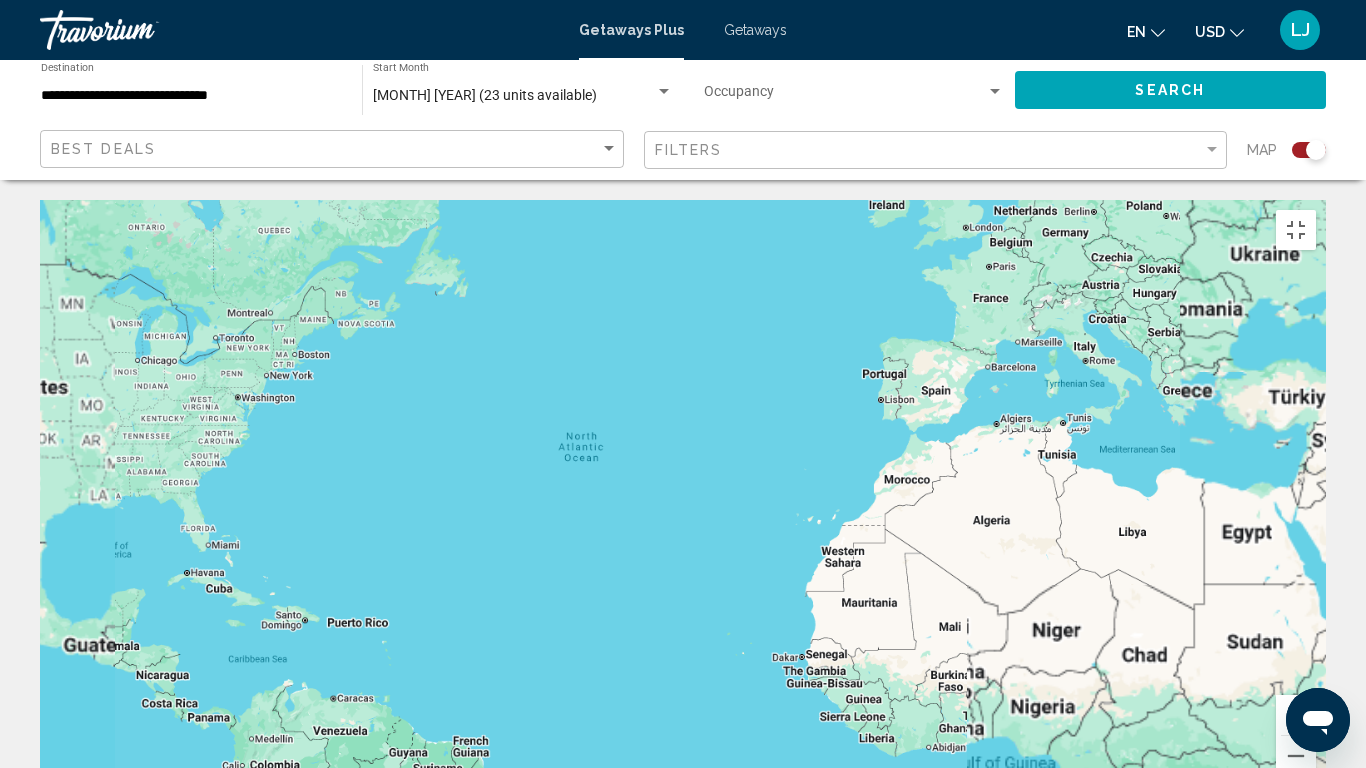 click at bounding box center [1296, 715] 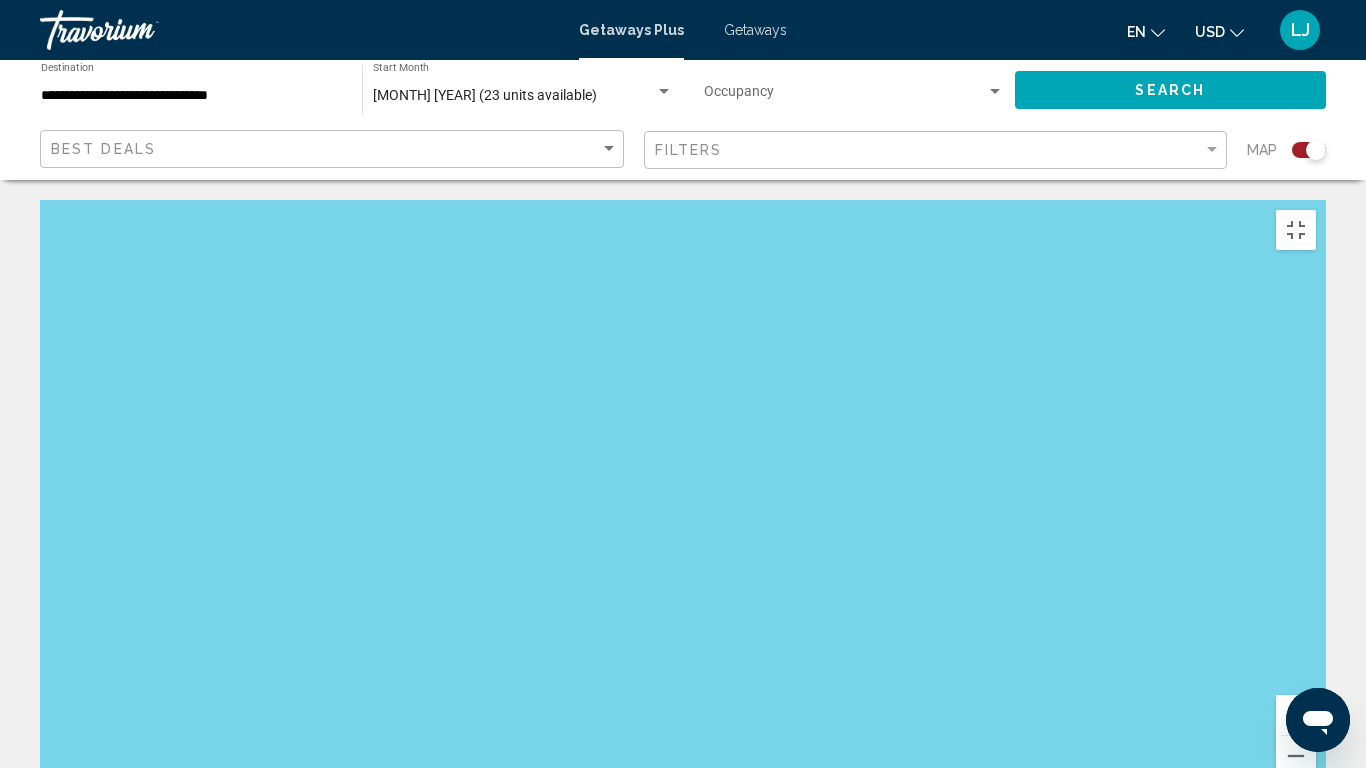 drag, startPoint x: 324, startPoint y: 389, endPoint x: 1215, endPoint y: 503, distance: 898.2633 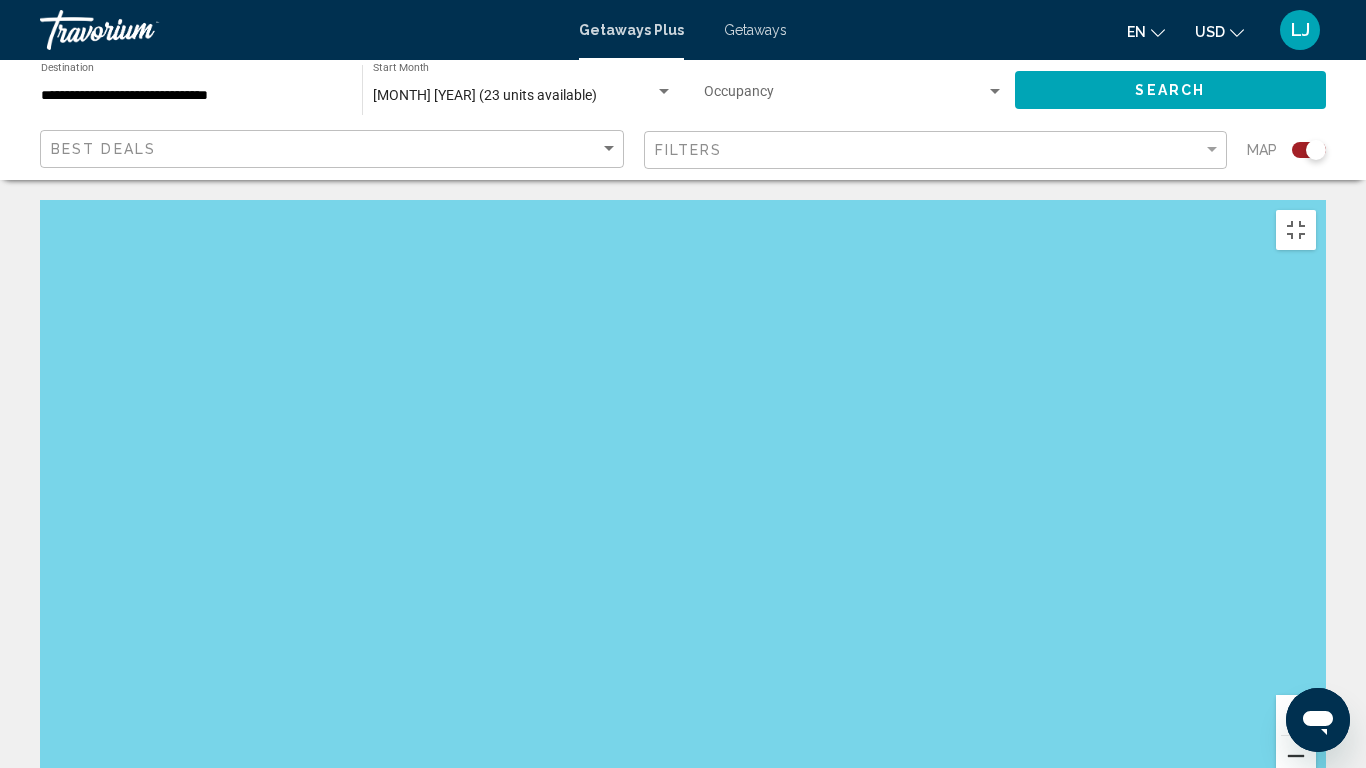 click at bounding box center [1296, 756] 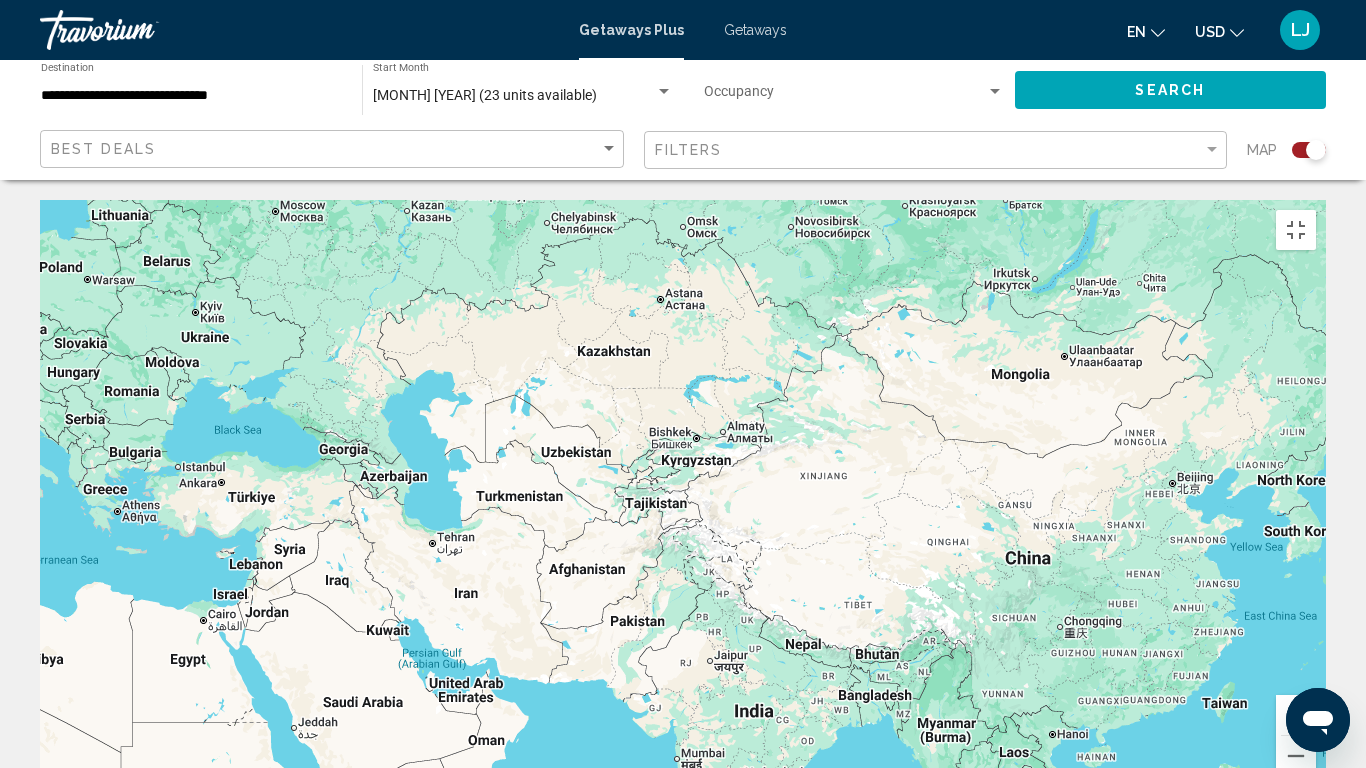 drag, startPoint x: 62, startPoint y: 164, endPoint x: 1353, endPoint y: 189, distance: 1291.2421 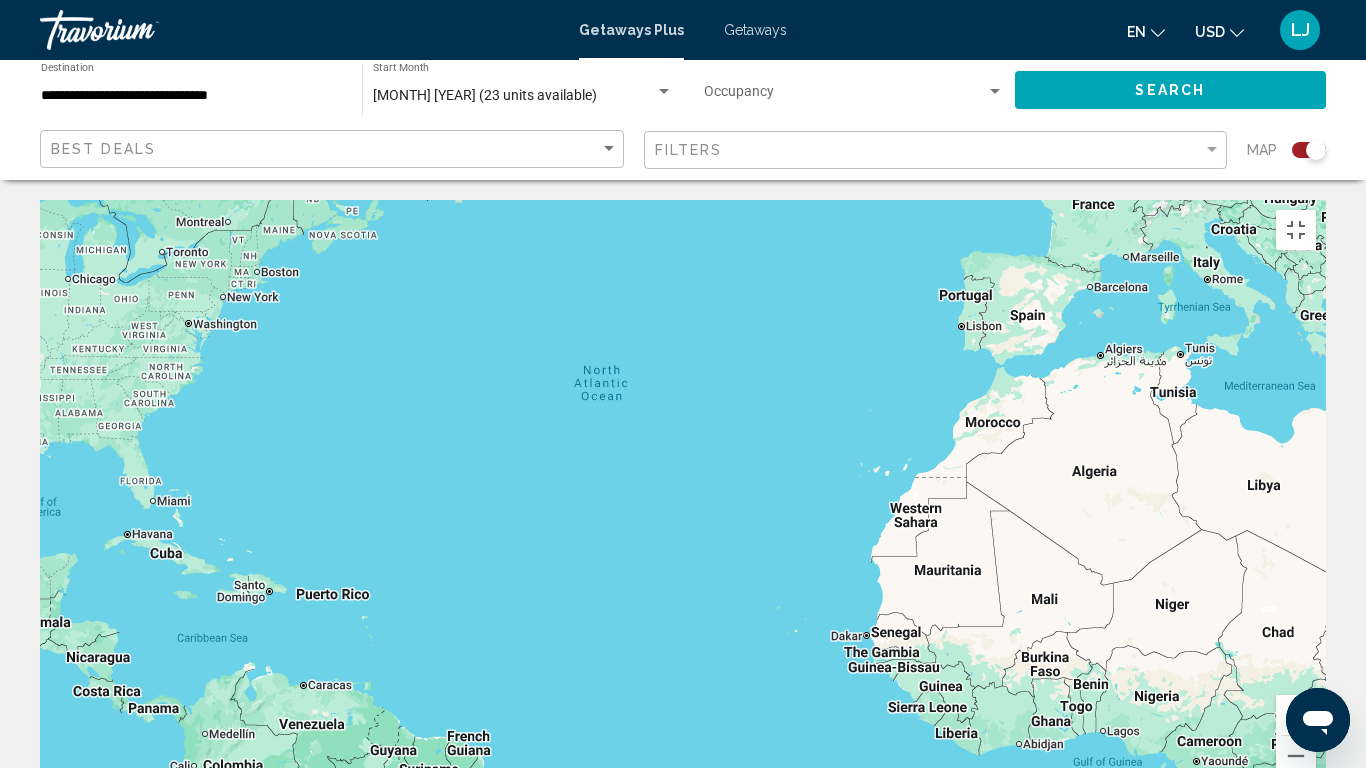 drag, startPoint x: 91, startPoint y: 457, endPoint x: 1316, endPoint y: 279, distance: 1237.8647 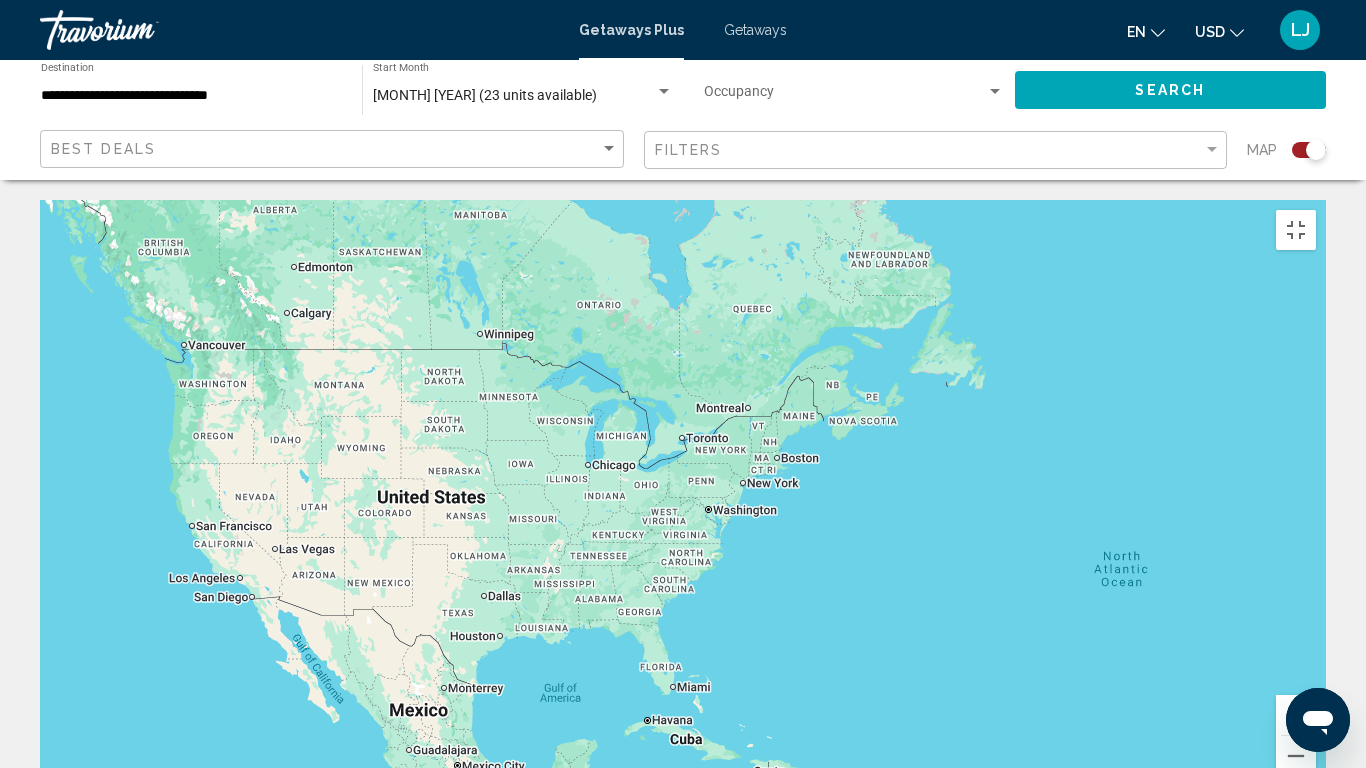 drag, startPoint x: 139, startPoint y: 289, endPoint x: 596, endPoint y: 442, distance: 481.93152 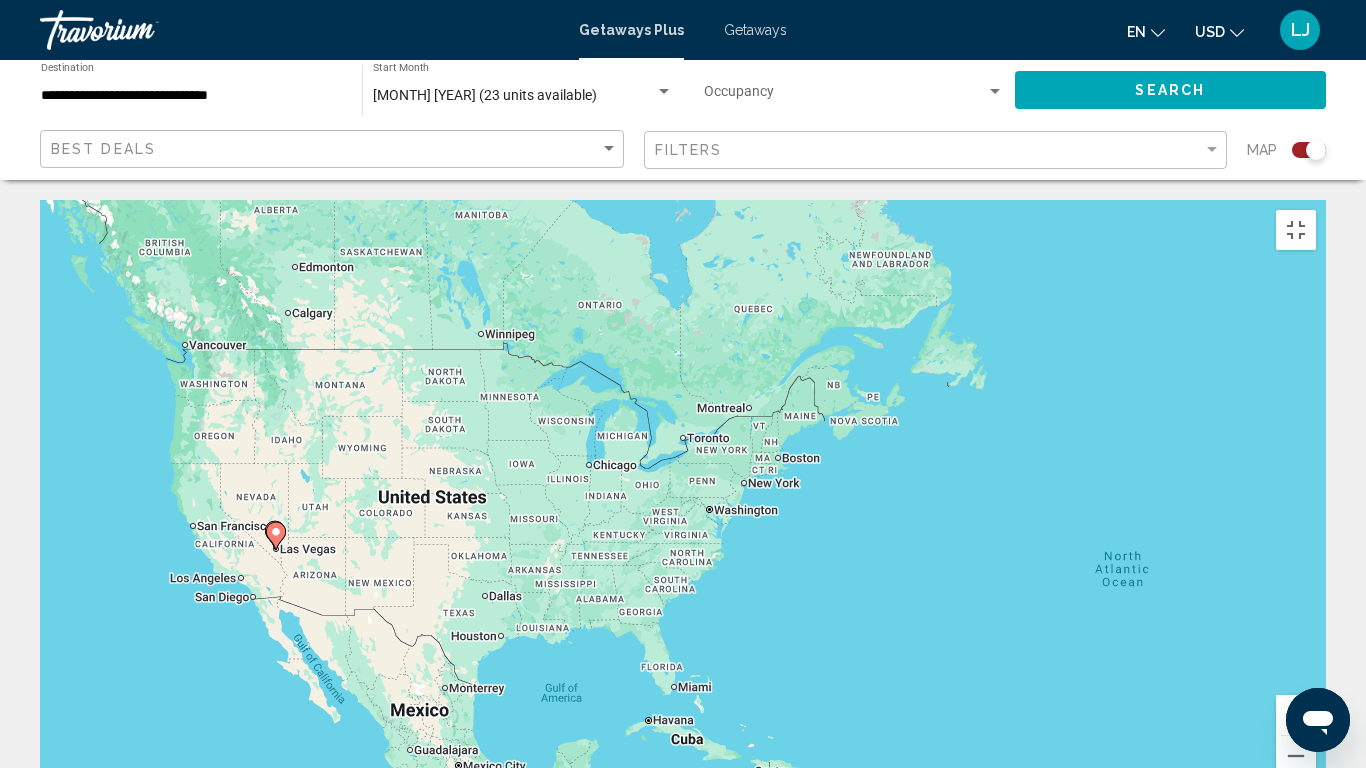 click at bounding box center (1296, 715) 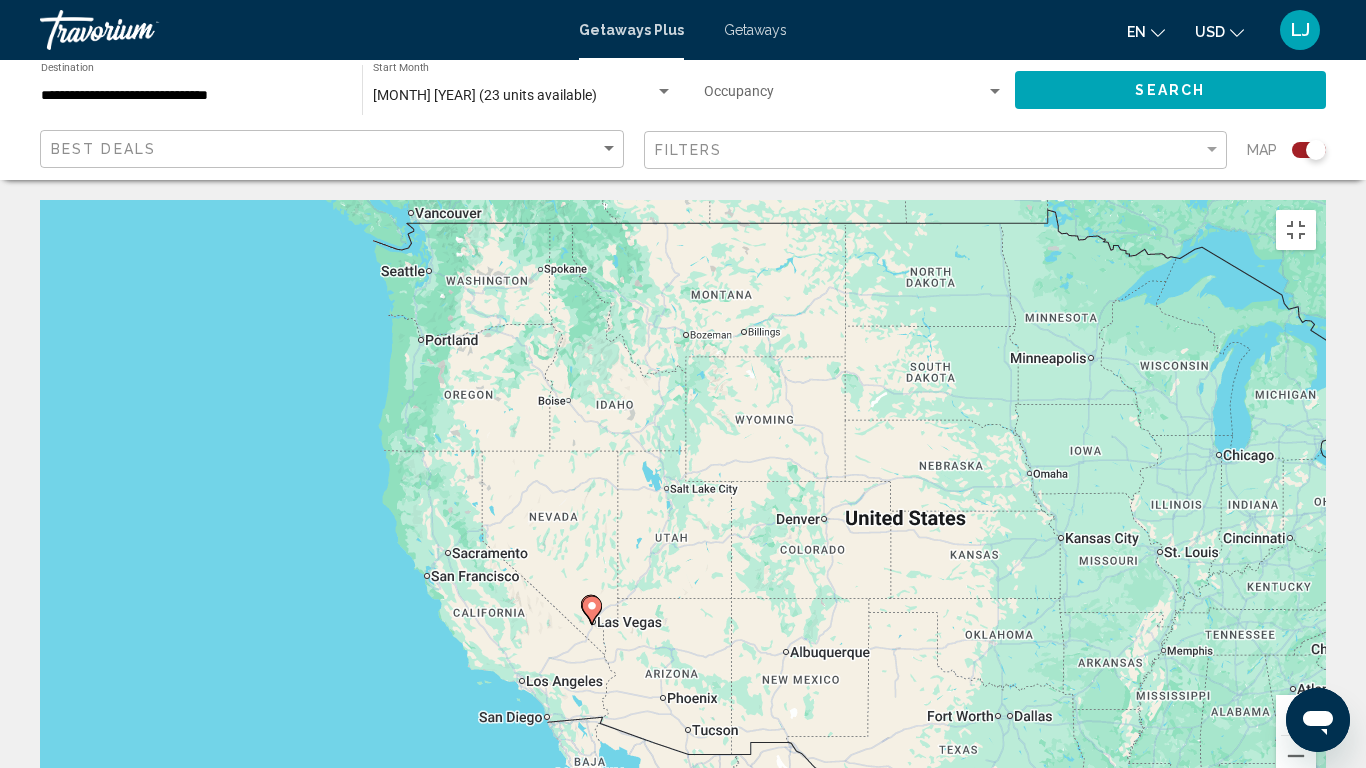 drag, startPoint x: 93, startPoint y: 532, endPoint x: 819, endPoint y: 555, distance: 726.36426 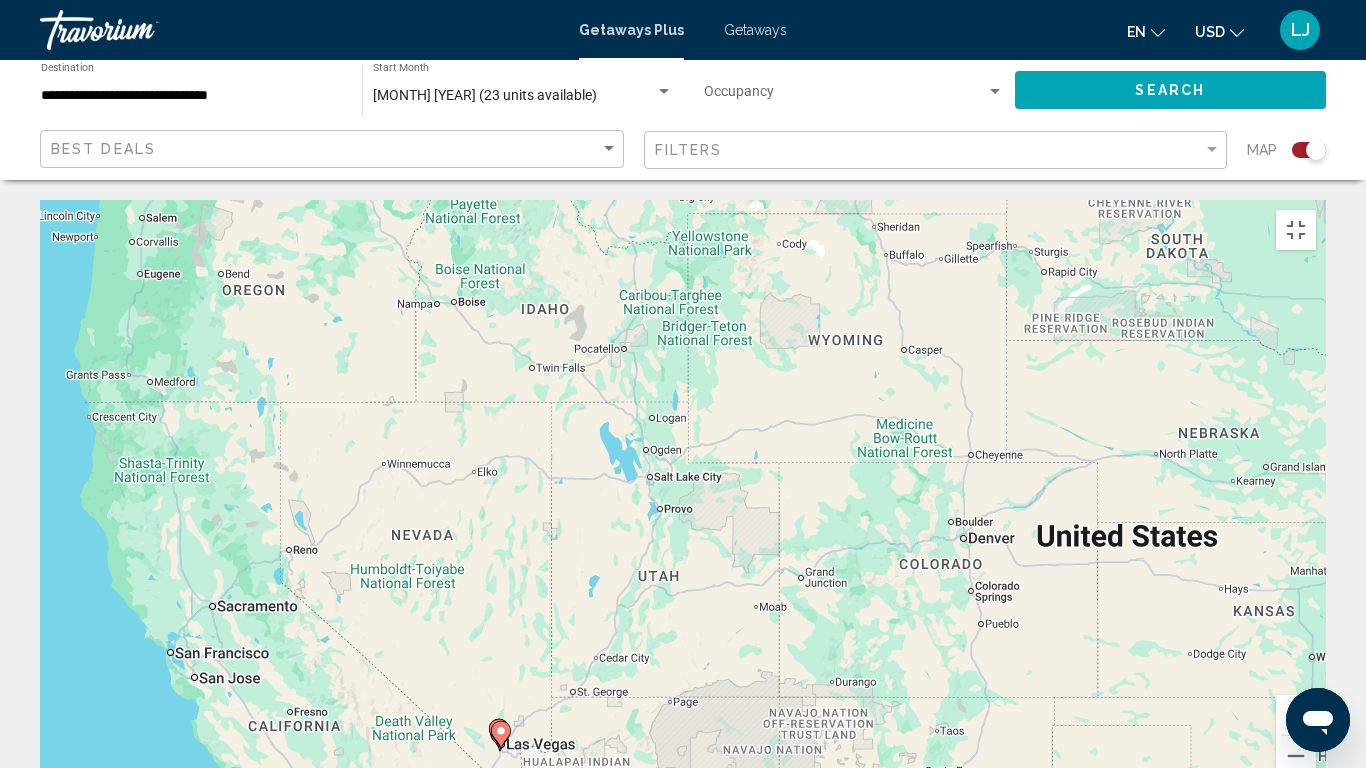 click at bounding box center [1296, 715] 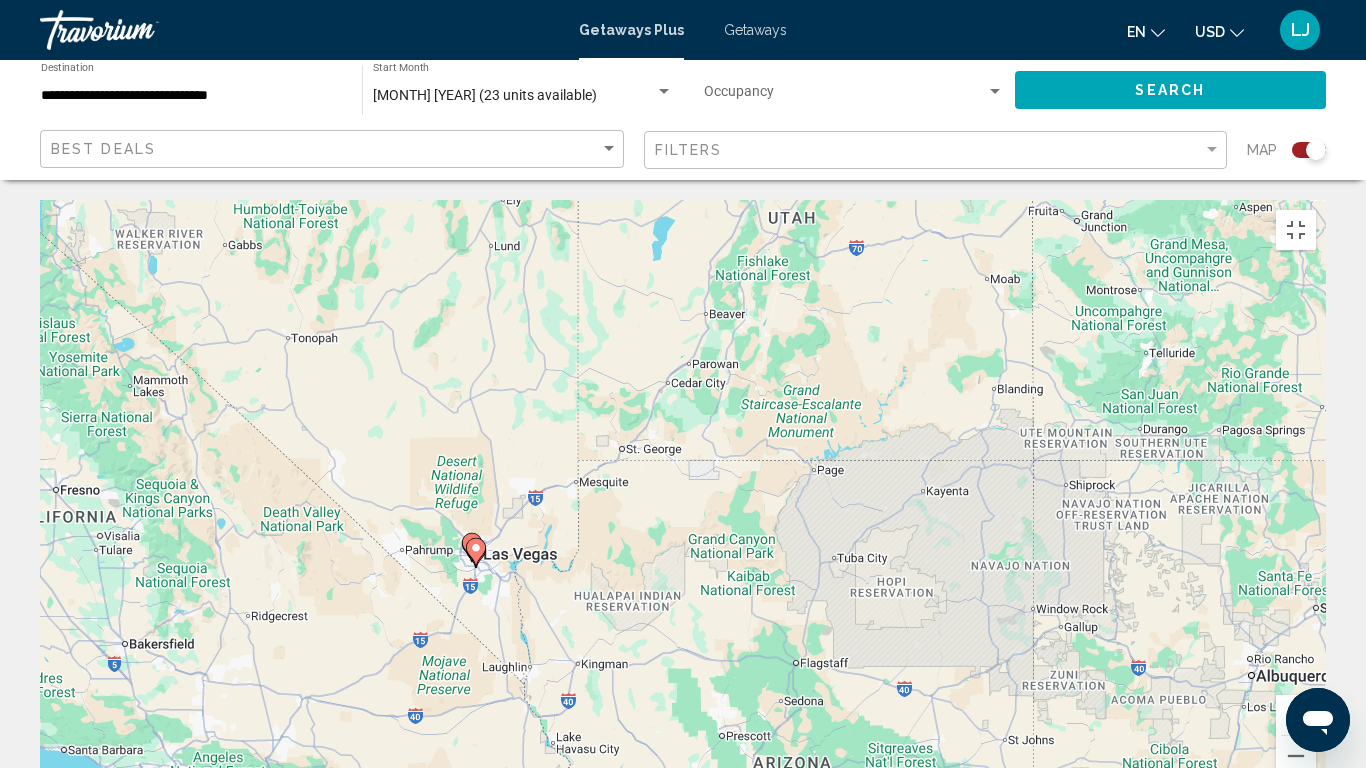 drag, startPoint x: 548, startPoint y: 639, endPoint x: 707, endPoint y: 199, distance: 467.8472 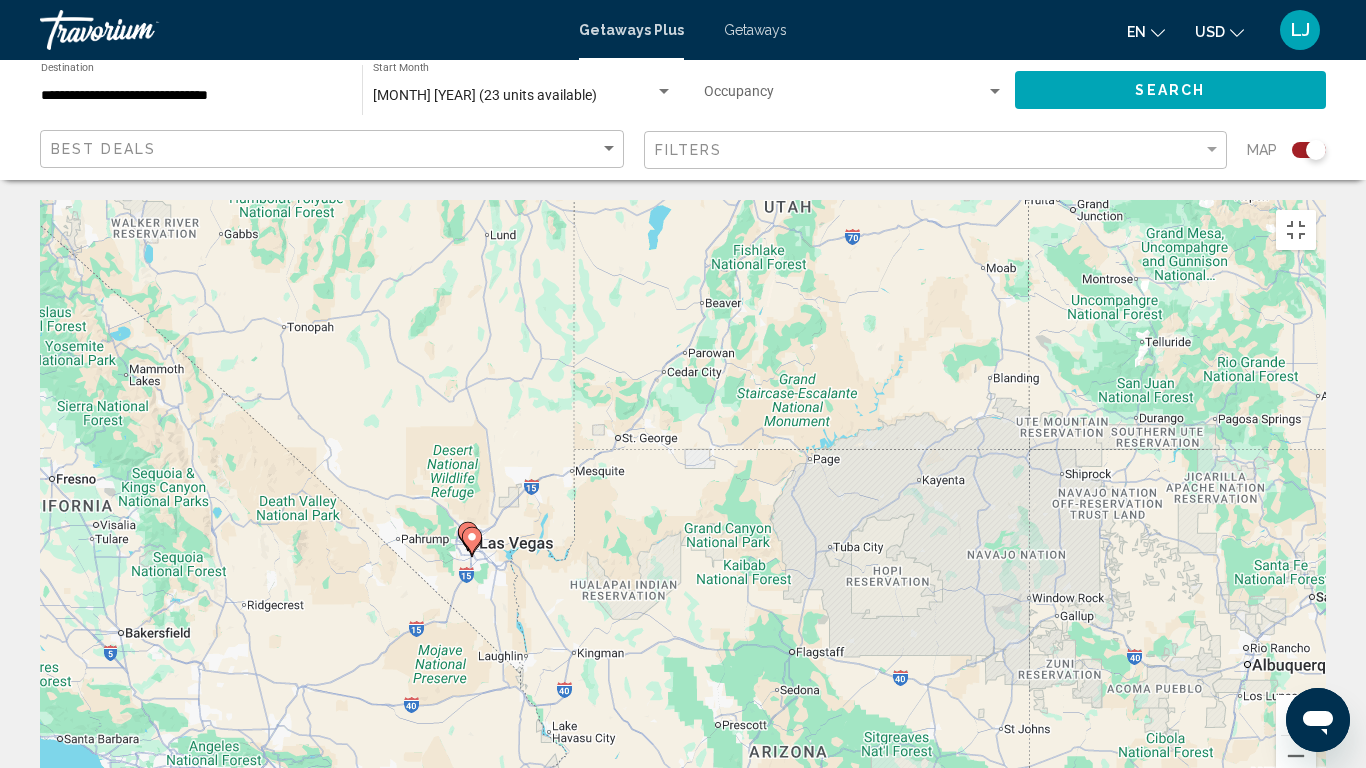 click at bounding box center (1296, 715) 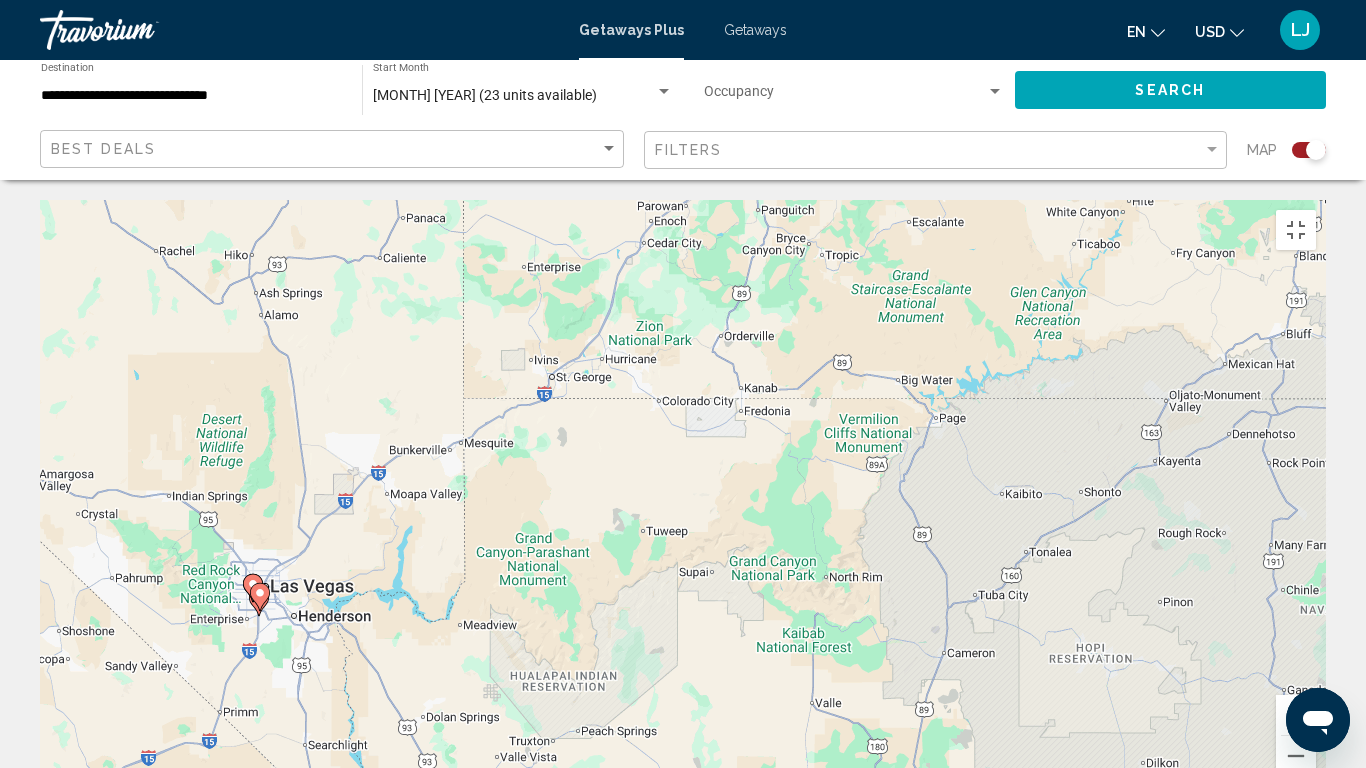 click at bounding box center (1296, 715) 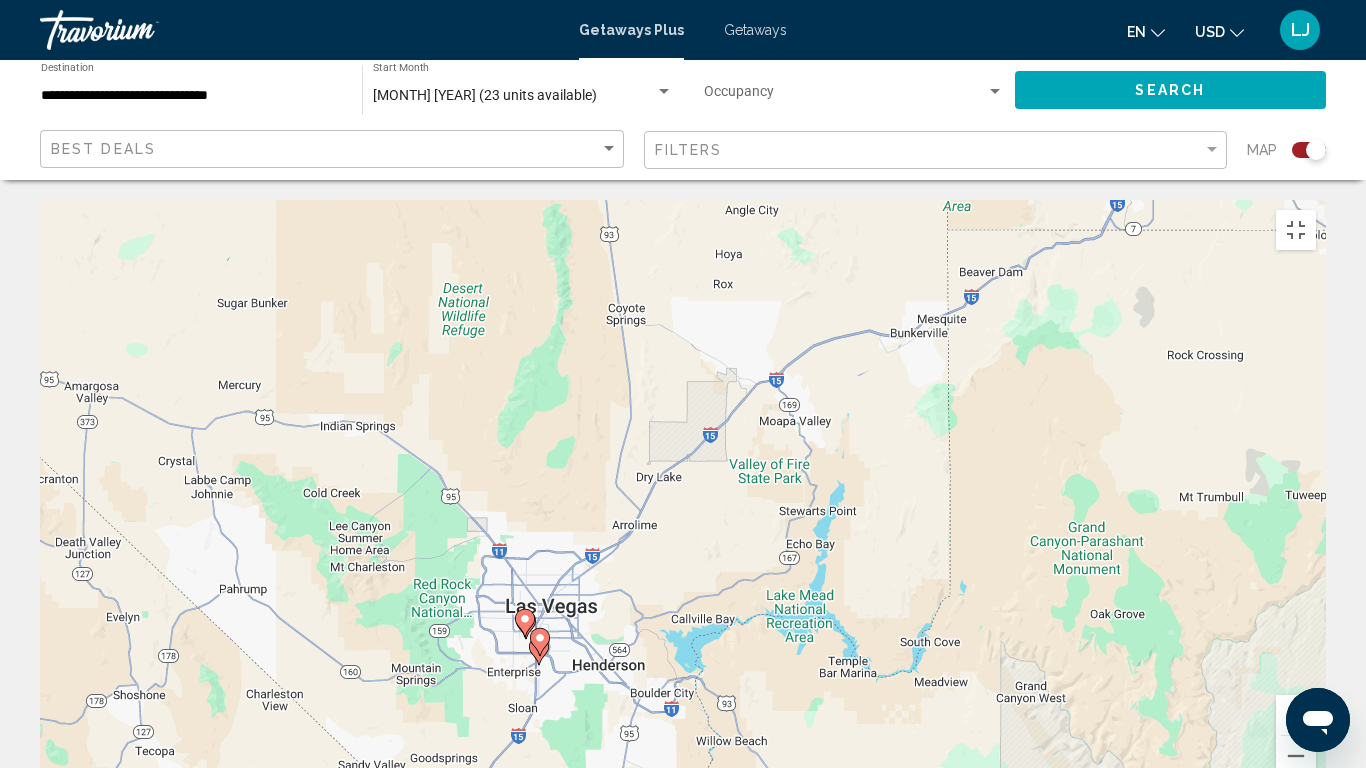 drag, startPoint x: 73, startPoint y: 523, endPoint x: 772, endPoint y: 457, distance: 702.10895 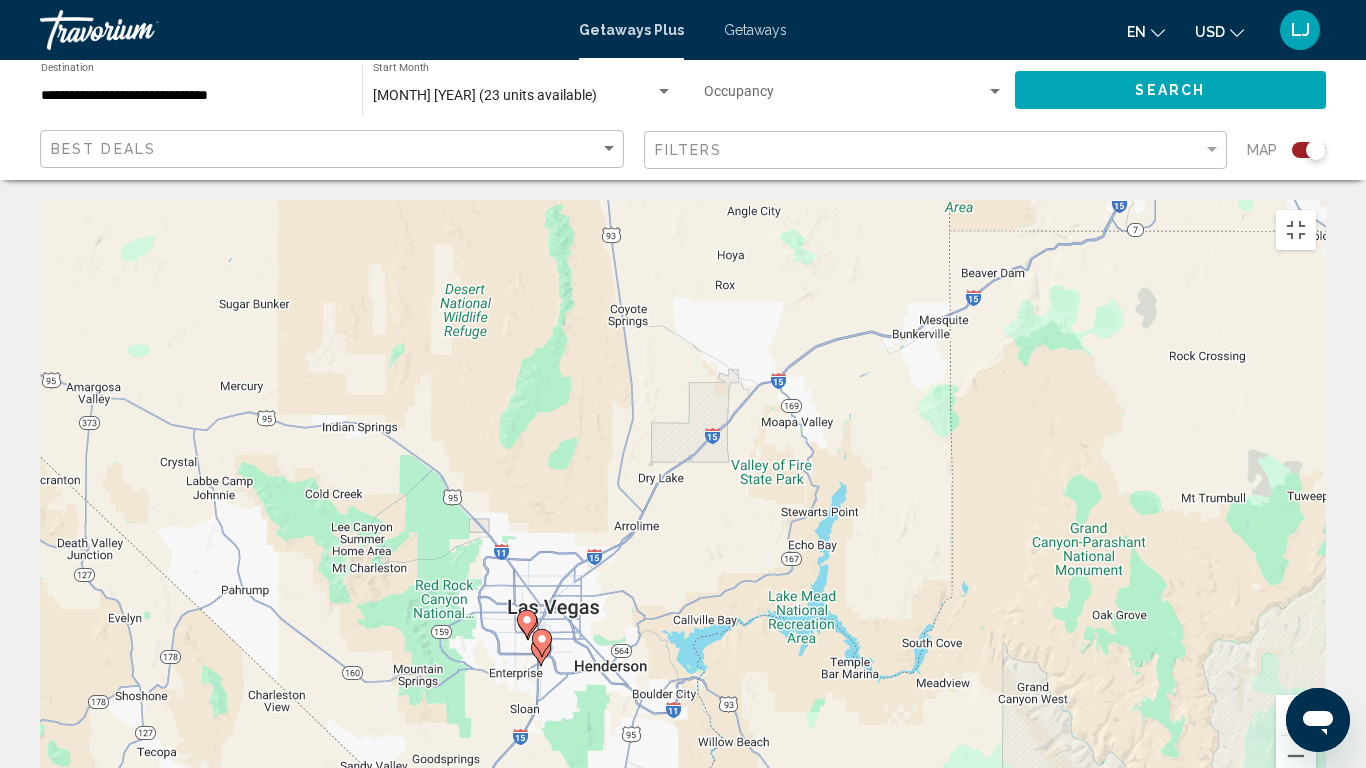 click at bounding box center [1296, 715] 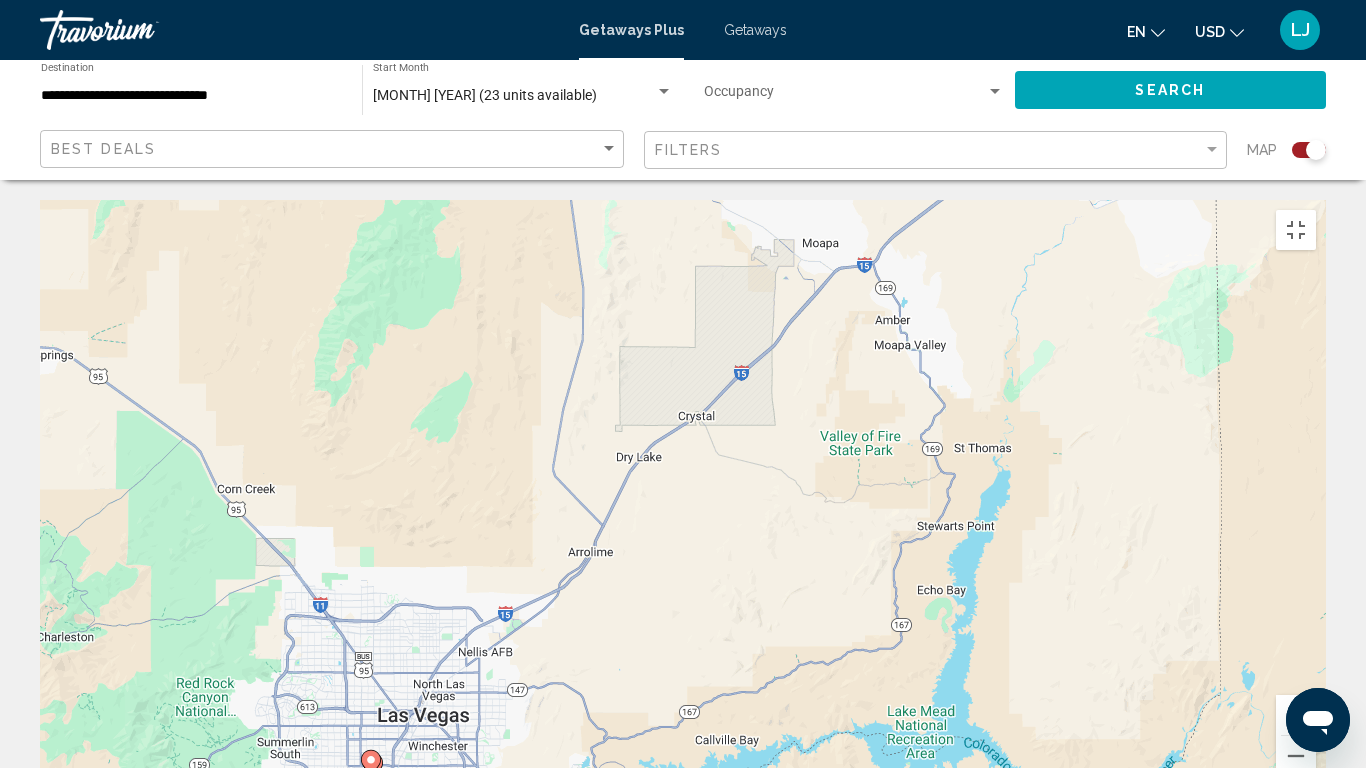 click at bounding box center (1296, 715) 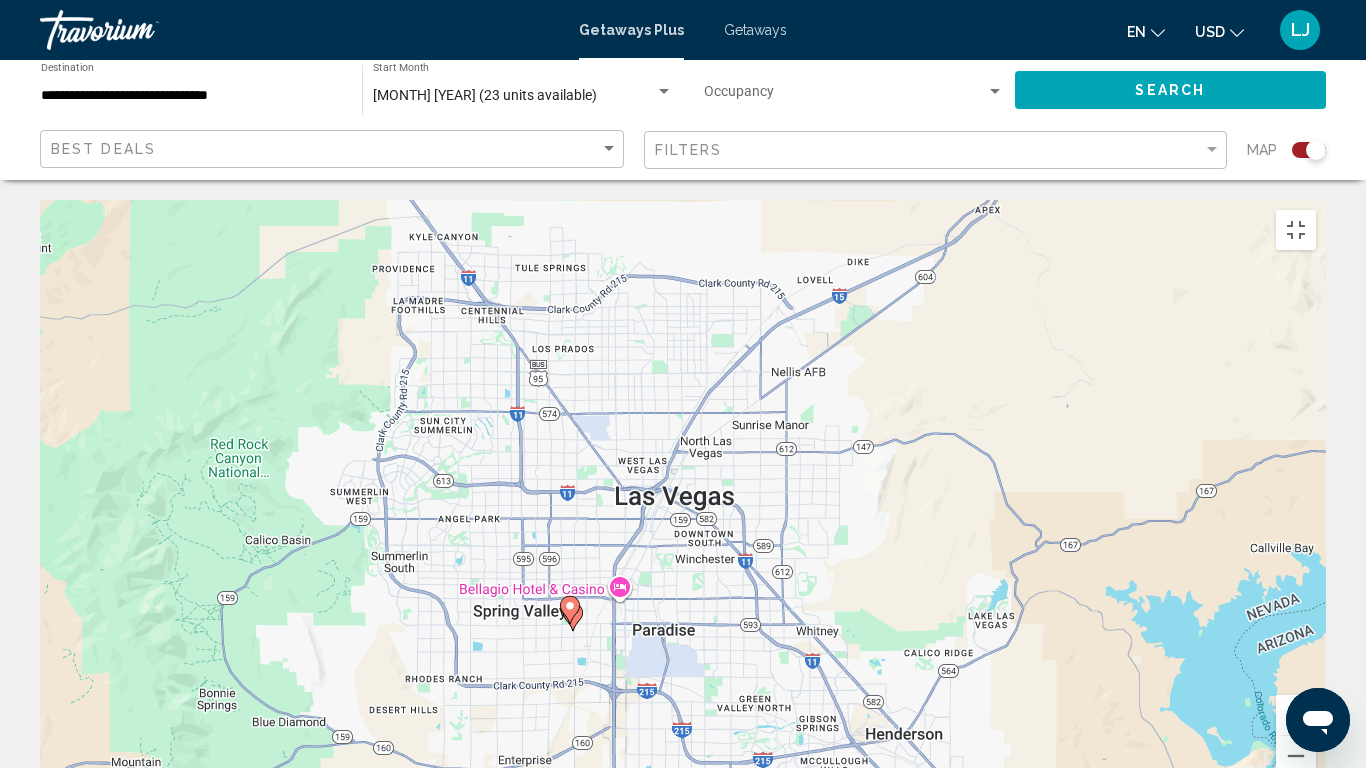 drag, startPoint x: 326, startPoint y: 634, endPoint x: 788, endPoint y: 243, distance: 605.24786 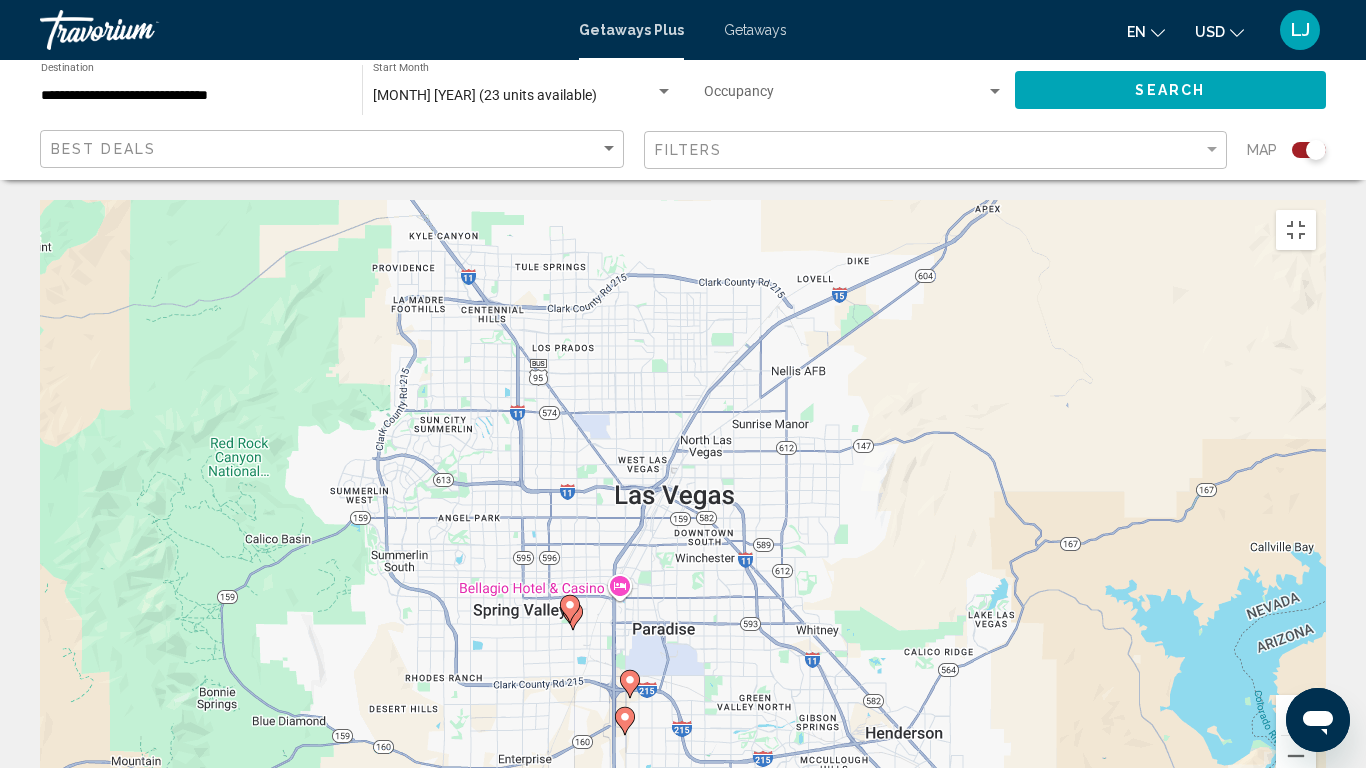 click 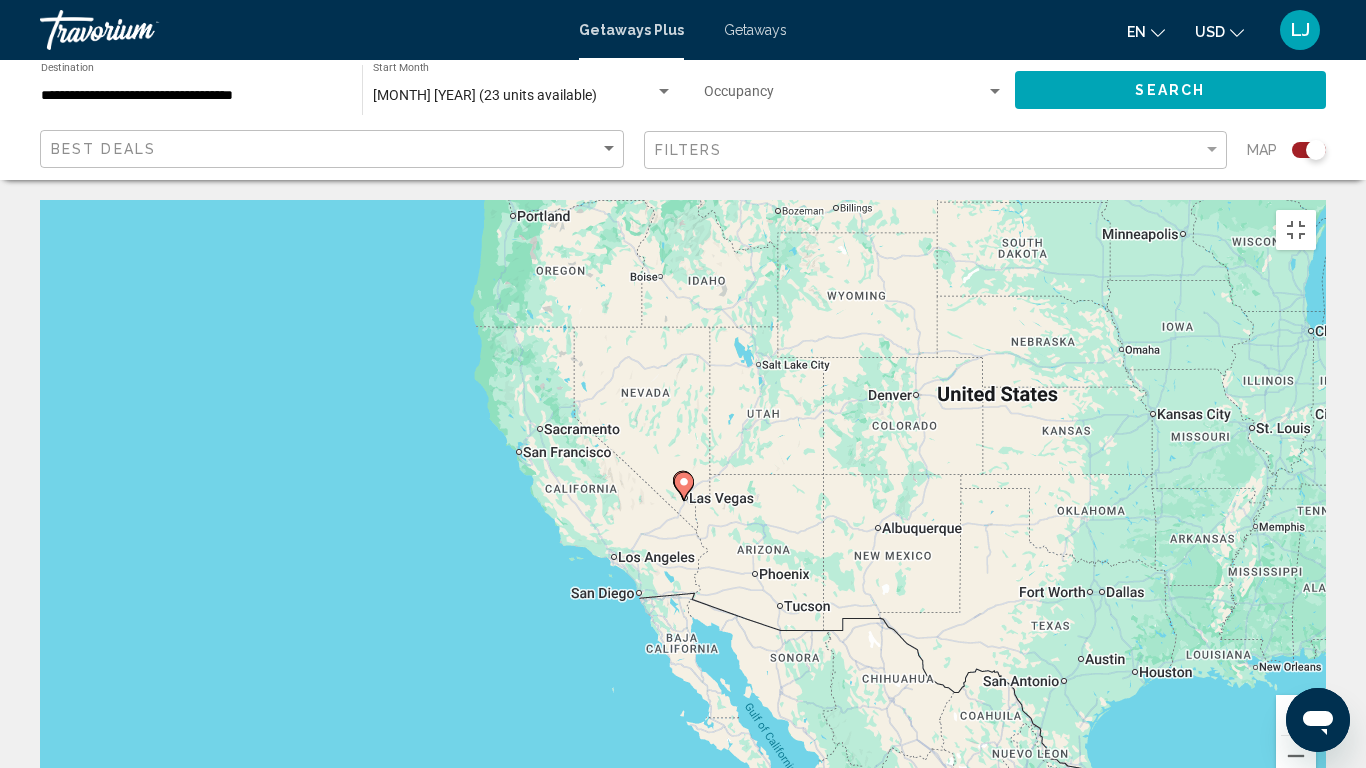 click 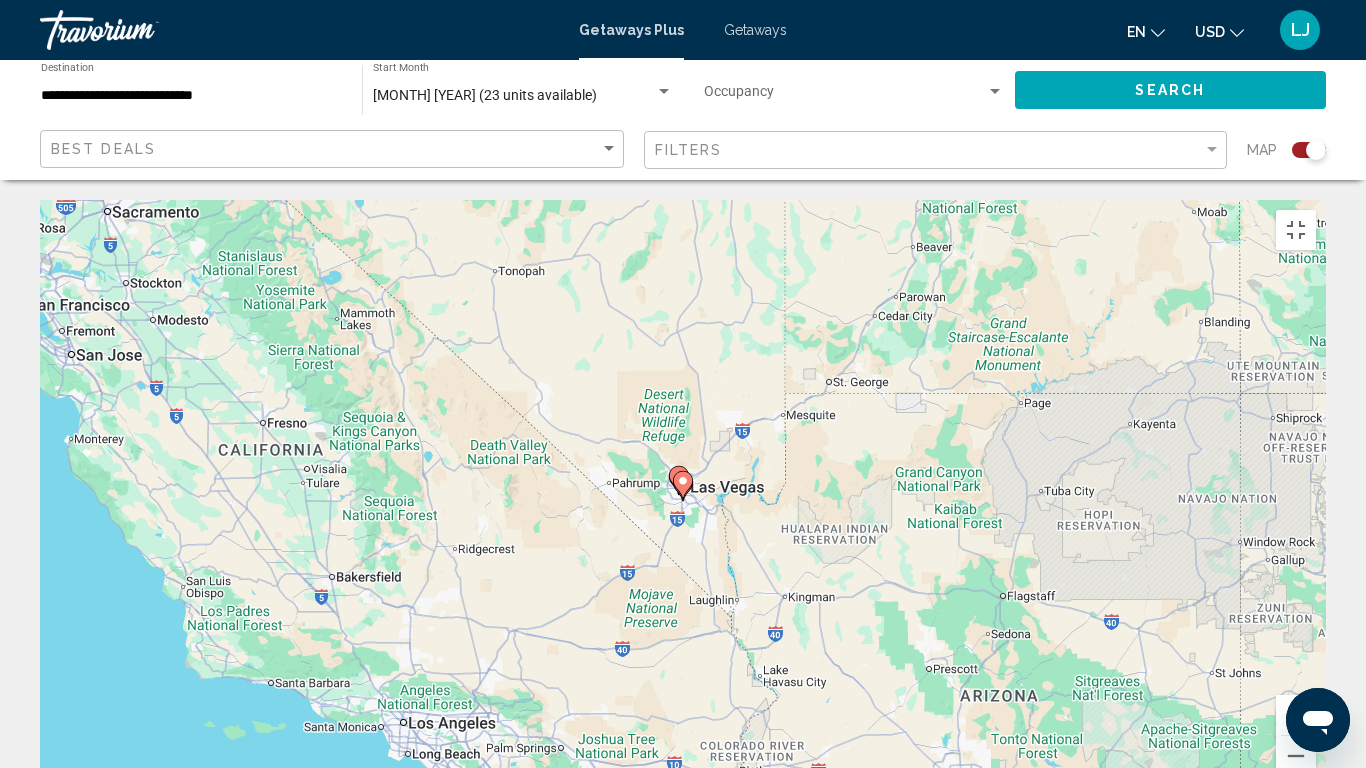 click 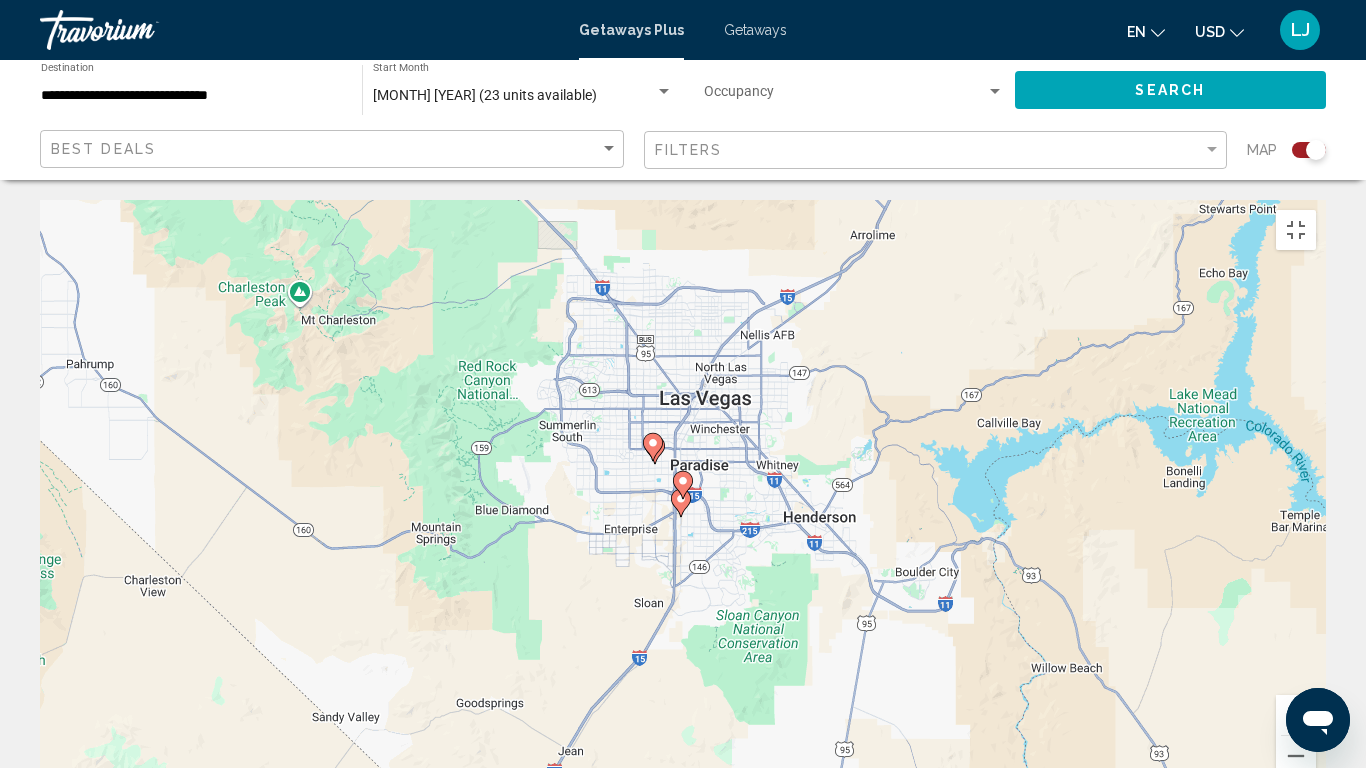 click 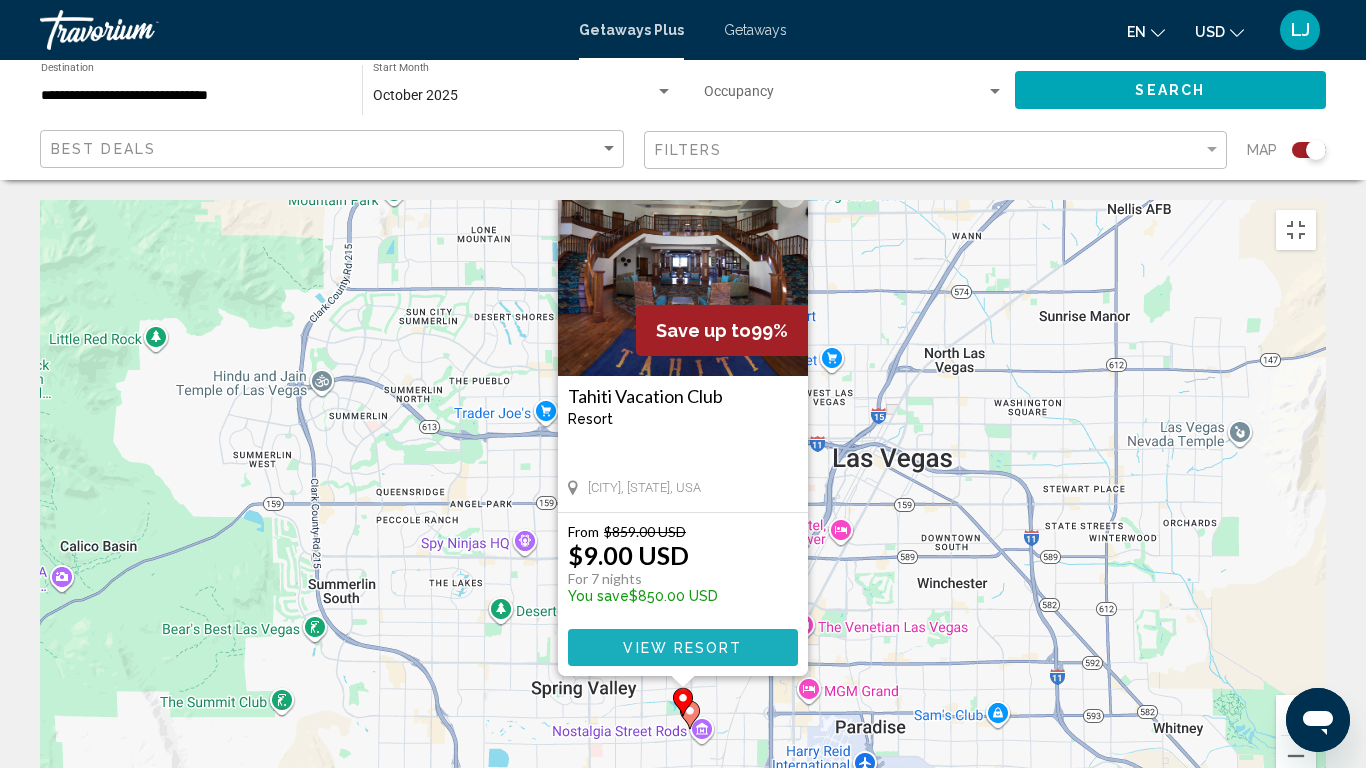 click on "View Resort" at bounding box center [682, 648] 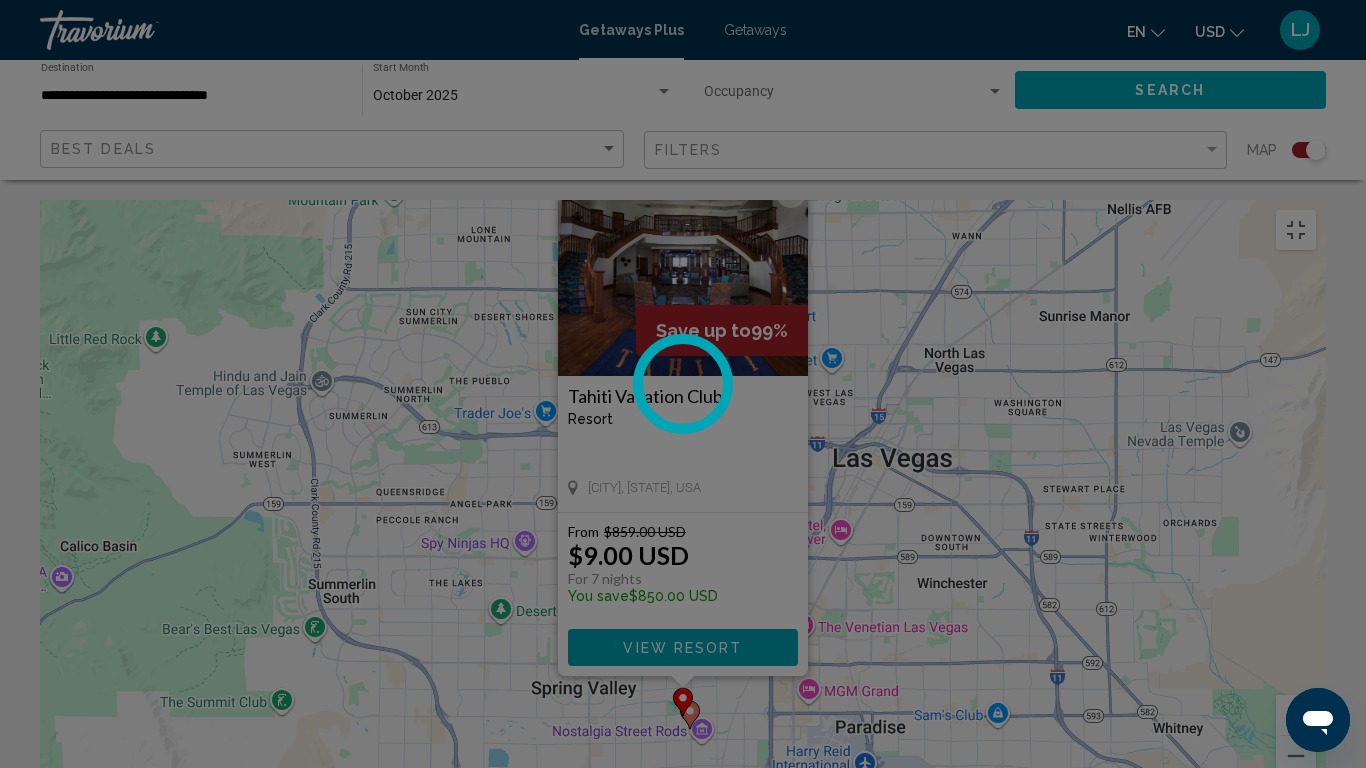 click at bounding box center [683, 276] 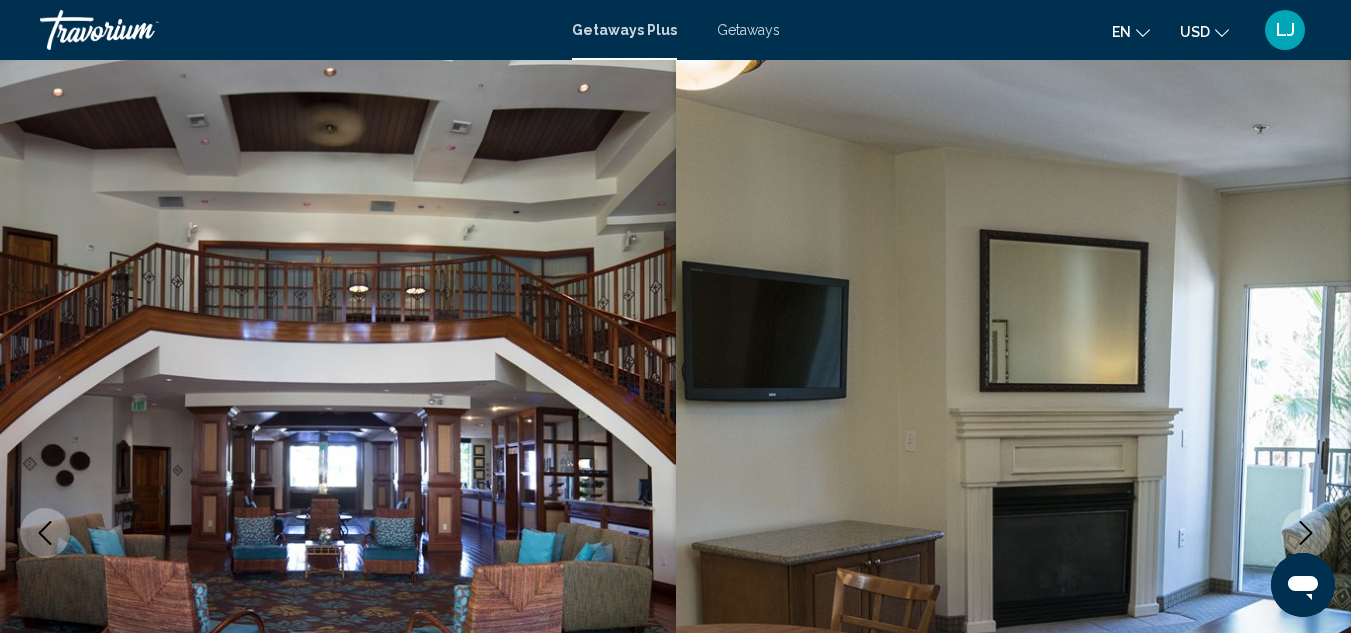 scroll, scrollTop: 0, scrollLeft: 0, axis: both 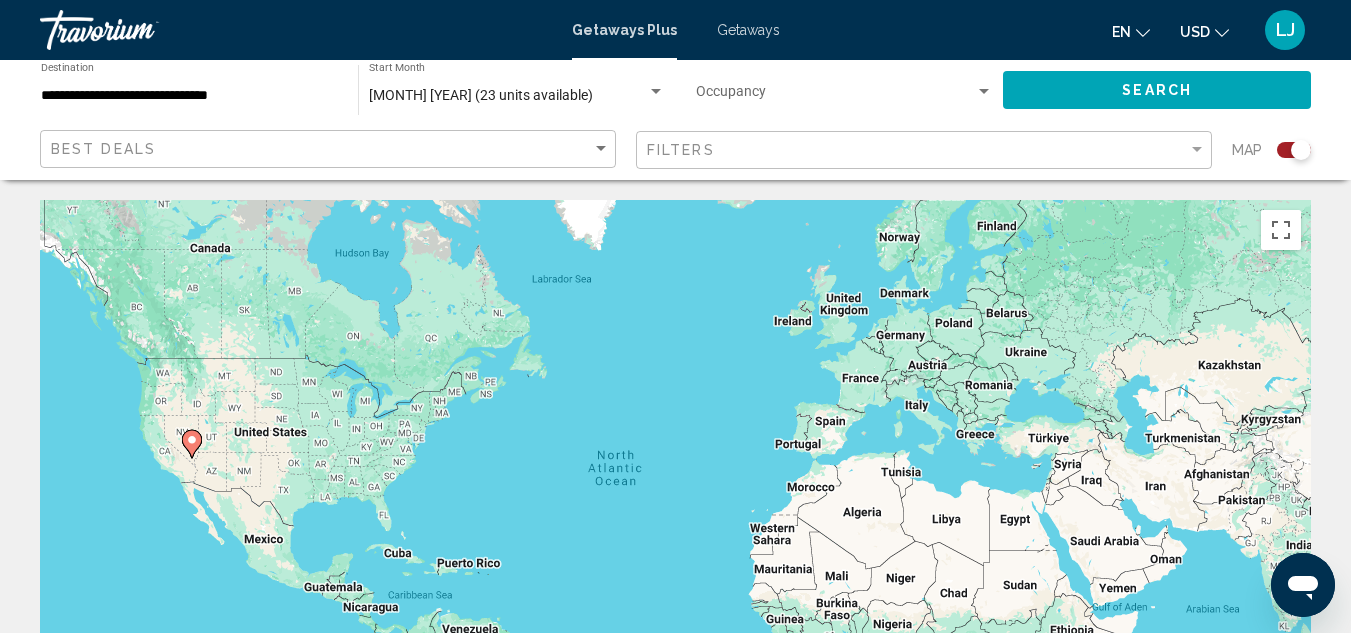 click at bounding box center (192, 444) 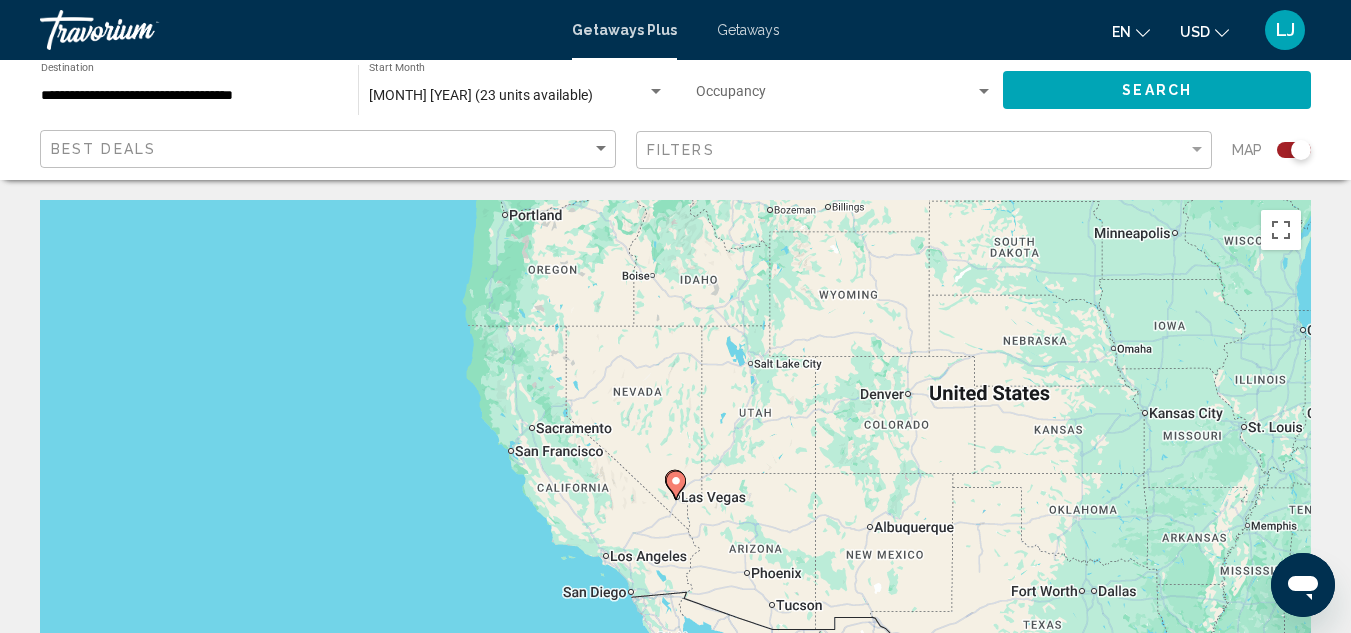 click on "To navigate, press the arrow keys. To activate drag with keyboard, press Alt + Enter. Once in keyboard drag state, use the arrow keys to move the marker. To complete the drag, press the Enter key. To cancel, press Escape." at bounding box center (675, 500) 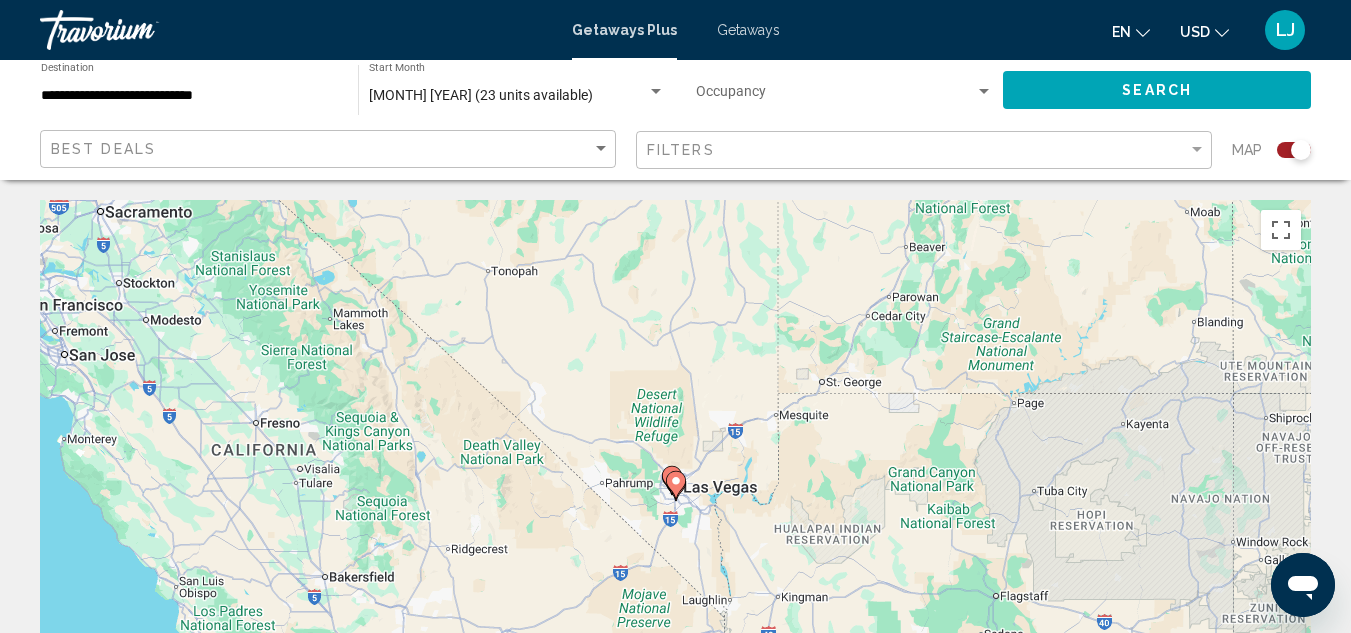 click 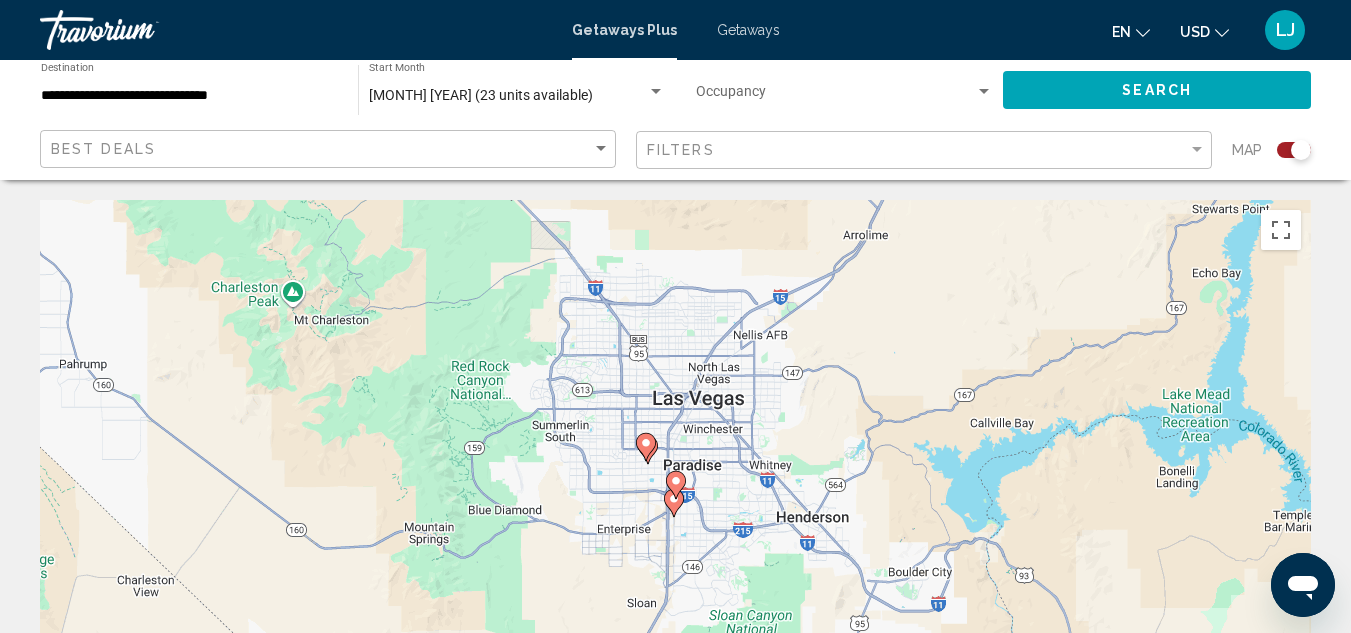click 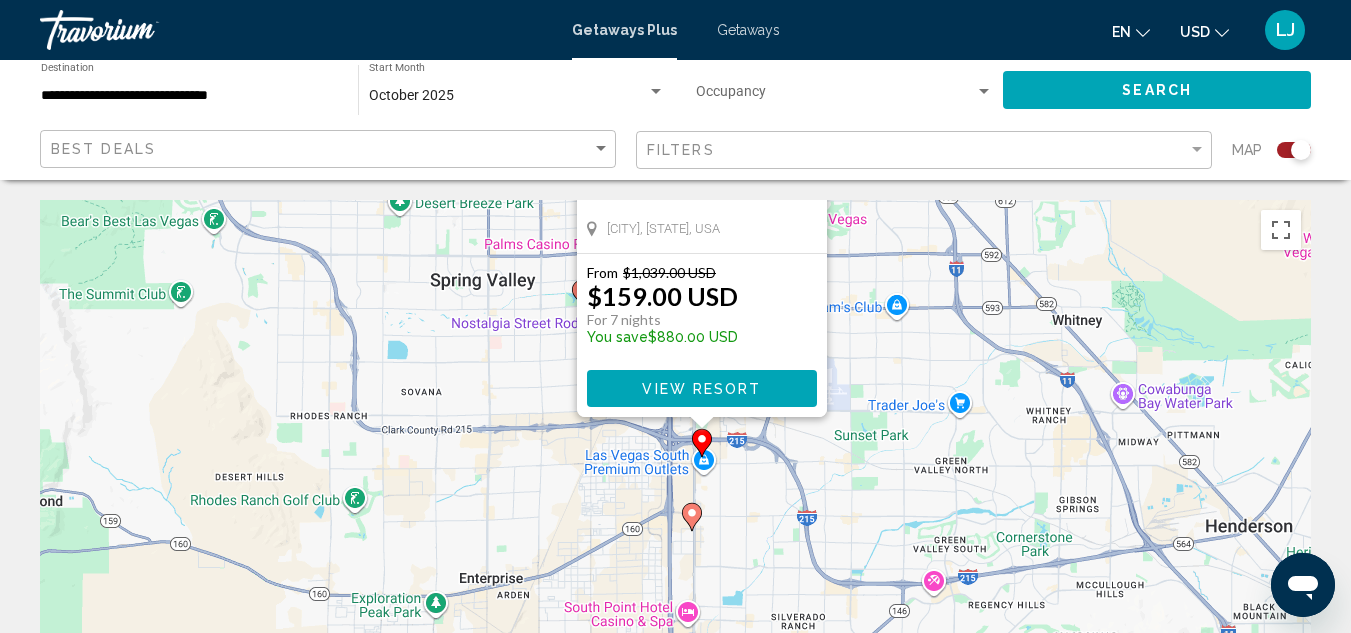 drag, startPoint x: 1060, startPoint y: 495, endPoint x: 1084, endPoint y: 115, distance: 380.75714 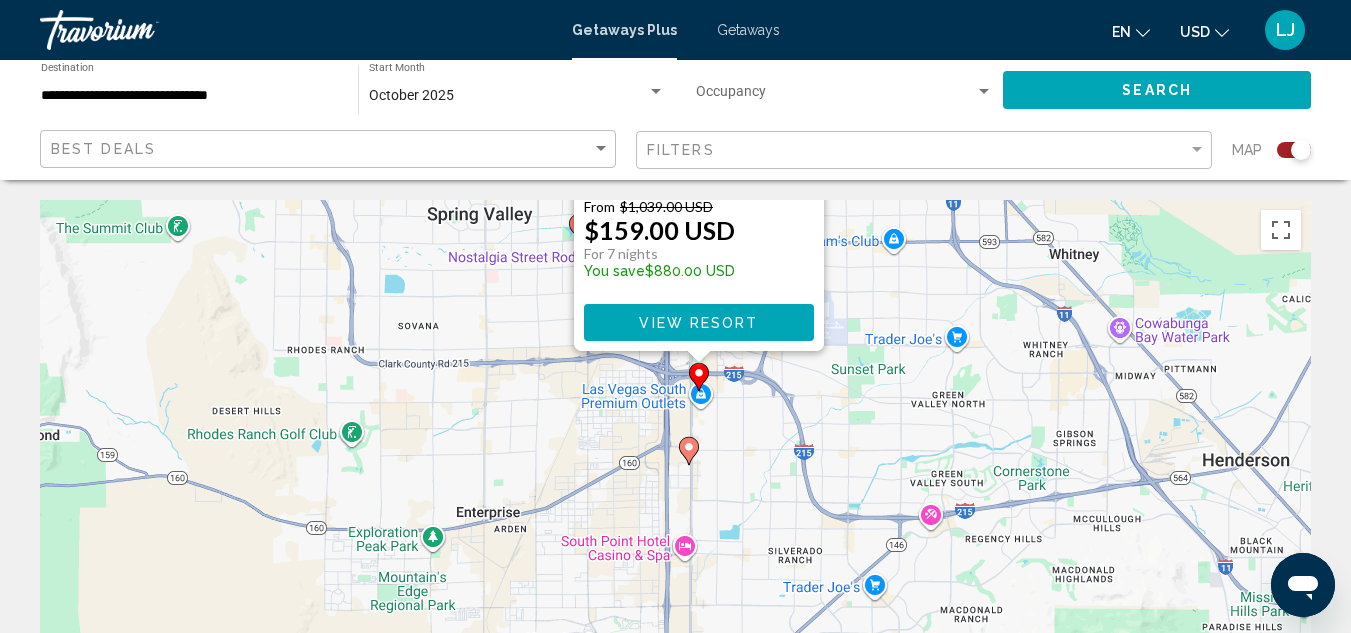 click 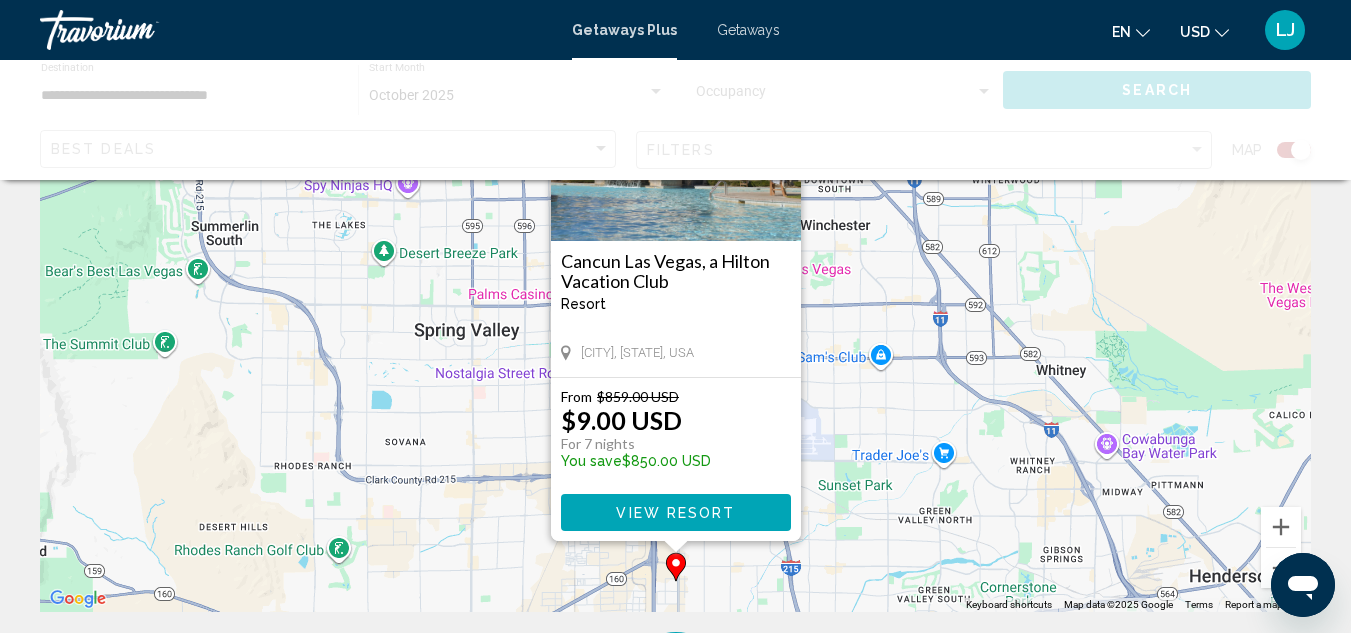 scroll, scrollTop: 200, scrollLeft: 0, axis: vertical 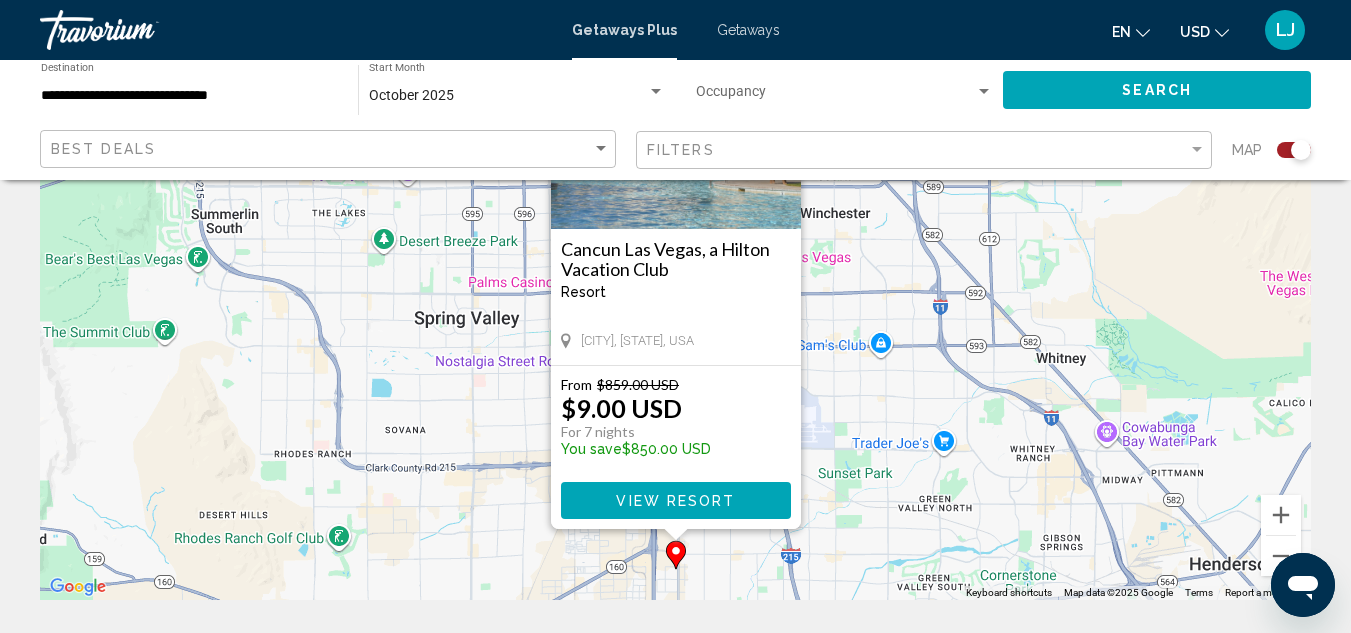 click on "To navigate, press the arrow keys.  To activate drag with keyboard, press Alt + Enter. Once in keyboard drag state, use the arrow keys to move the marker. To complete the drag, press the Enter key. To cancel, press Escape.  Cancun Las Vegas, a Hilton Vacation Club  Resort  -  This is an adults only resort
[CITY], [STATE], USA From $859.00 USD $9.00 USD For 7 nights You save  $850.00 USD  View Resort" at bounding box center (675, 300) 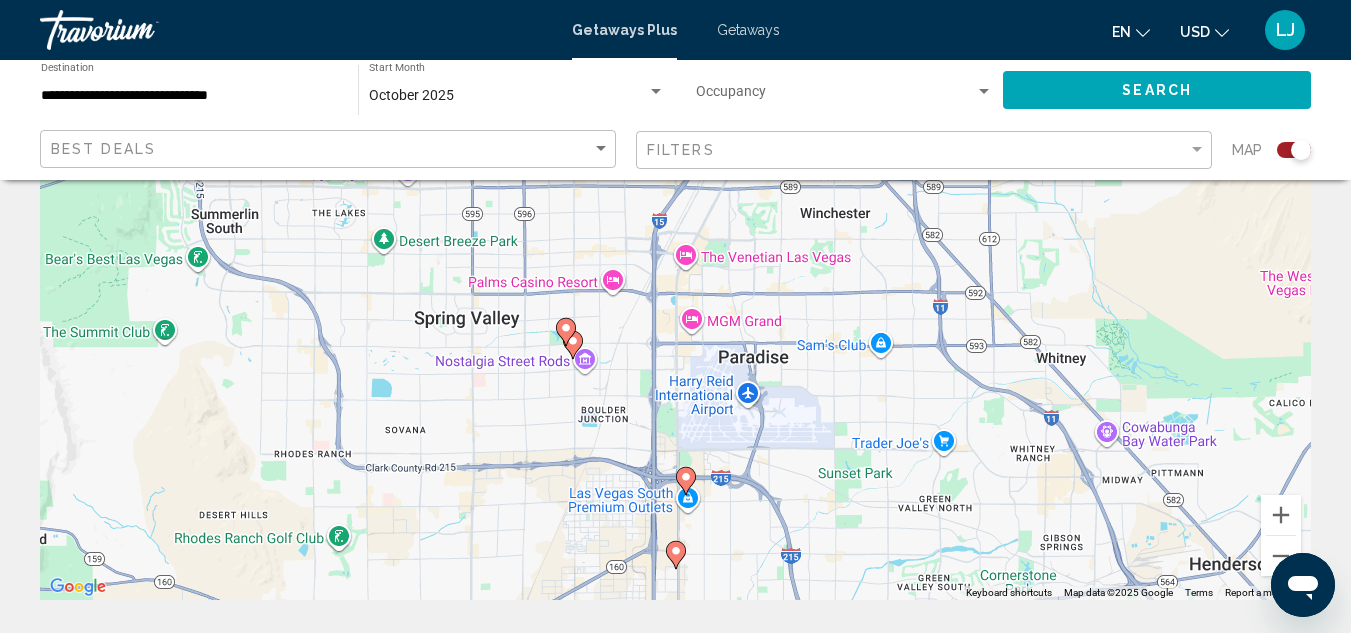 click 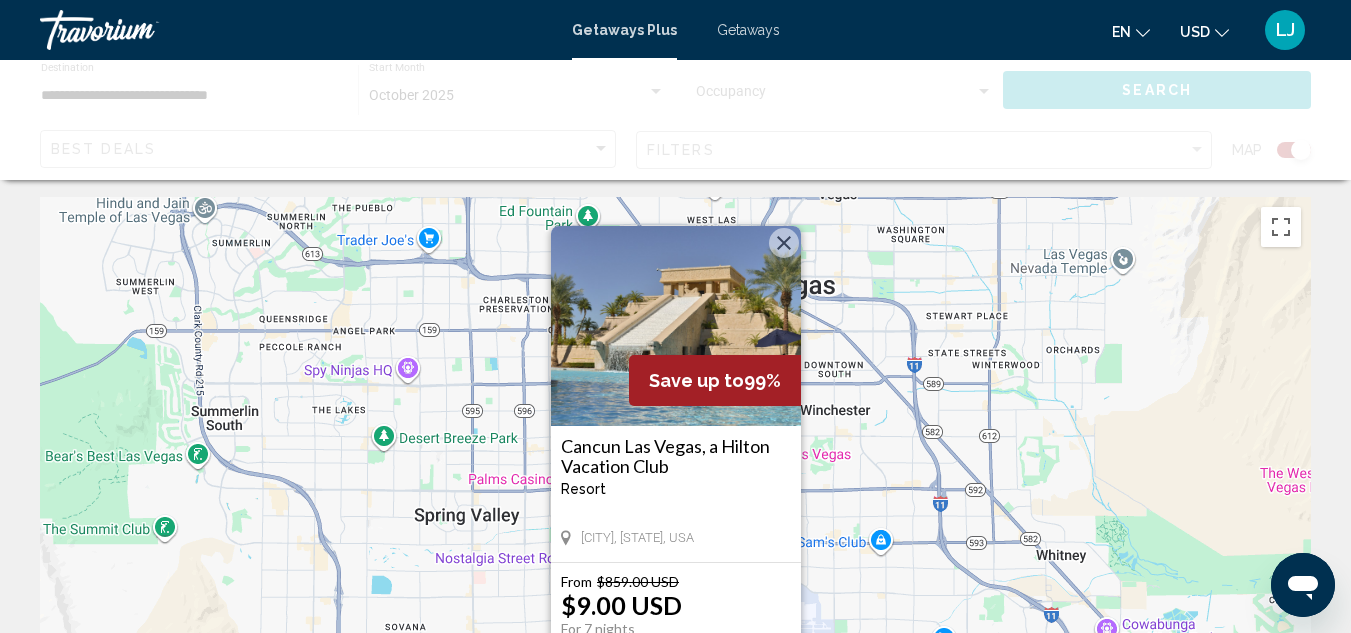scroll, scrollTop: 0, scrollLeft: 0, axis: both 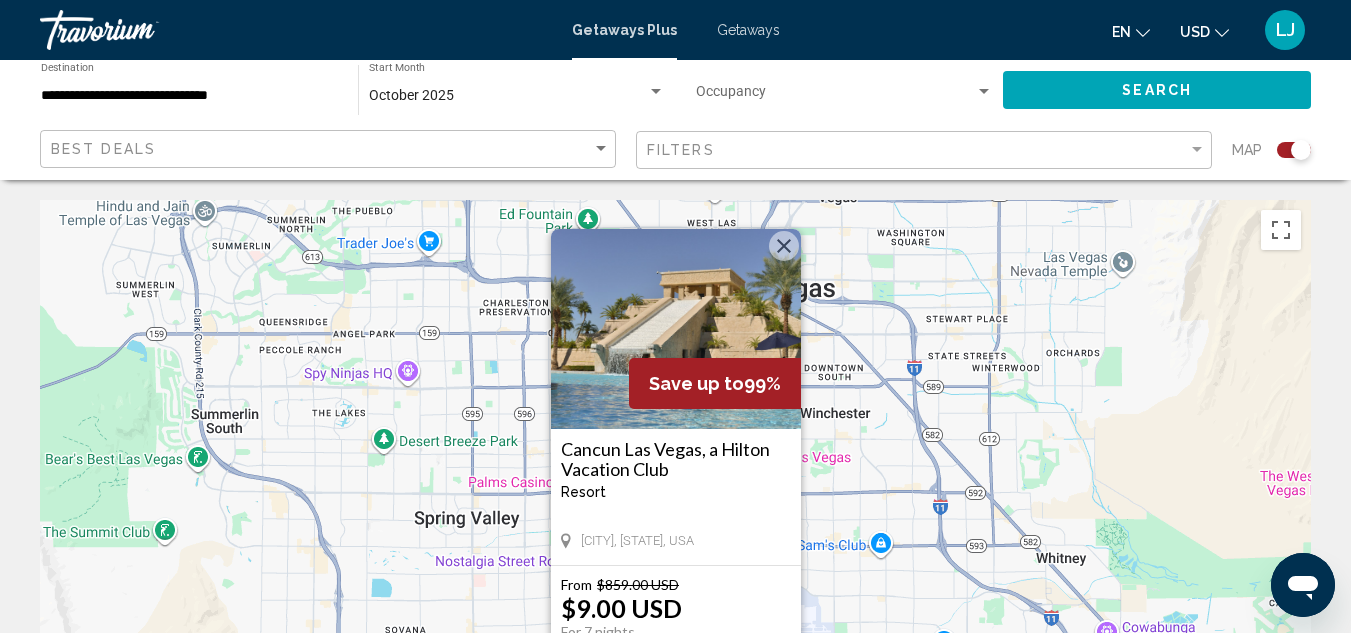 click on "To activate drag with keyboard, press Alt + Enter. Once in keyboard drag state, use the arrow keys to move the marker. To complete the drag, press the Enter key. To cancel, press Escape. Save up to  99%   Cancun Las Vegas, a Hilton Vacation Club  Resort  -  This is an adults only resort
[CITY], [STATE], USA From $859.00 USD $9.00 USD For 7 nights You save  $850.00 USD  View Resort" at bounding box center [675, 500] 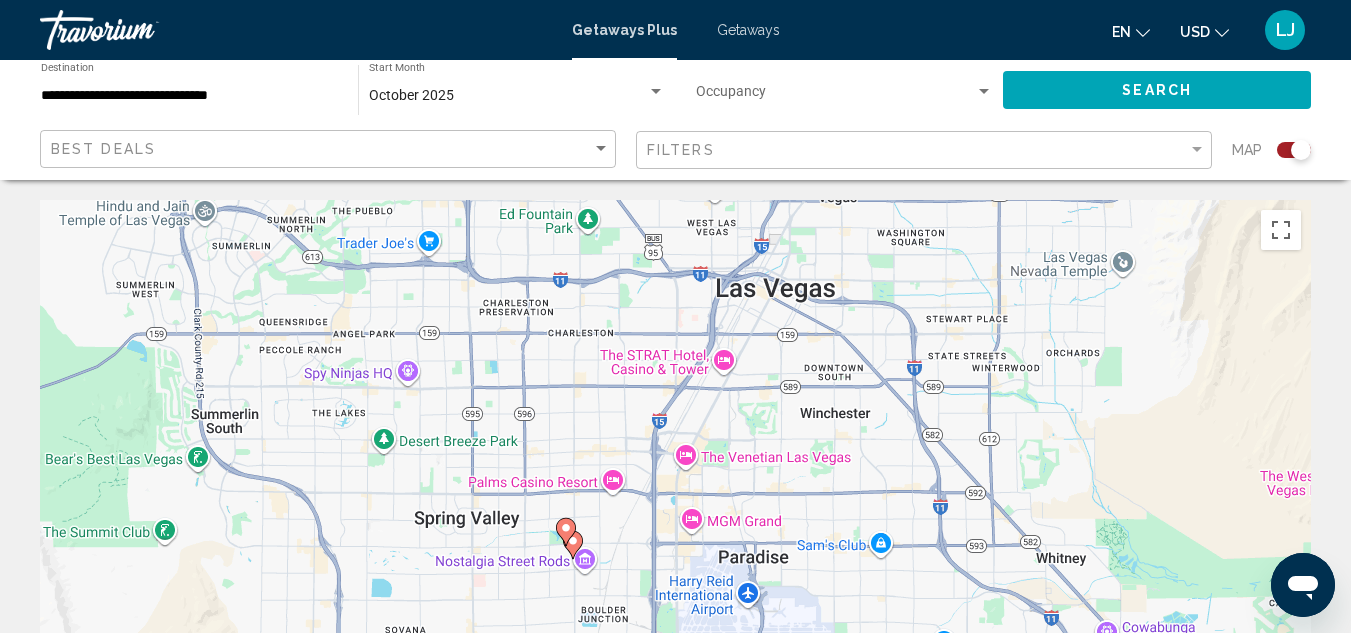 drag, startPoint x: 643, startPoint y: 520, endPoint x: 606, endPoint y: 307, distance: 216.18973 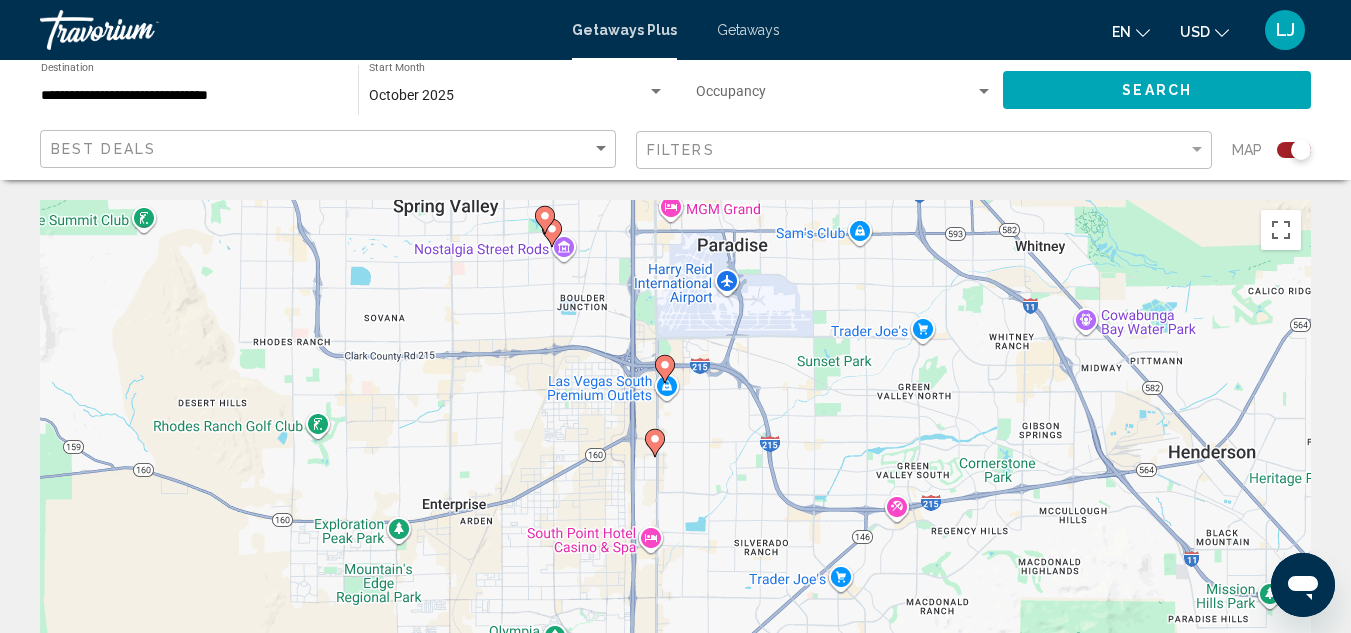 drag, startPoint x: 641, startPoint y: 479, endPoint x: 620, endPoint y: 250, distance: 229.96086 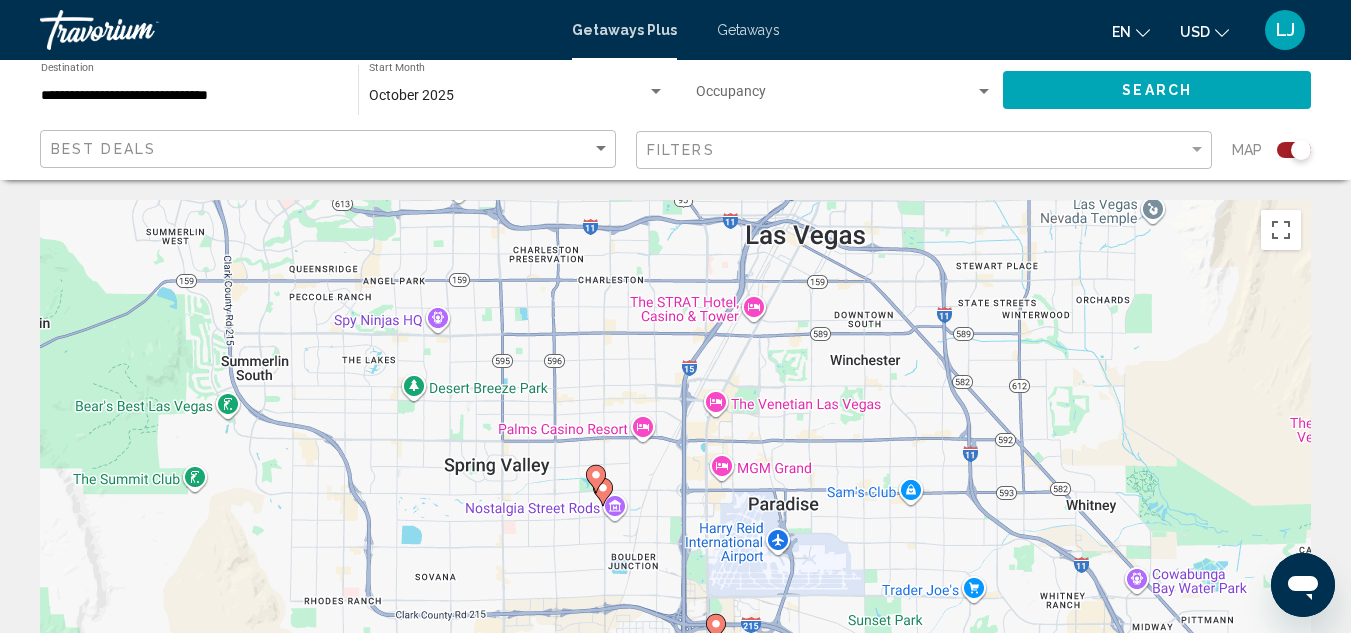 drag, startPoint x: 606, startPoint y: 282, endPoint x: 657, endPoint y: 543, distance: 265.9361 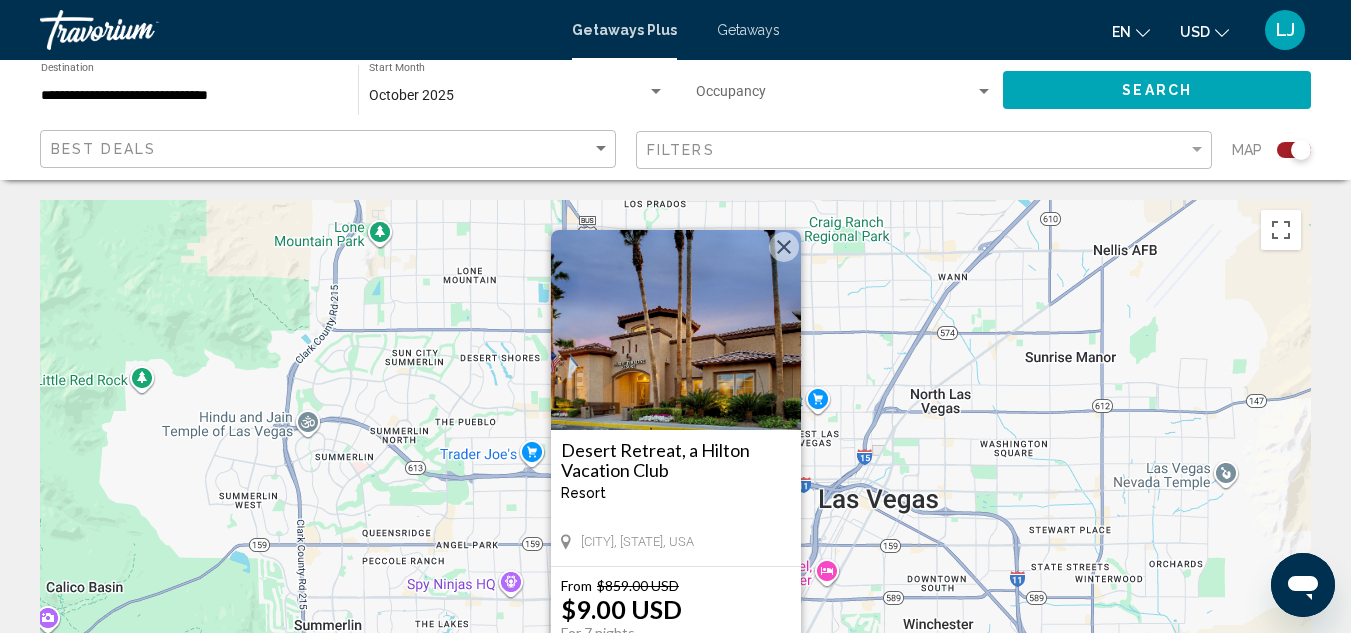 click at bounding box center (676, 330) 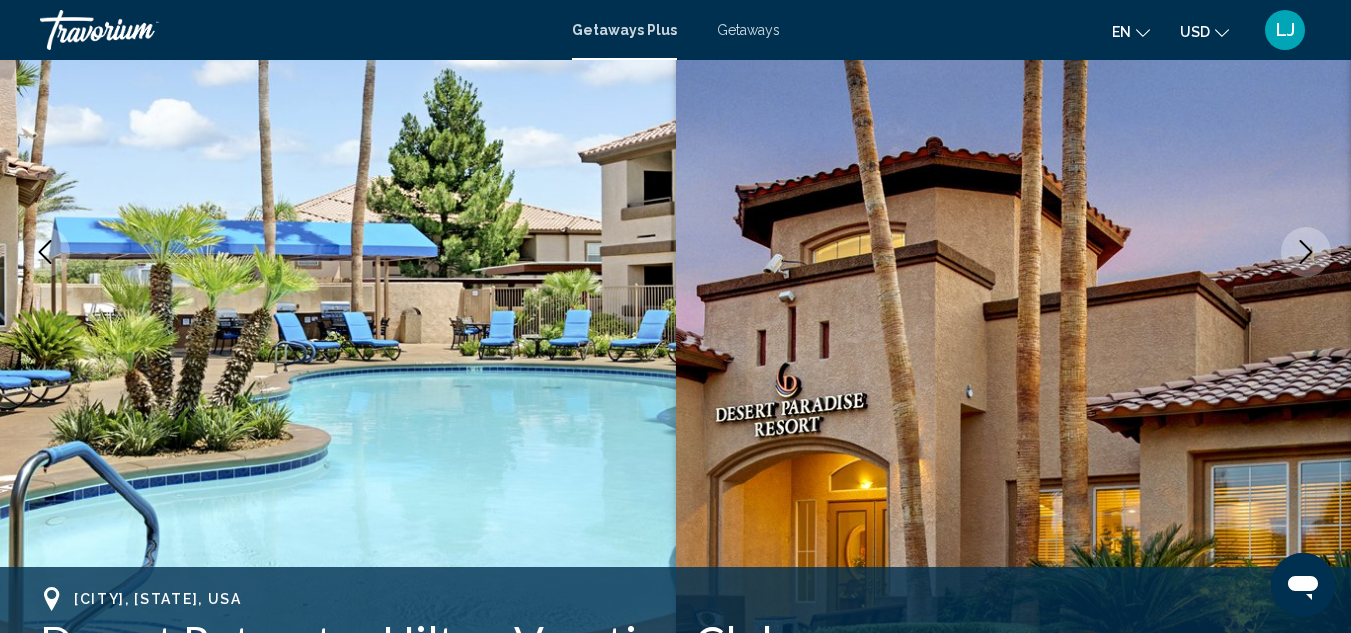 scroll, scrollTop: 18, scrollLeft: 0, axis: vertical 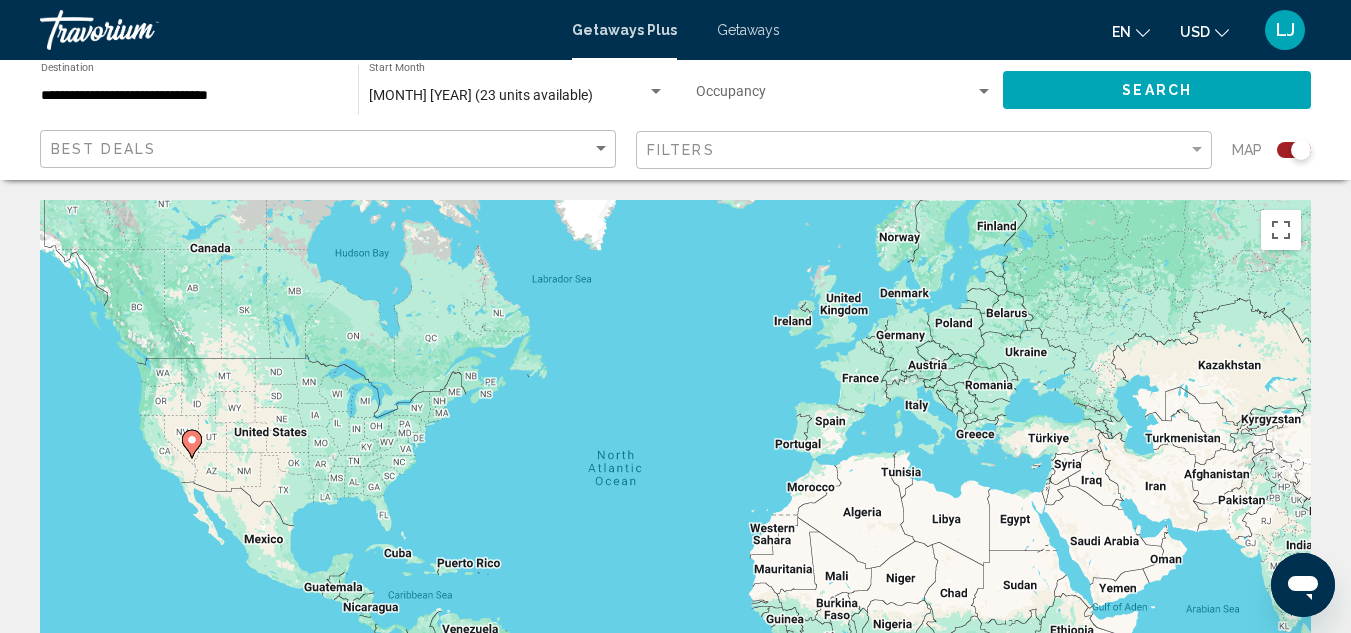 click on "[MONTH] [YEAR] (23 units available)" at bounding box center [481, 95] 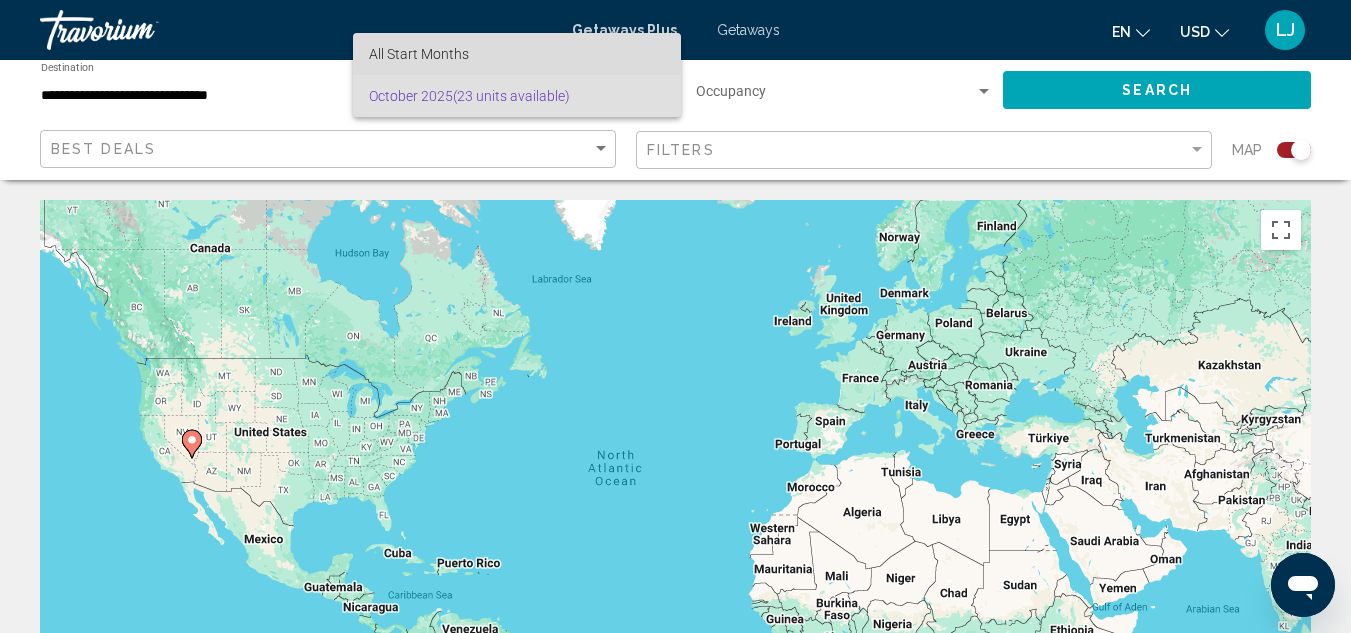 click on "All Start Months" at bounding box center [419, 54] 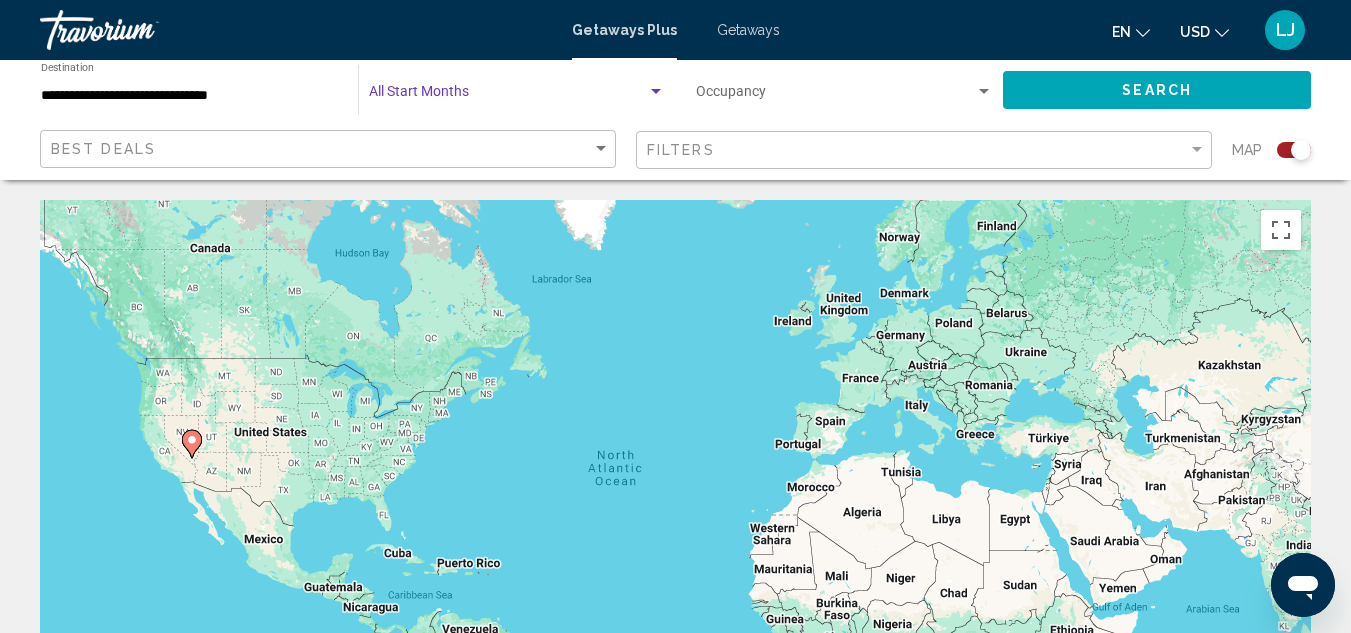 click on "Occupancy Any Occupancy" 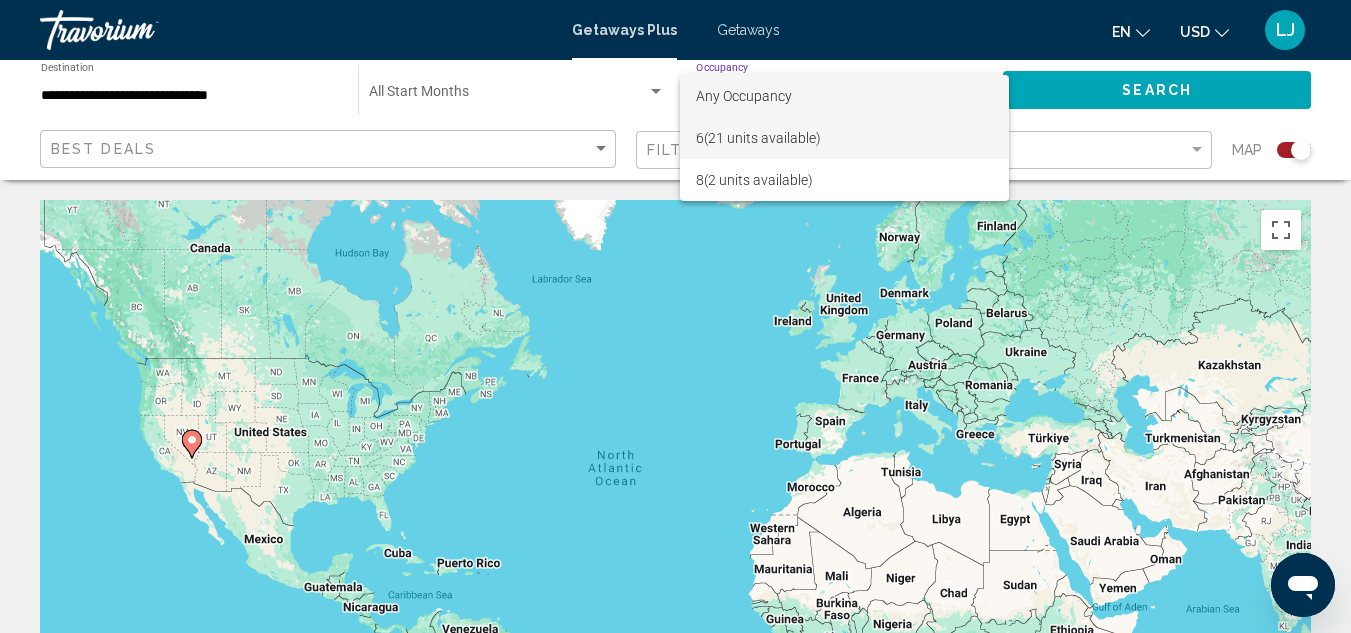 click on "6  (21 units available)" at bounding box center (844, 138) 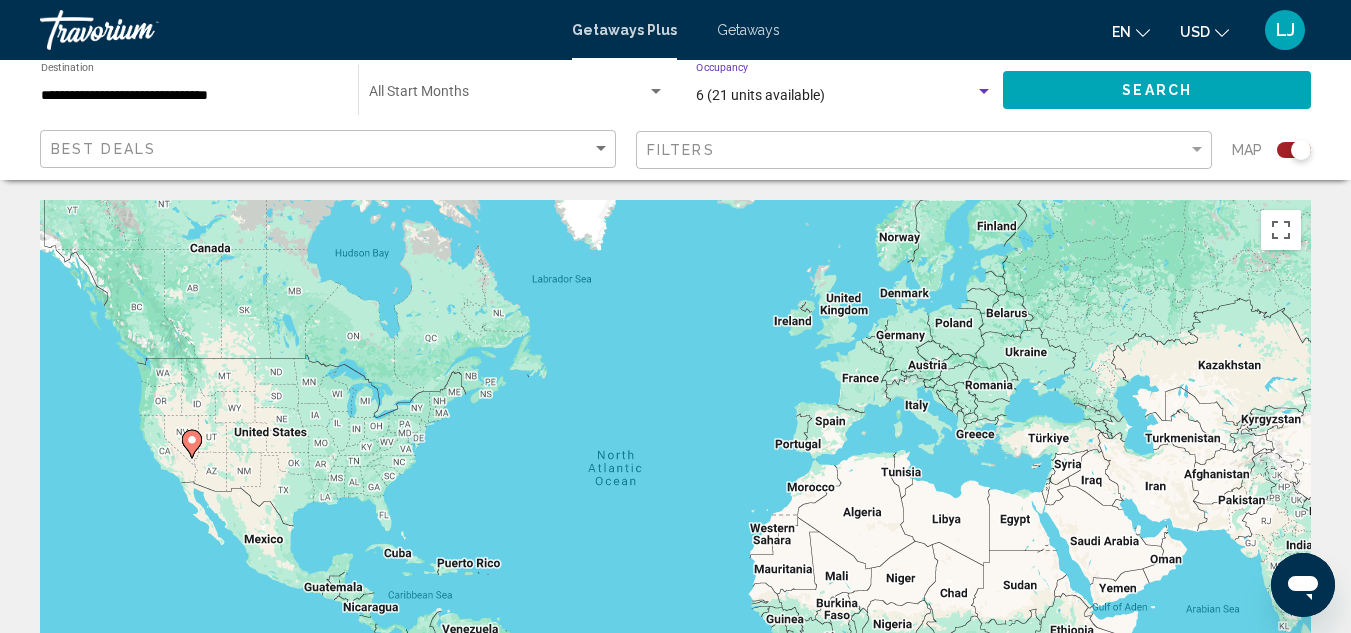 click on "Search" 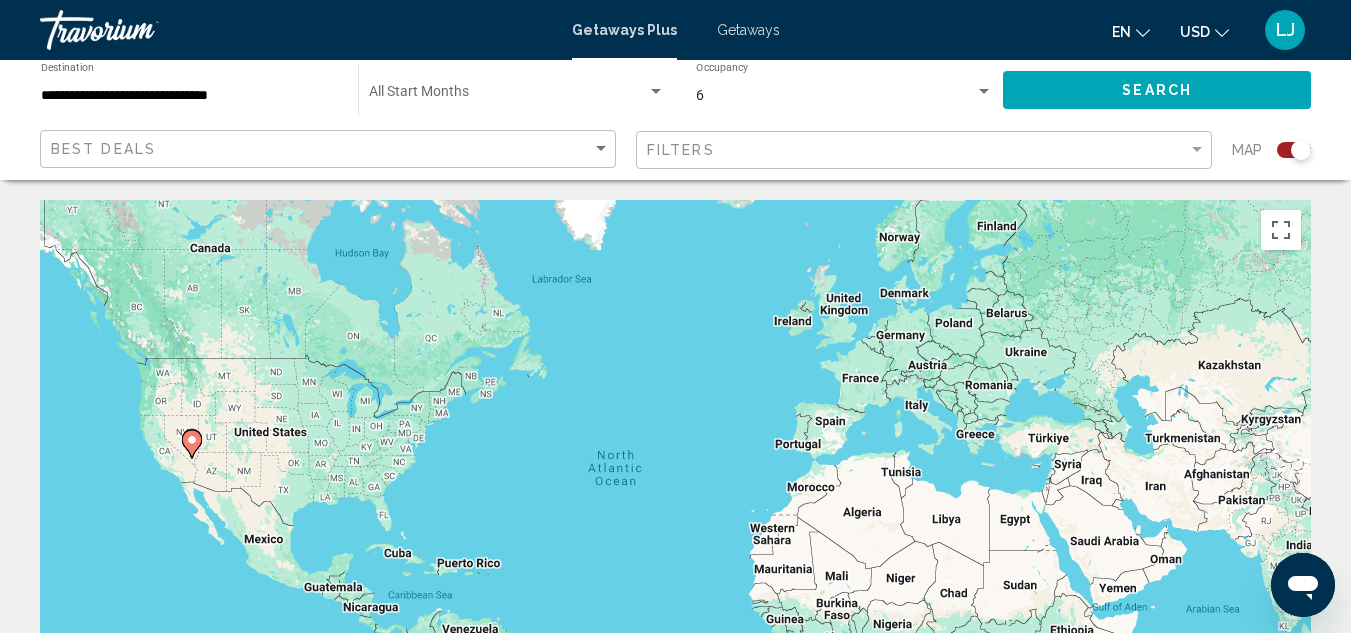 click 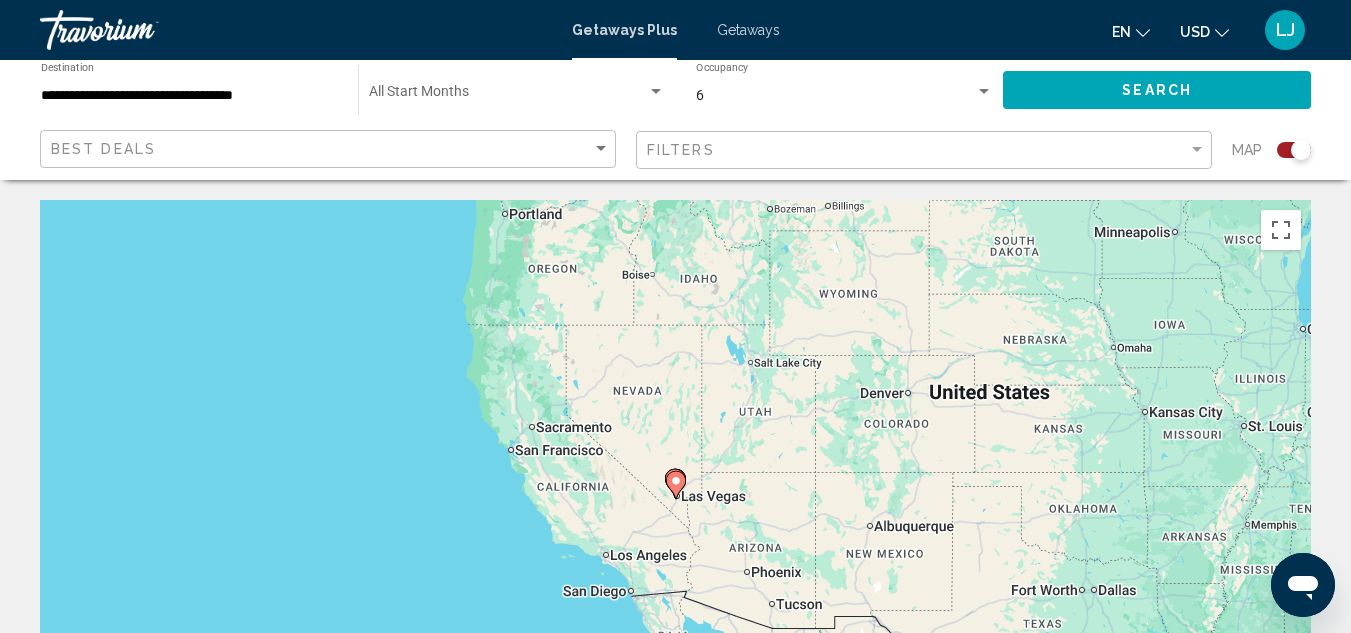 click 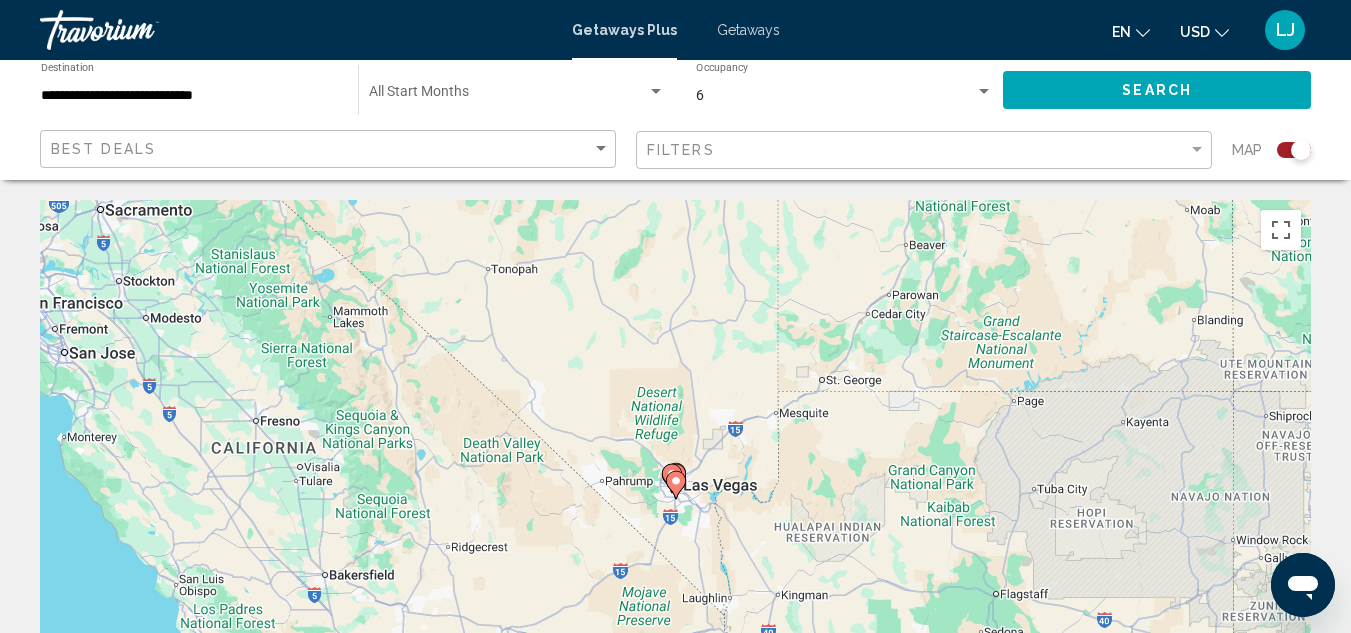click 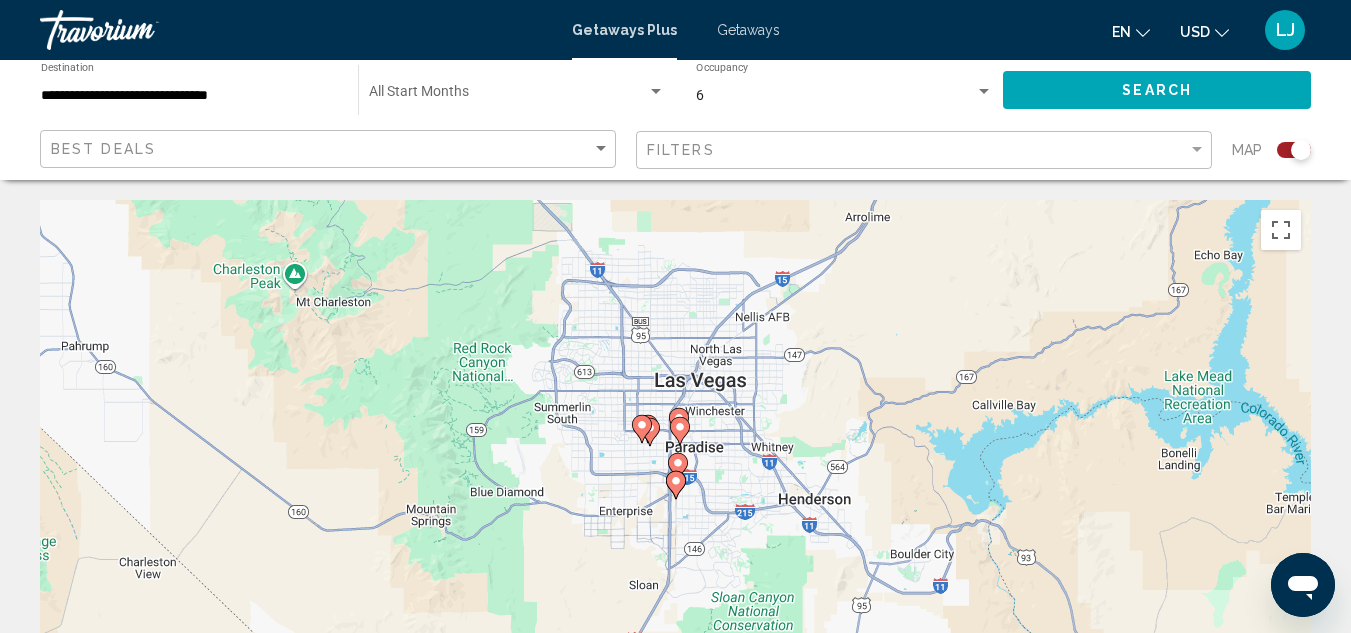 click on "To navigate, press the arrow keys. To activate drag with keyboard, press Alt + Enter. Once in keyboard drag state, use the arrow keys to move the marker. To complete the drag, press the Enter key. To cancel, press Escape." at bounding box center (675, 500) 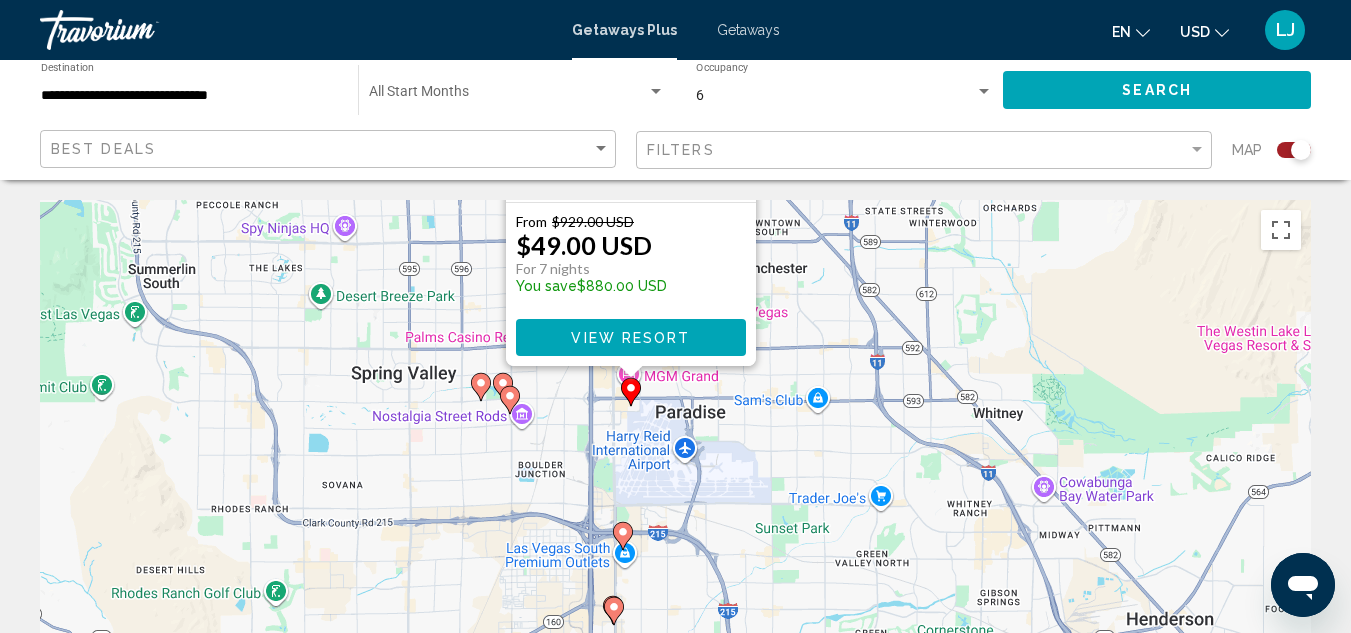 drag, startPoint x: 934, startPoint y: 508, endPoint x: 895, endPoint y: 144, distance: 366.0833 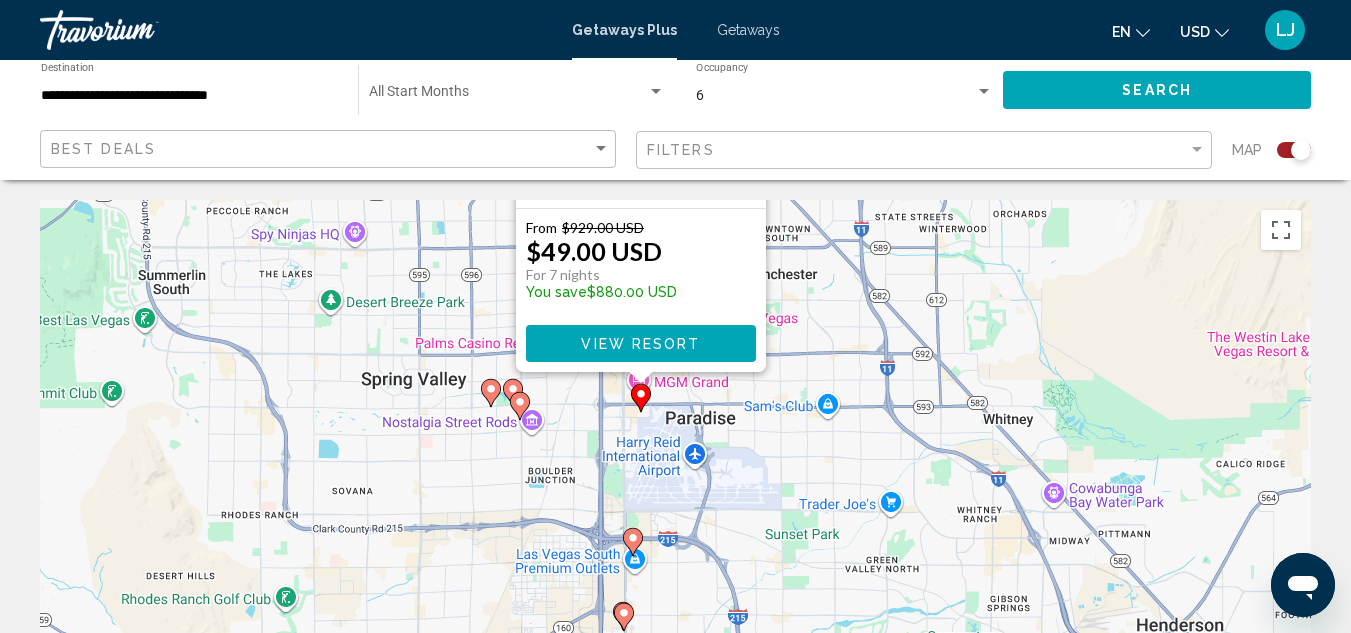click on "To activate drag with keyboard, press Alt + Enter. Once in keyboard drag state, use the arrow keys to move the marker. To complete the drag, press the Enter key. To cancel, press Escape.  Shell Vacations Club @ Desert Rose Resort  Resort  -  This is an adults only resort
Las Vegas, [STATE], USA From $929.00 USD $49.00 USD For 7 nights You save  $880.00 USD  View Resort" at bounding box center (675, 500) 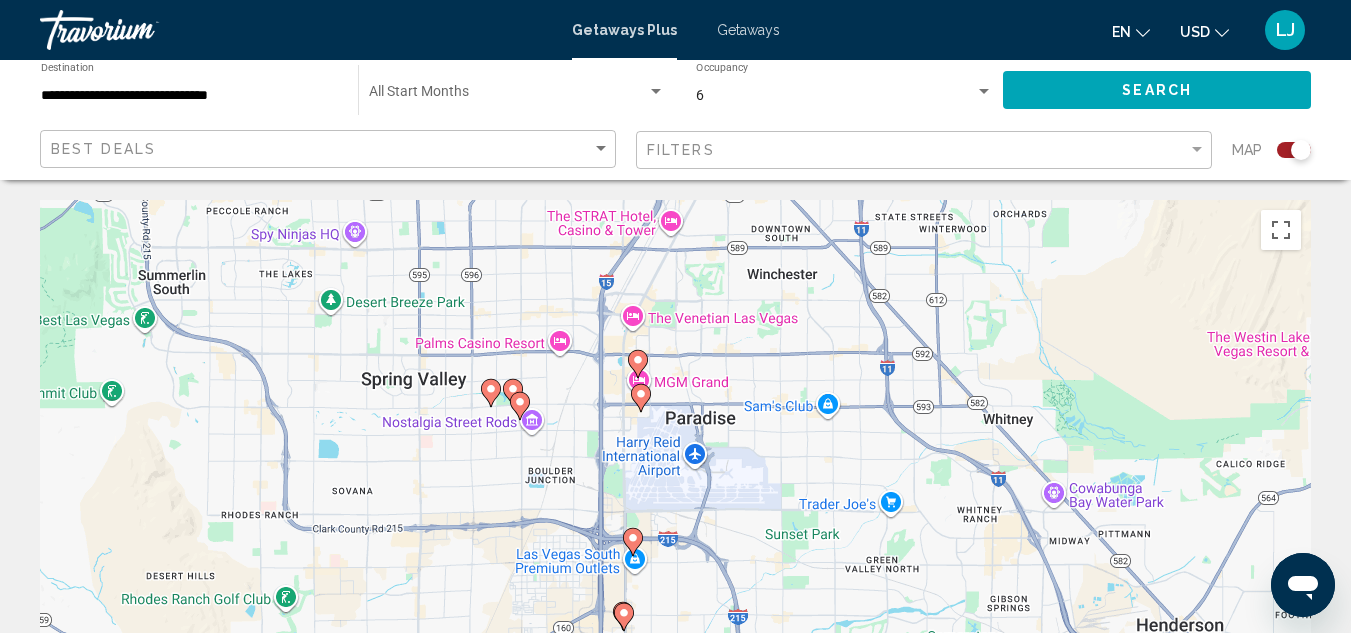 click 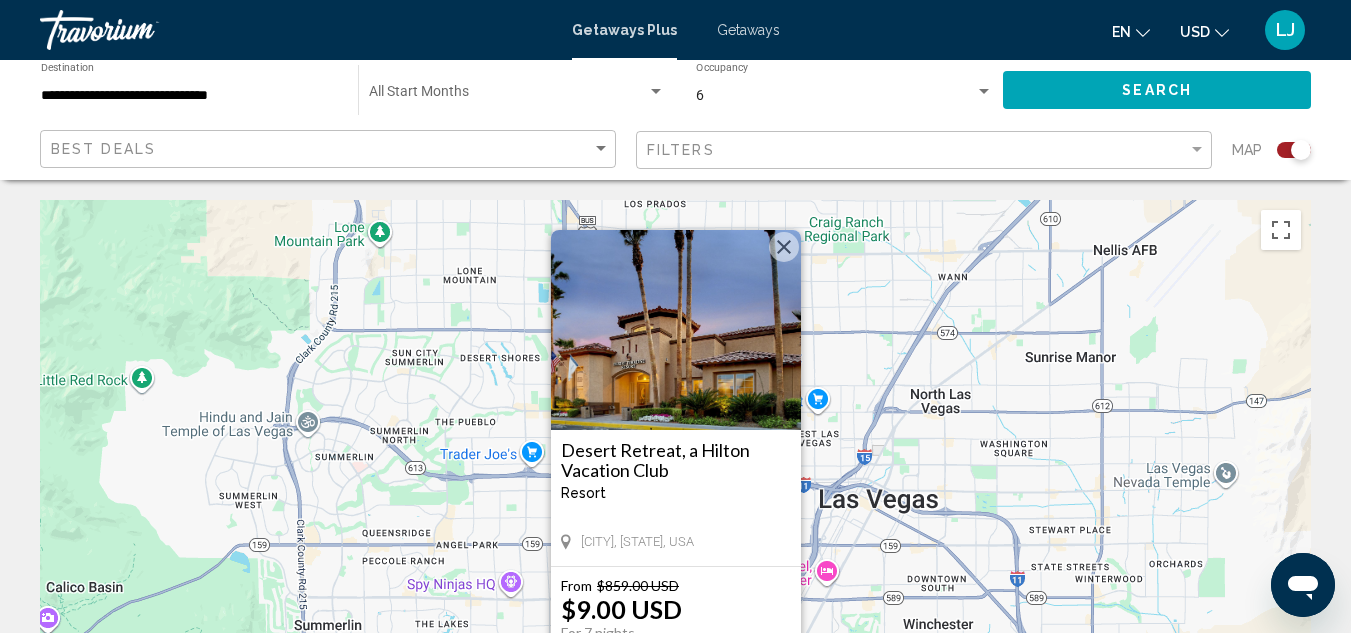 click at bounding box center (784, 247) 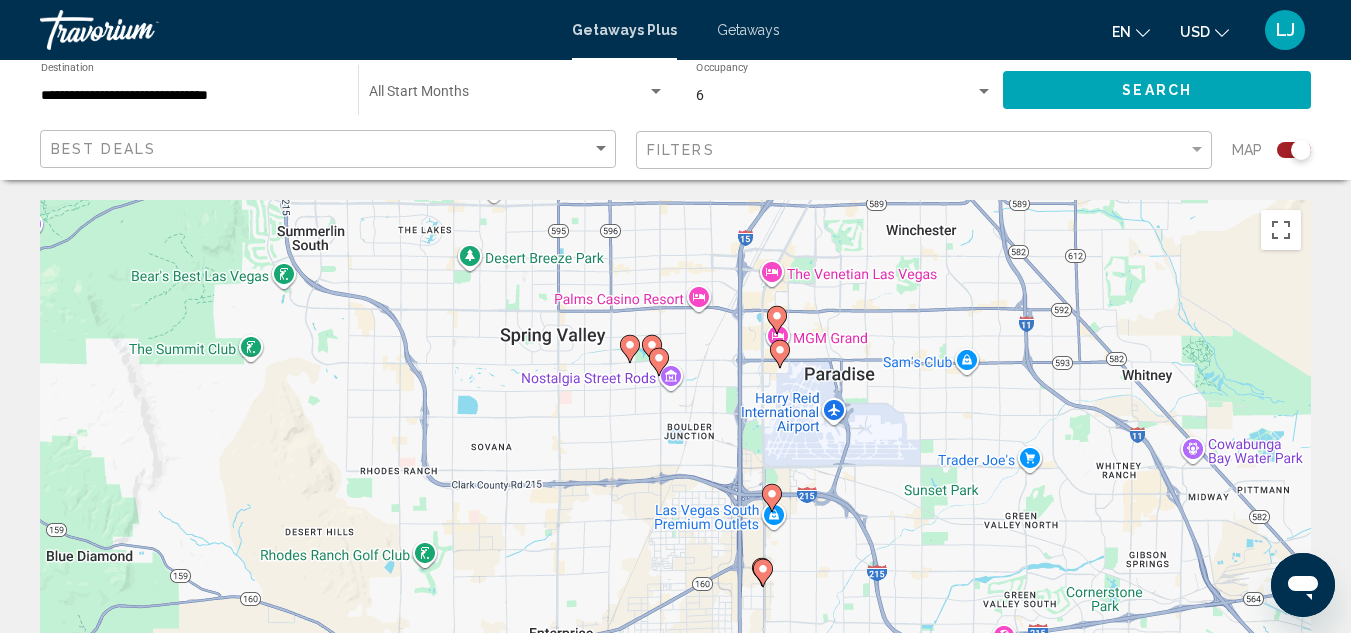 drag, startPoint x: 633, startPoint y: 556, endPoint x: 615, endPoint y: 160, distance: 396.40887 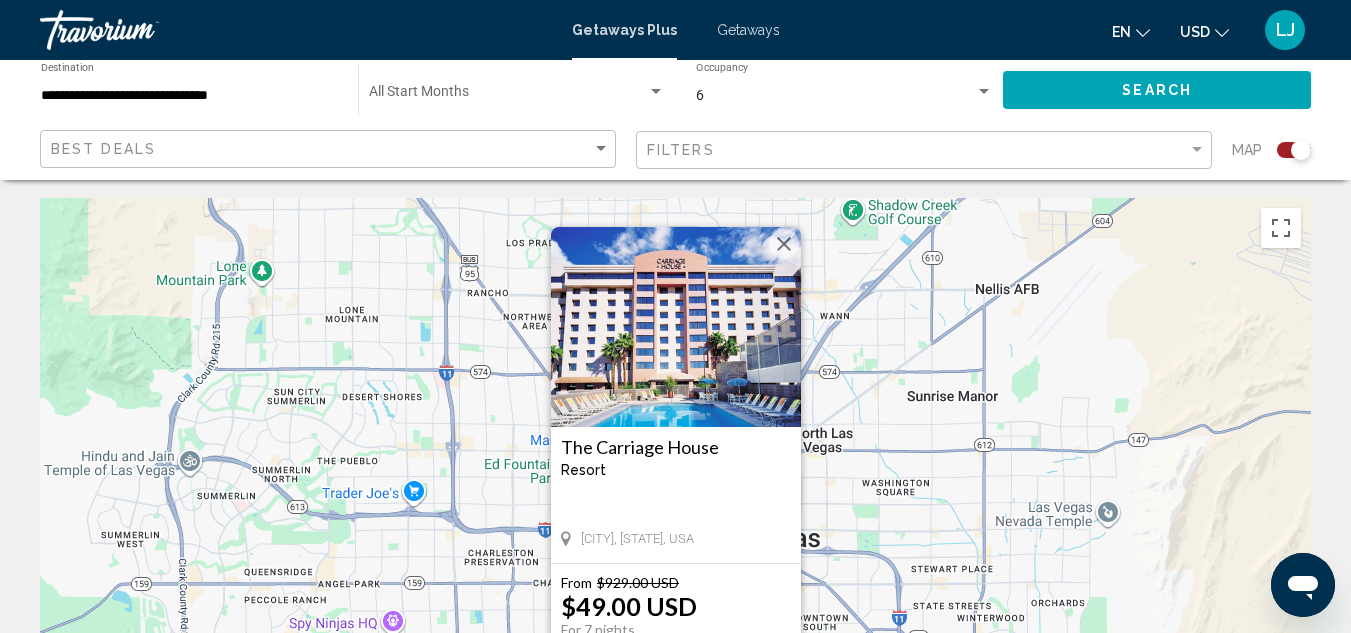 scroll, scrollTop: 0, scrollLeft: 0, axis: both 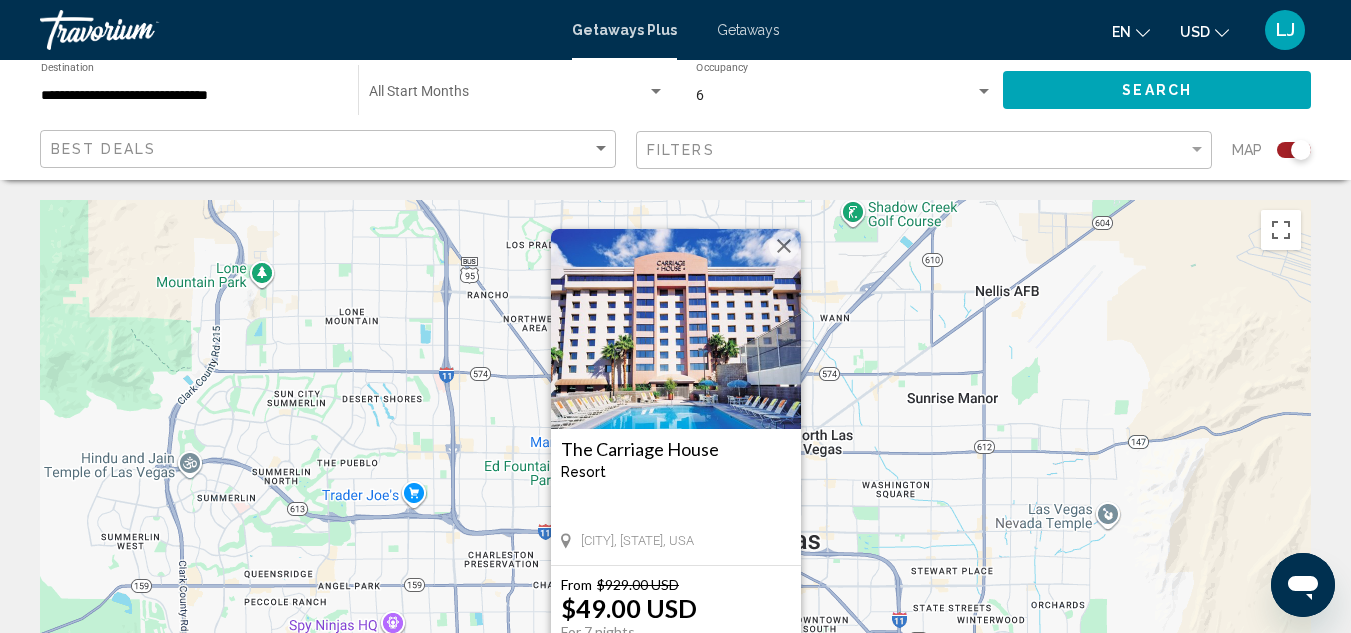 click at bounding box center (676, 329) 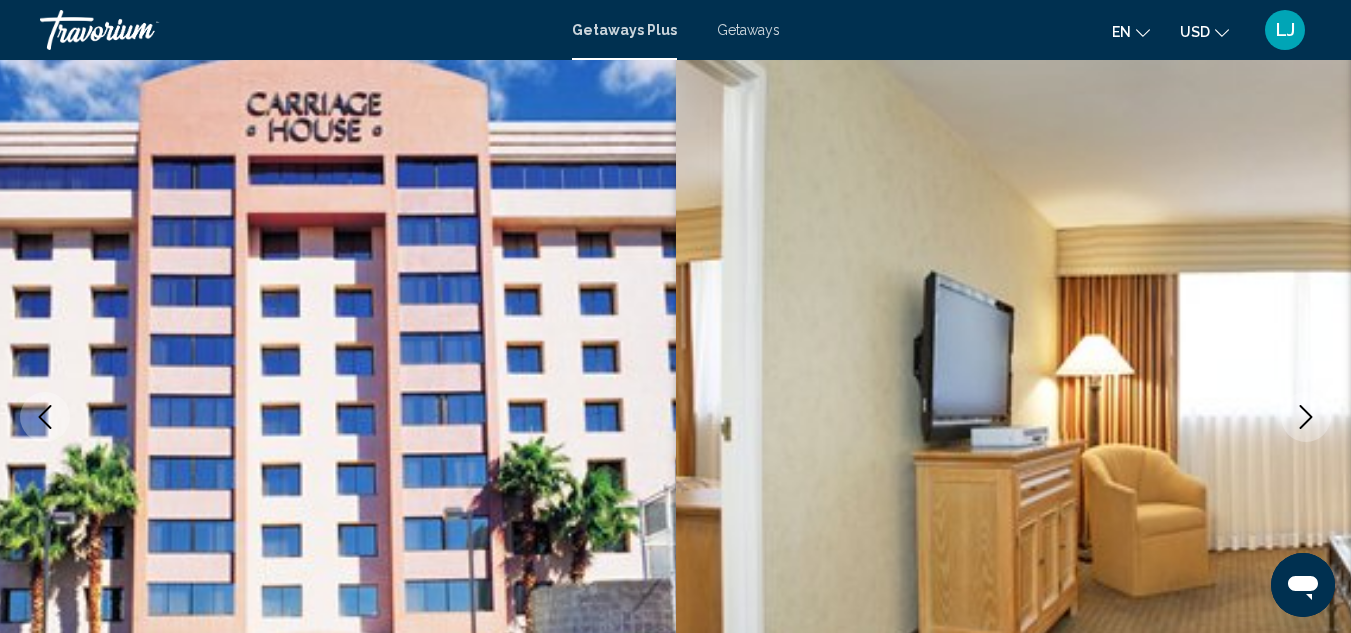 scroll, scrollTop: 96, scrollLeft: 0, axis: vertical 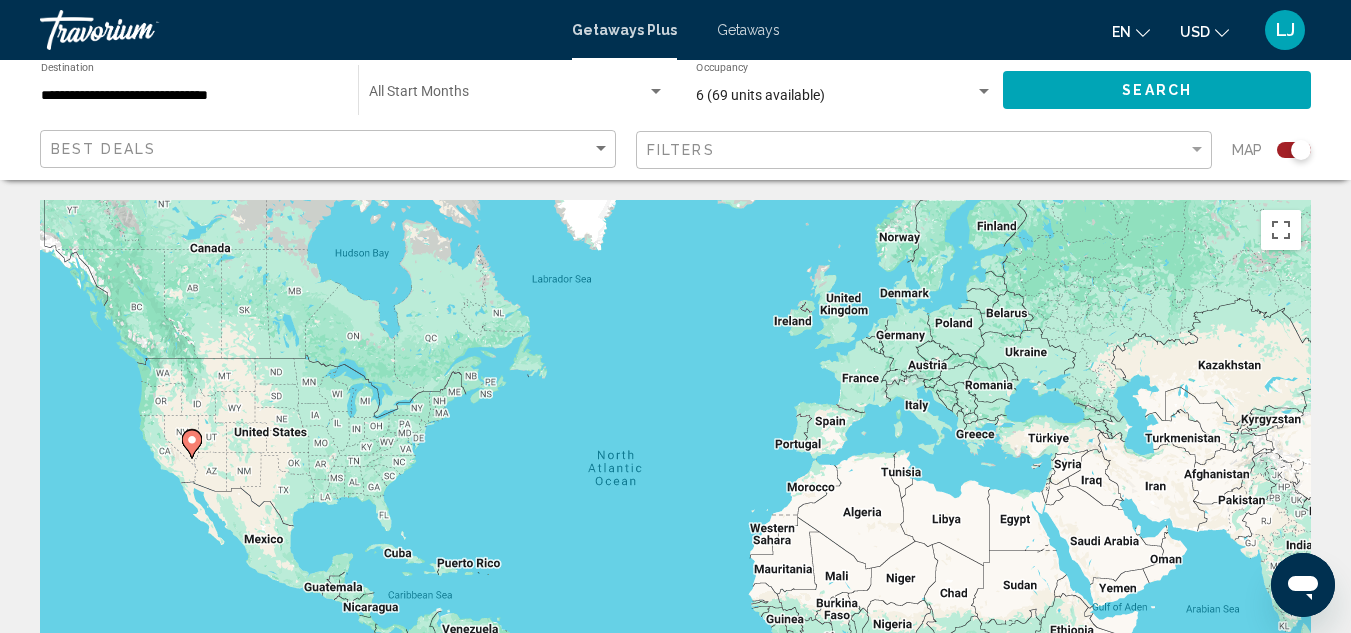 click 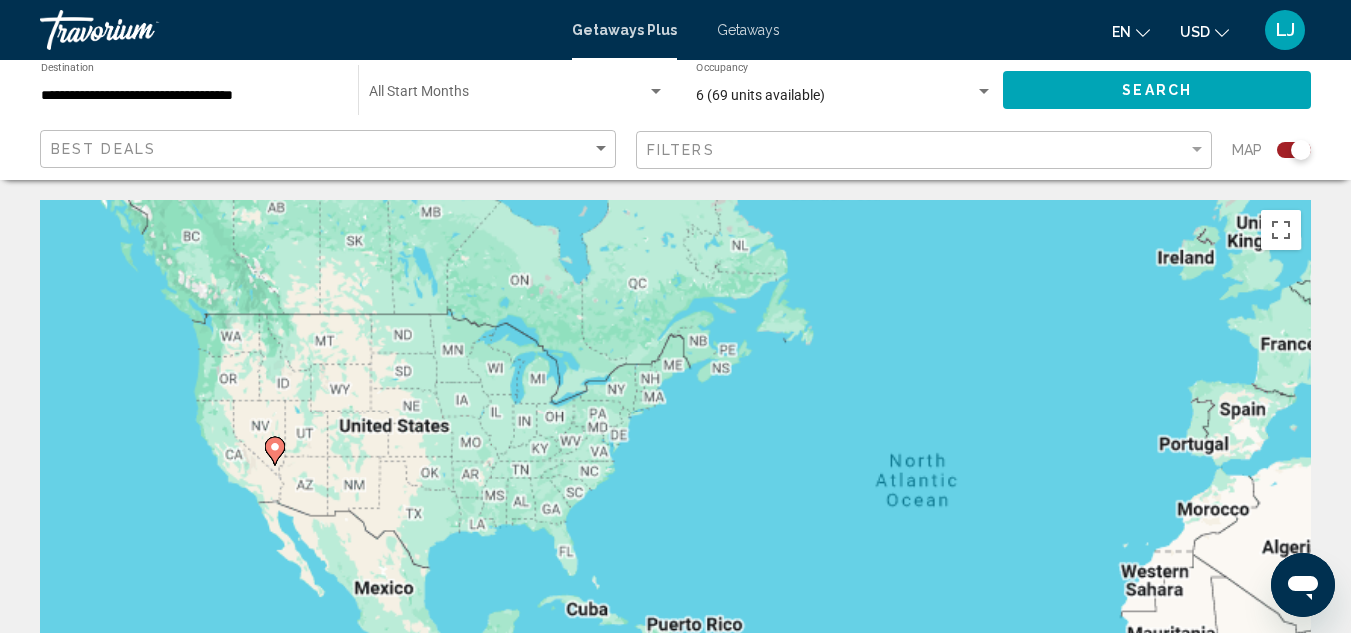 click on "To activate drag with keyboard, press Alt + Enter. Once in keyboard drag state, use the arrow keys to move the marker. To complete the drag, press the Enter key. To cancel, press Escape." at bounding box center (675, 500) 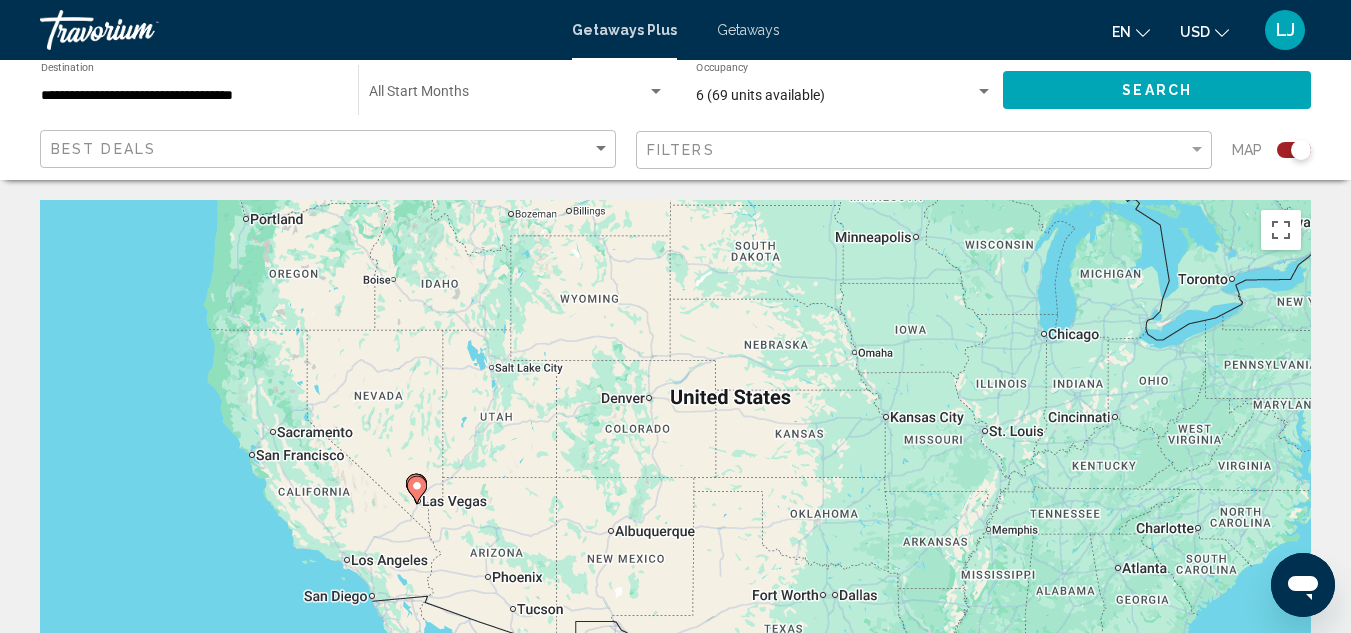 click 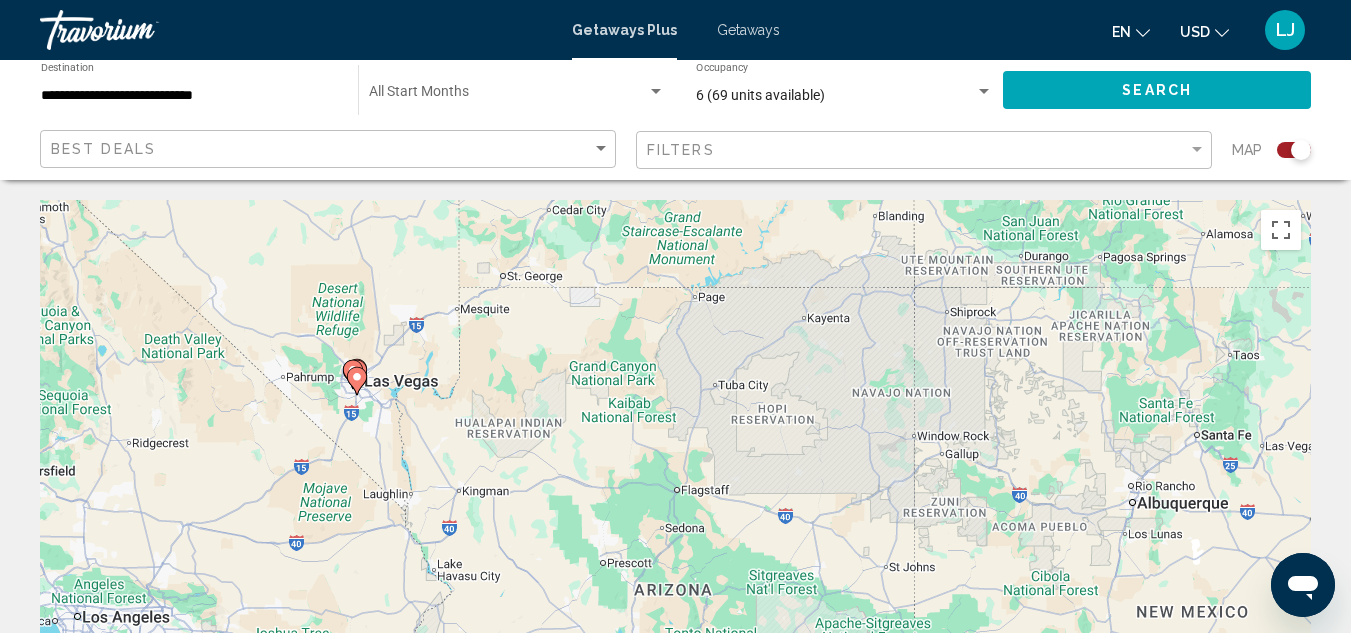 drag, startPoint x: 231, startPoint y: 445, endPoint x: 953, endPoint y: 320, distance: 732.7407 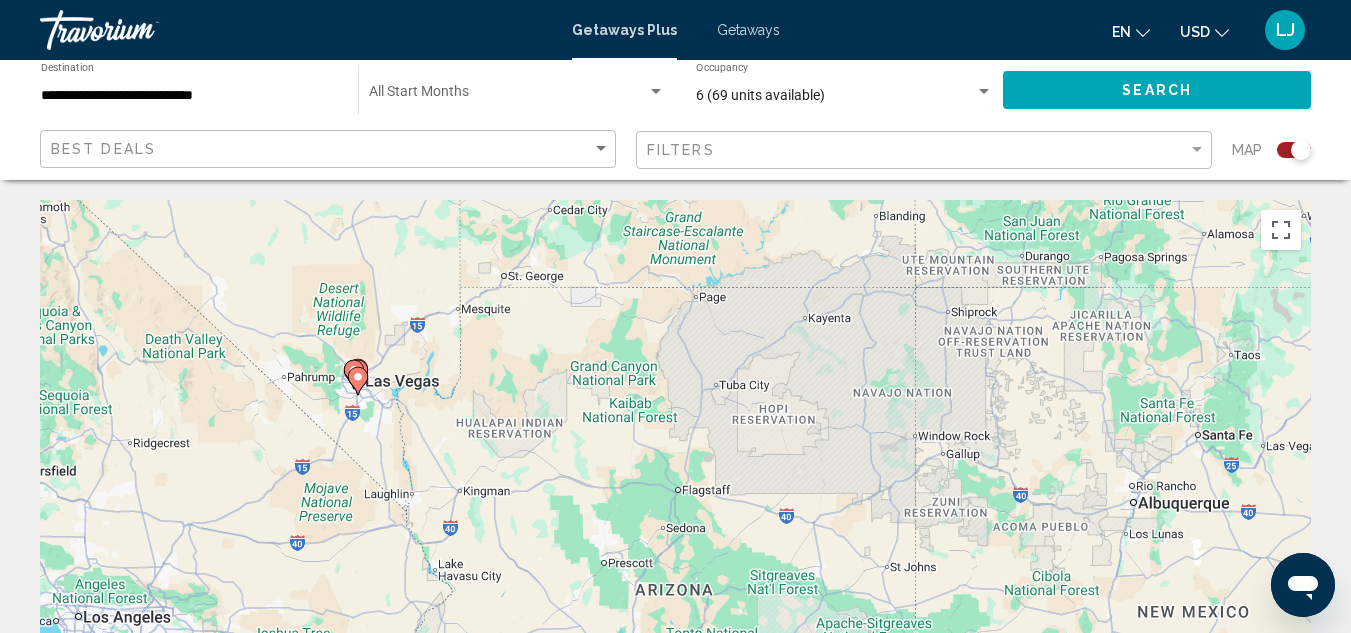 click at bounding box center [358, 381] 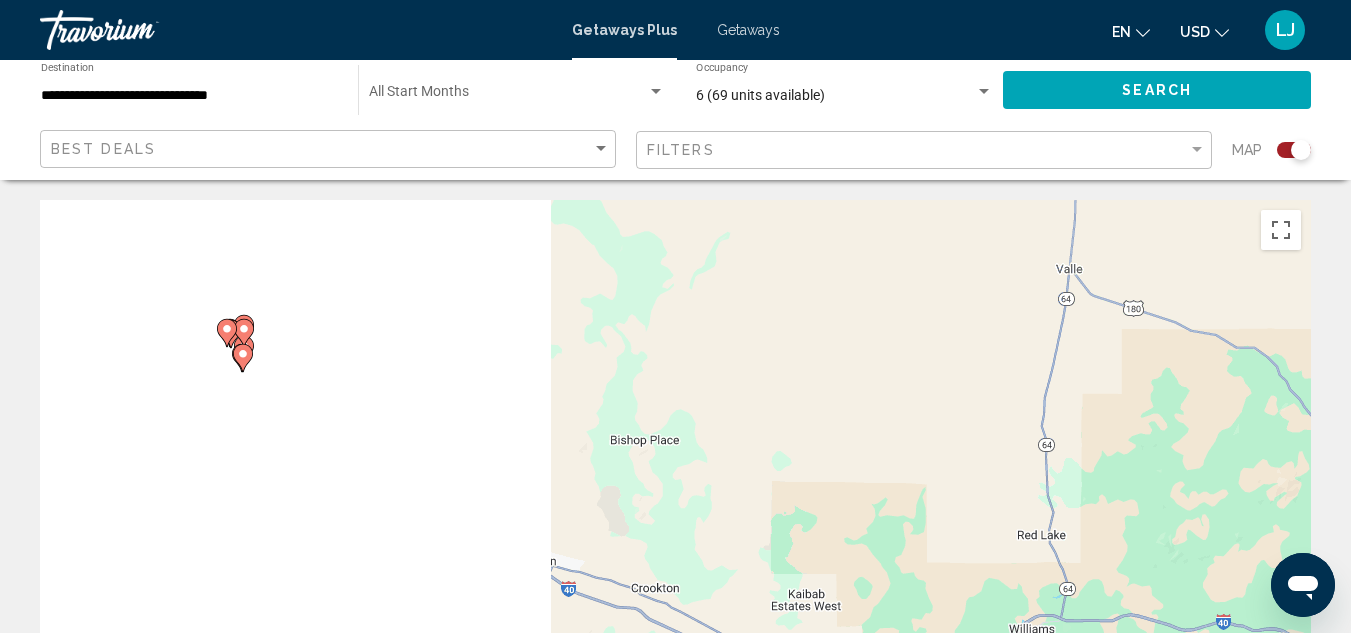 drag, startPoint x: 233, startPoint y: 267, endPoint x: 1263, endPoint y: 656, distance: 1101.009 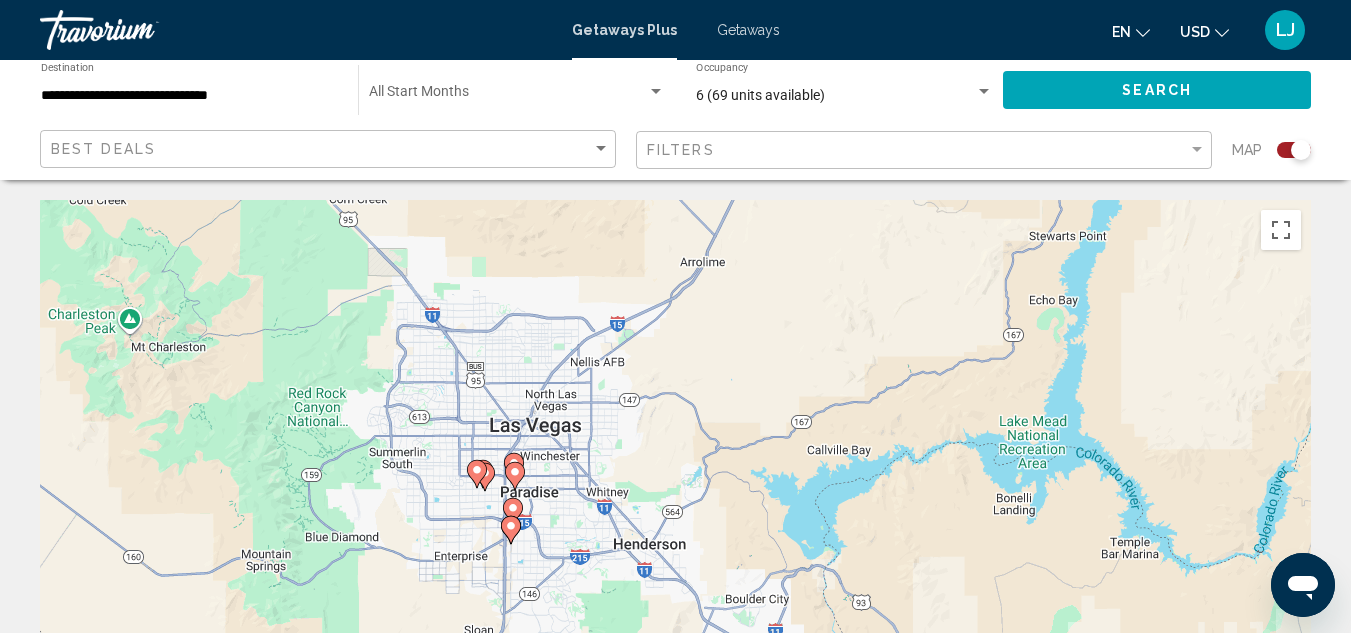 drag, startPoint x: 272, startPoint y: 298, endPoint x: 937, endPoint y: 472, distance: 687.3871 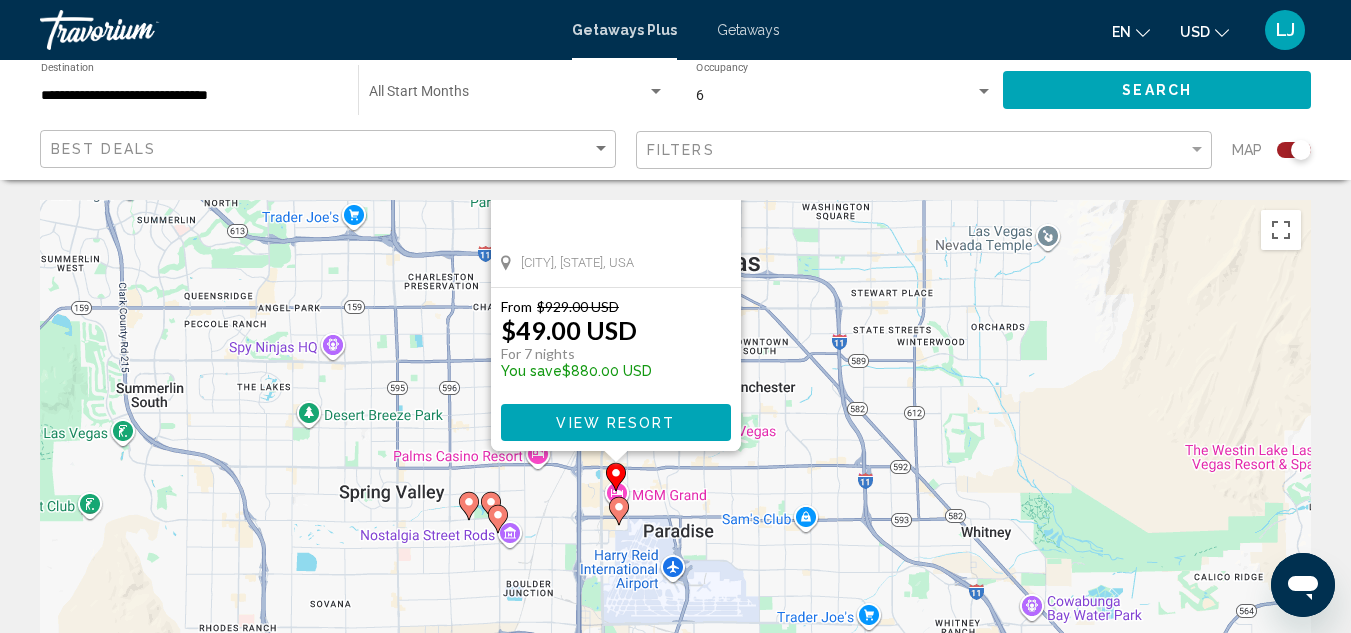 drag, startPoint x: 1015, startPoint y: 456, endPoint x: 955, endPoint y: 176, distance: 286.3564 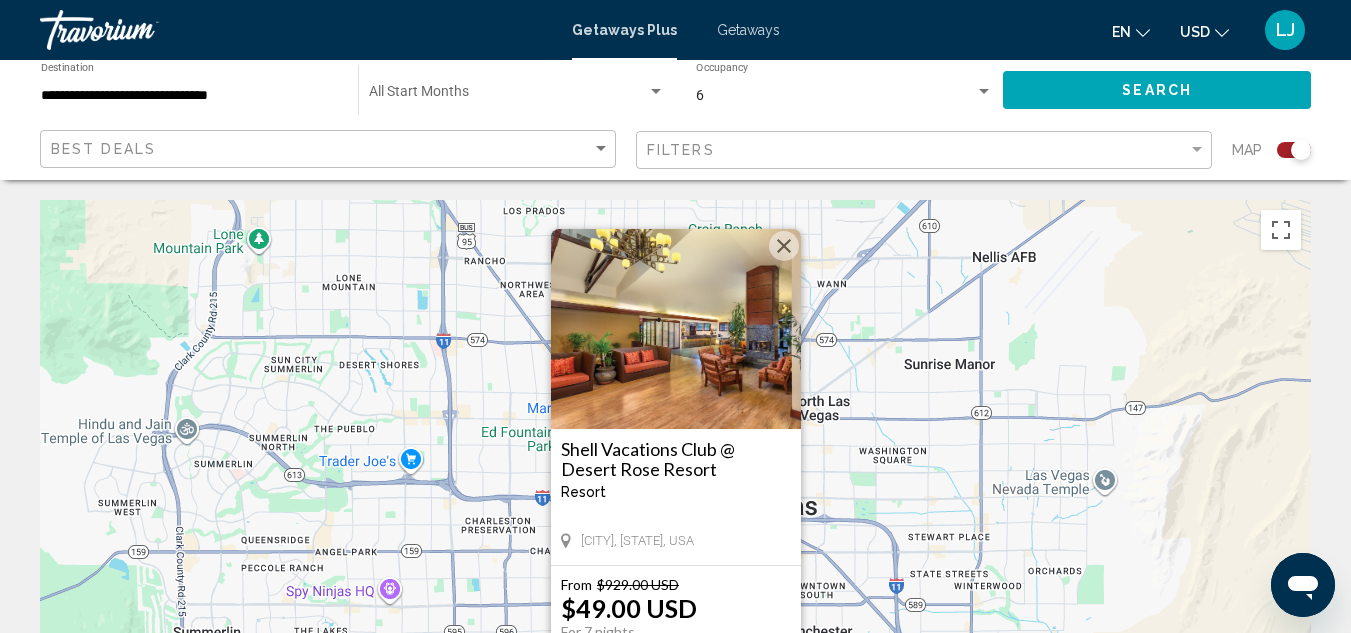 click at bounding box center (676, 329) 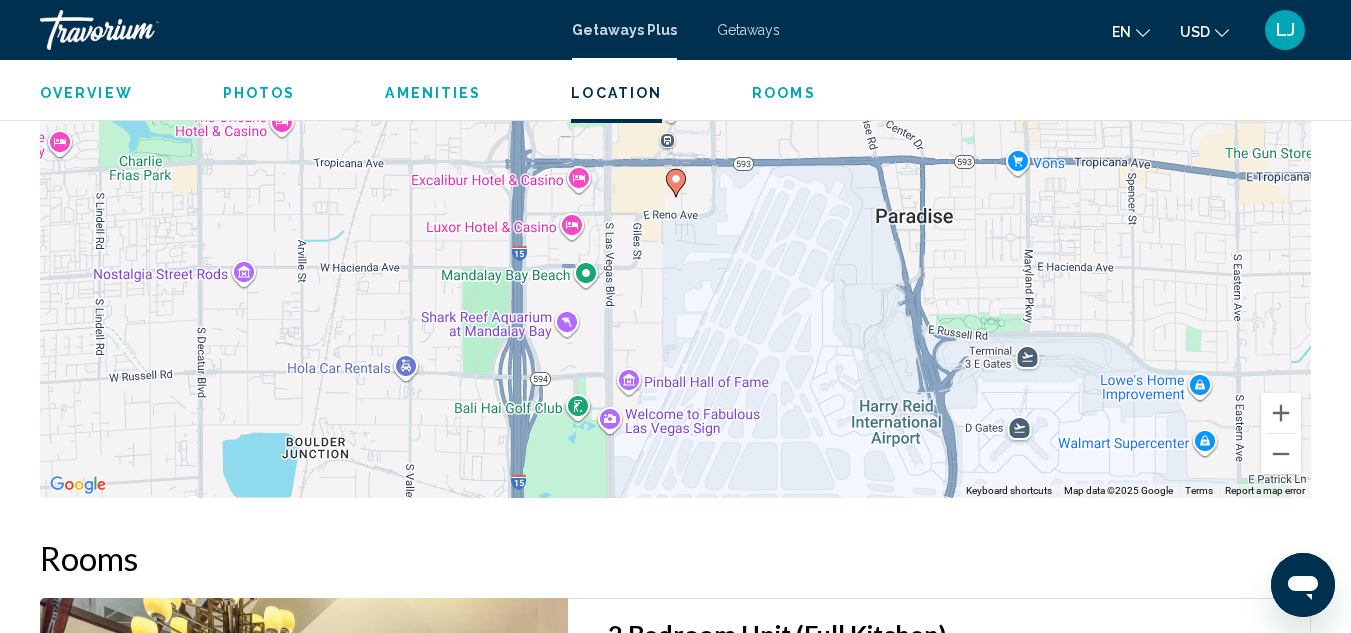 scroll, scrollTop: 3019, scrollLeft: 0, axis: vertical 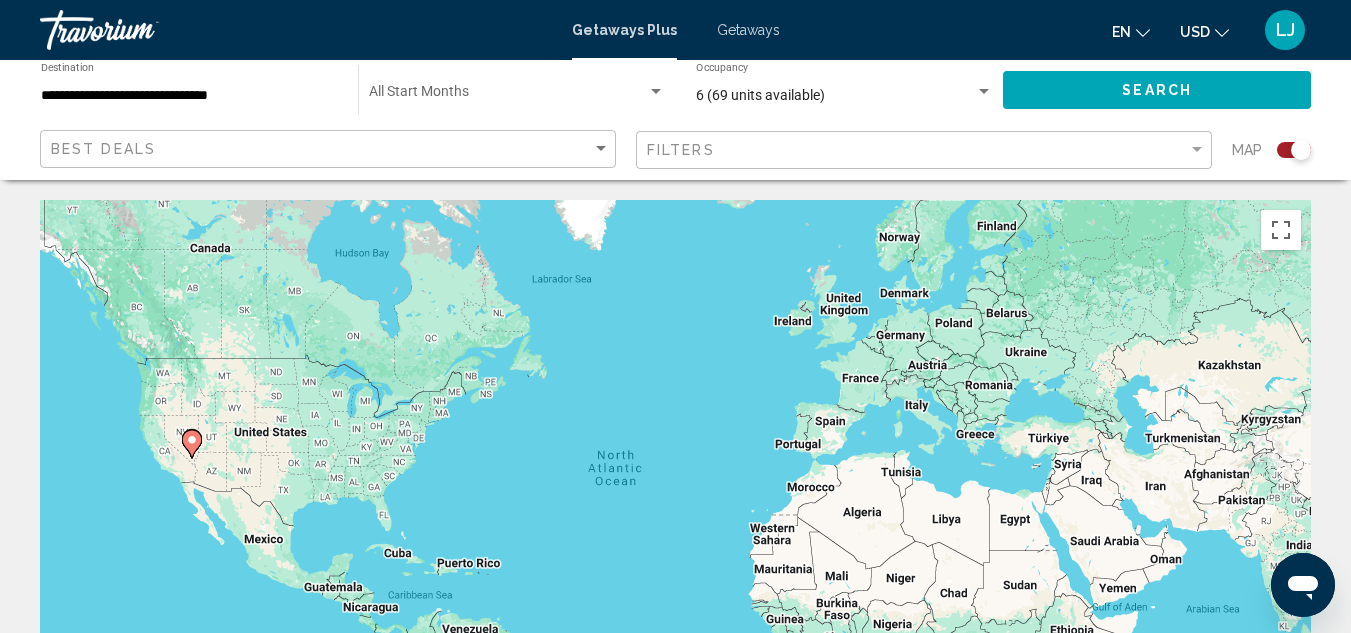 click 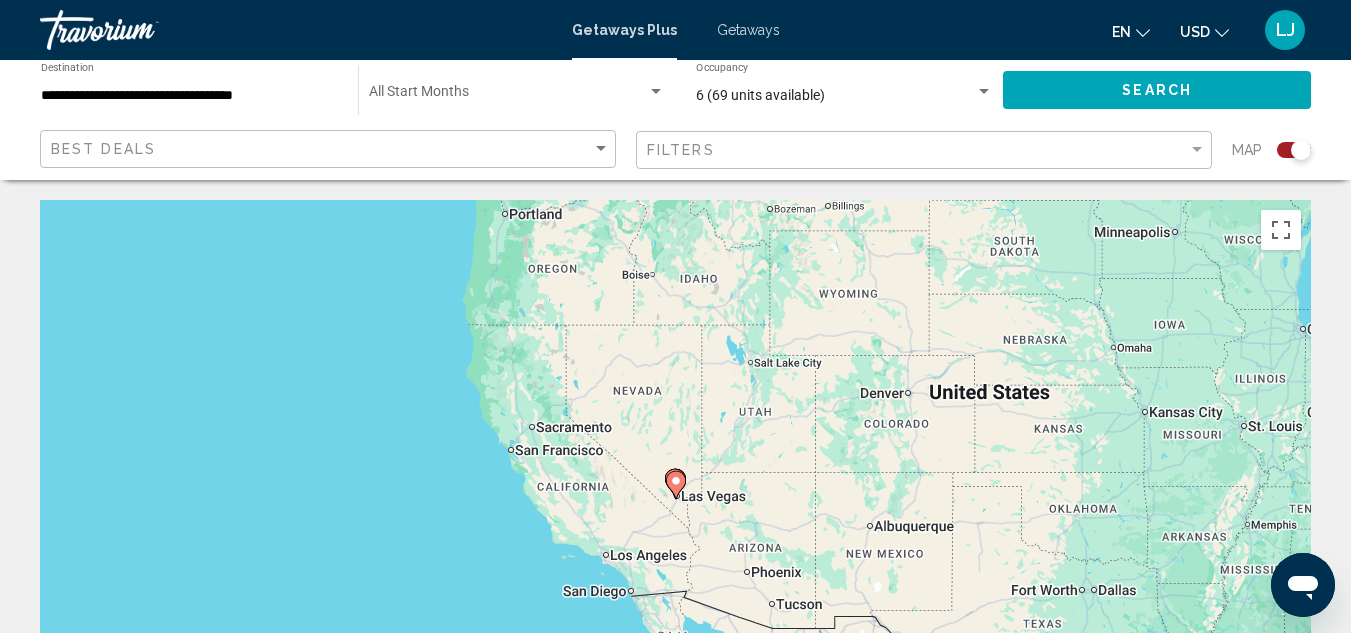 click 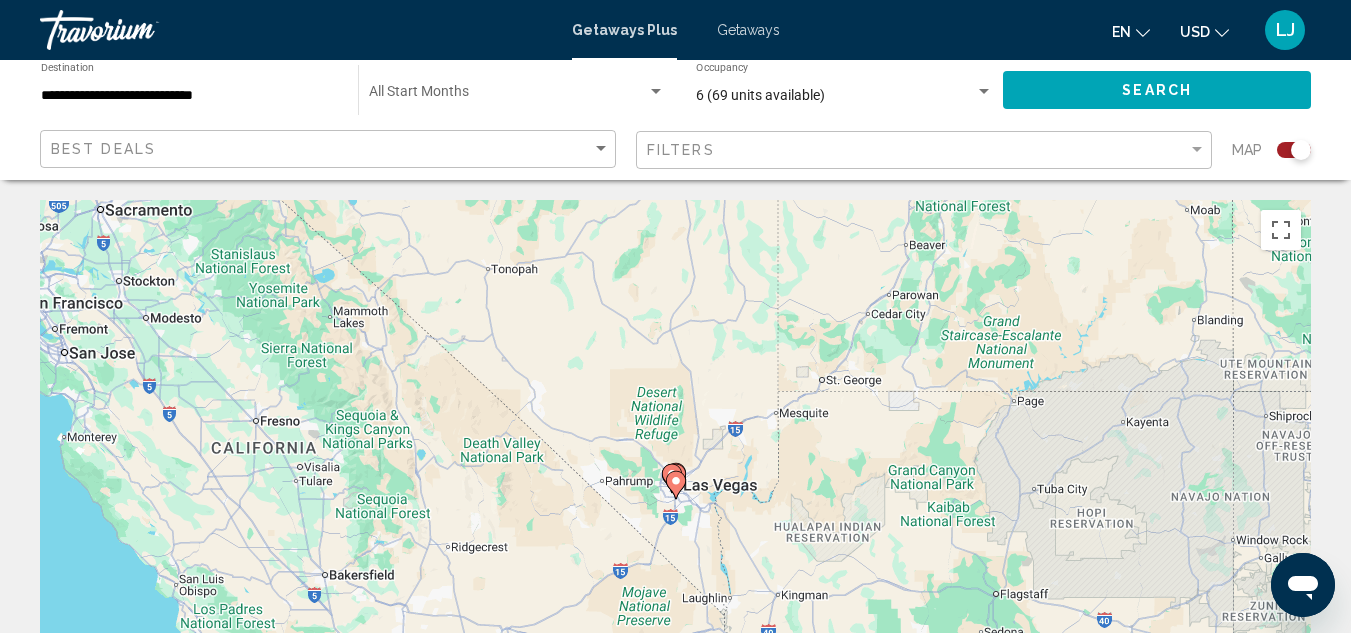 click 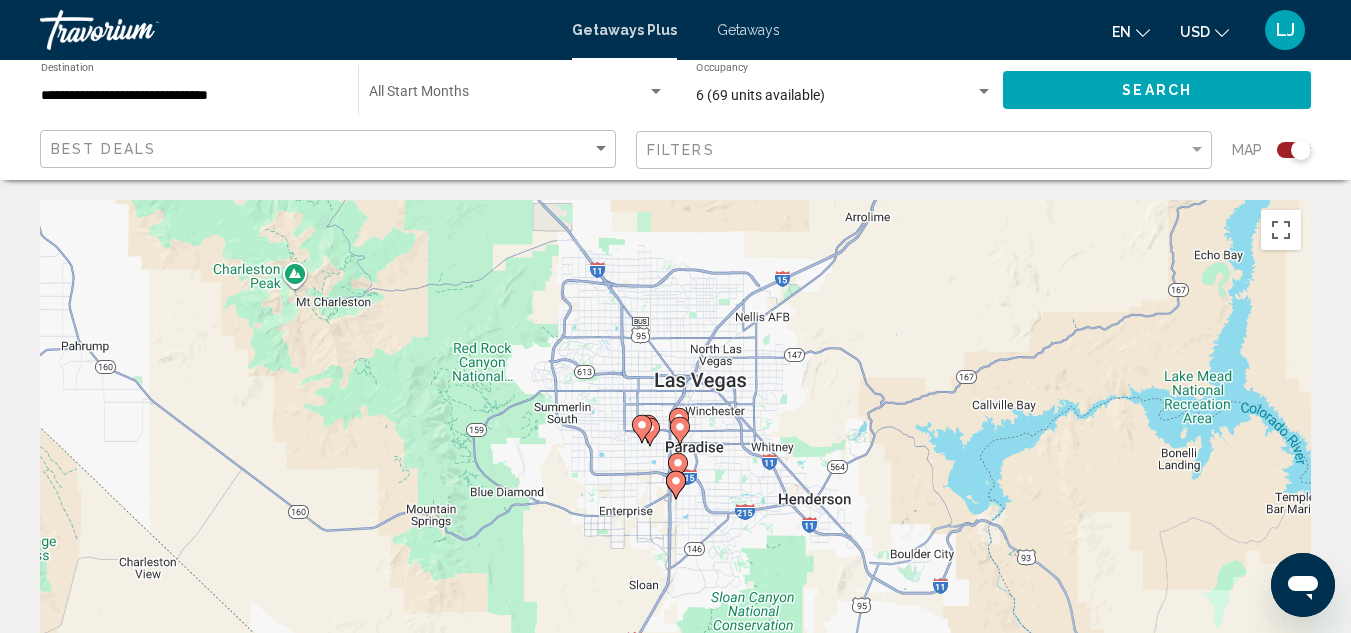 click at bounding box center (680, 431) 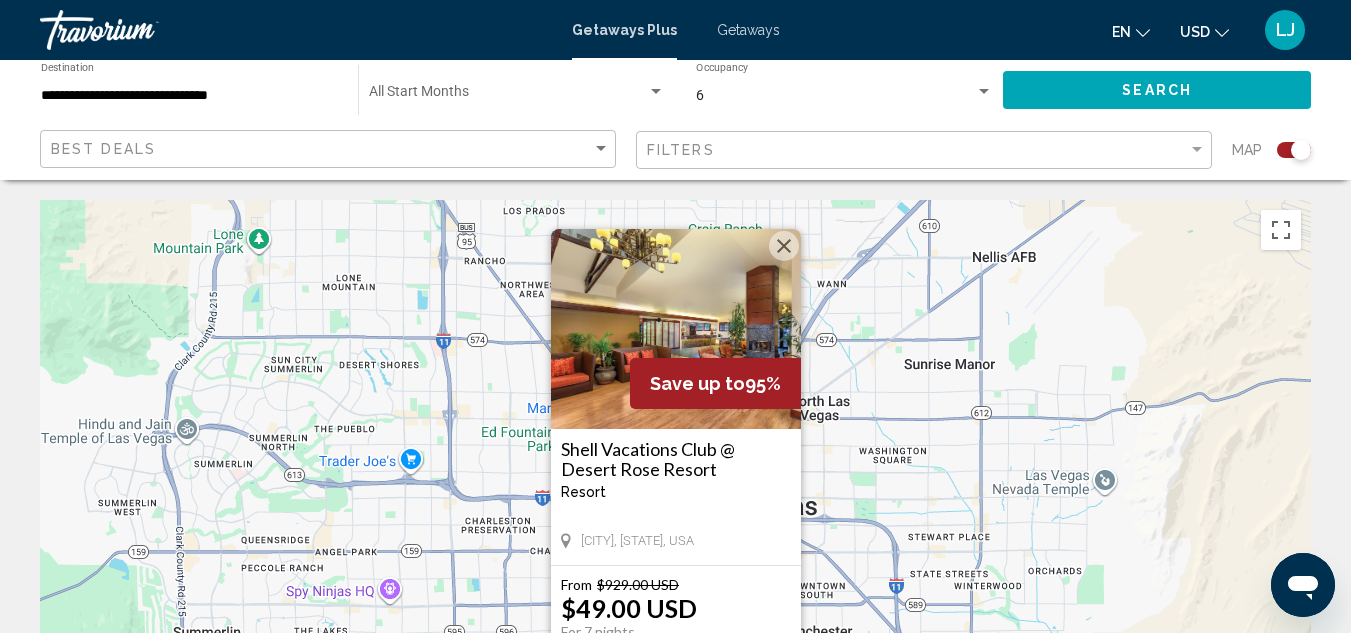 click on "To activate drag with keyboard, press Alt + Enter. Once in keyboard drag state, use the arrow keys to move the marker. To complete the drag, press the Enter key. To cancel, press Escape. Save up to  95%   Shell Vacations Club @ Desert Rose Resort  Resort  -  This is an adults only resort
[CITY], [STATE], USA From $929.00 USD $49.00 USD For 7 nights You save  $880.00 USD  View Resort" at bounding box center [675, 500] 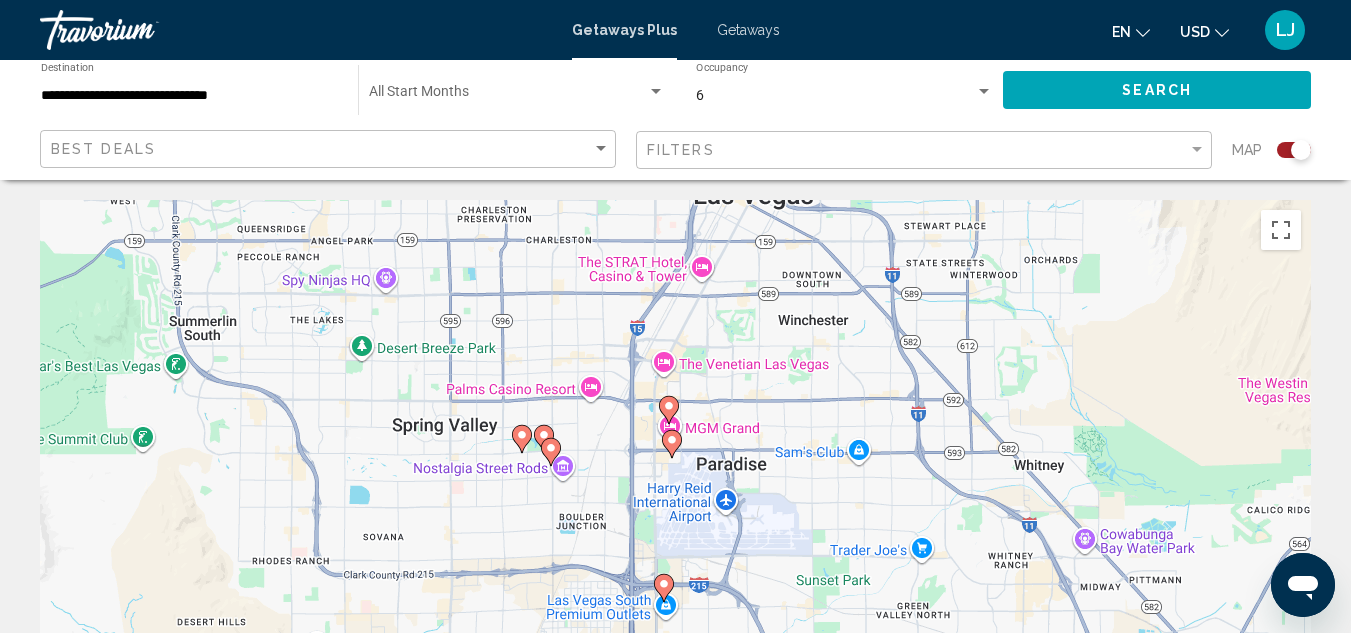 drag, startPoint x: 874, startPoint y: 341, endPoint x: 871, endPoint y: 107, distance: 234.01923 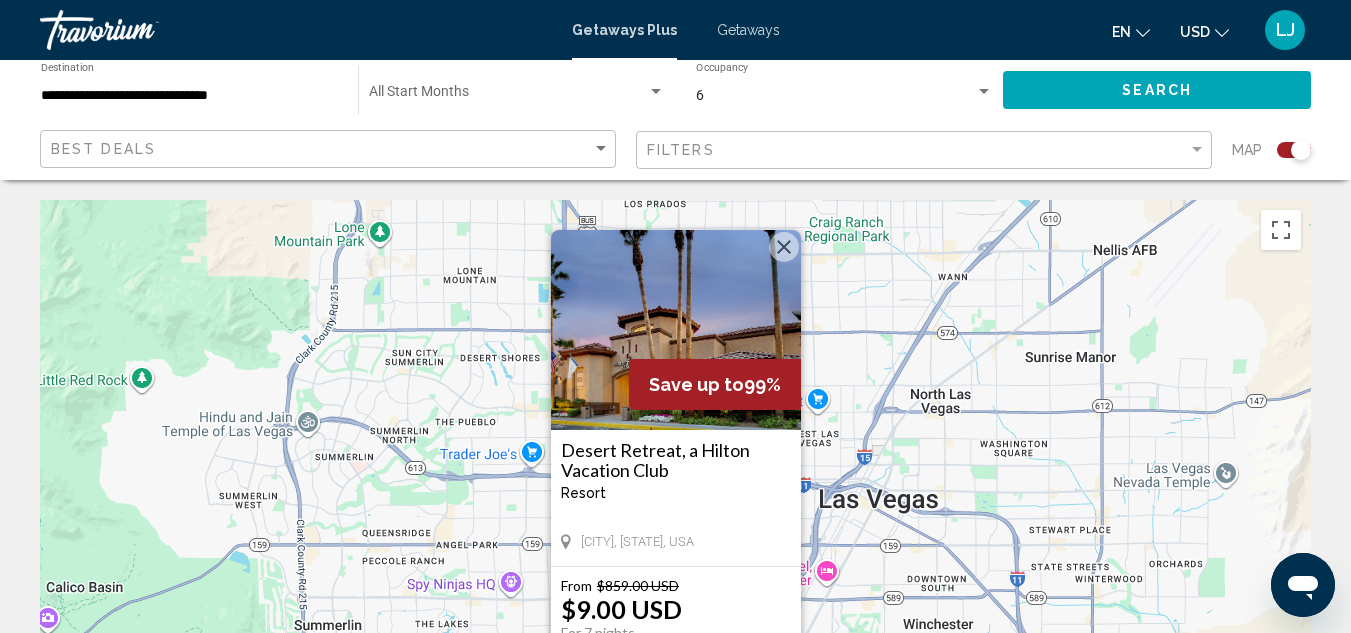click at bounding box center [784, 247] 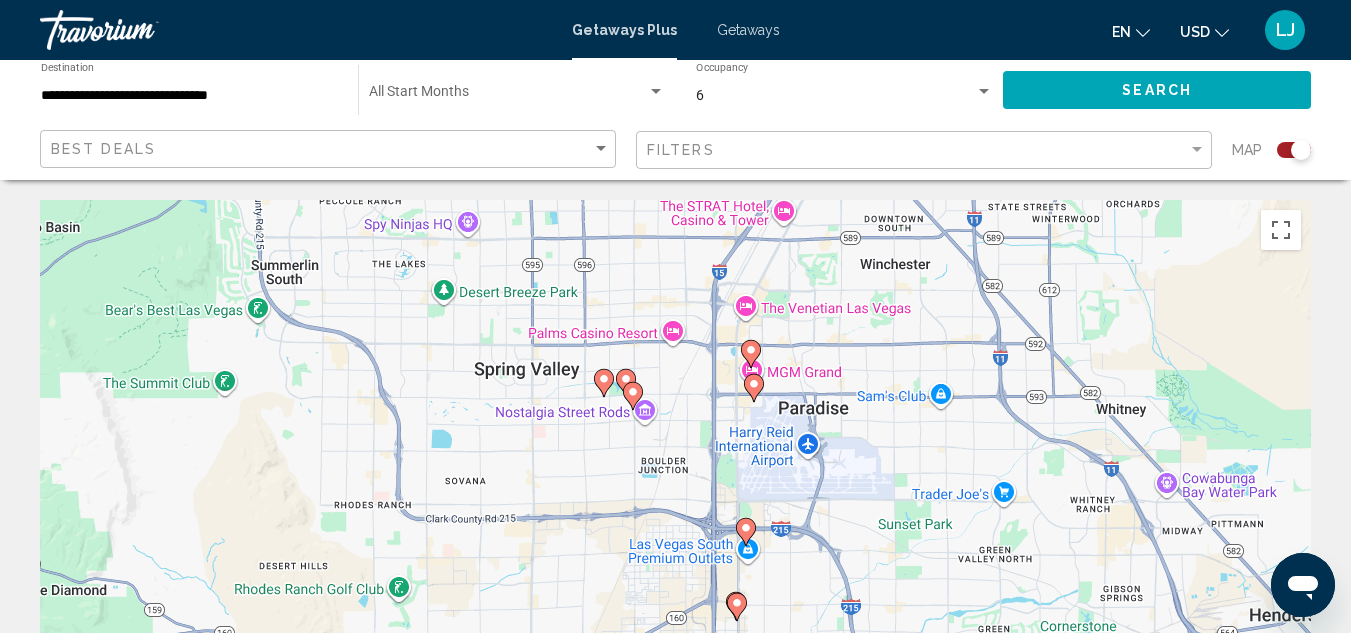 drag, startPoint x: 720, startPoint y: 497, endPoint x: 672, endPoint y: 118, distance: 382.0275 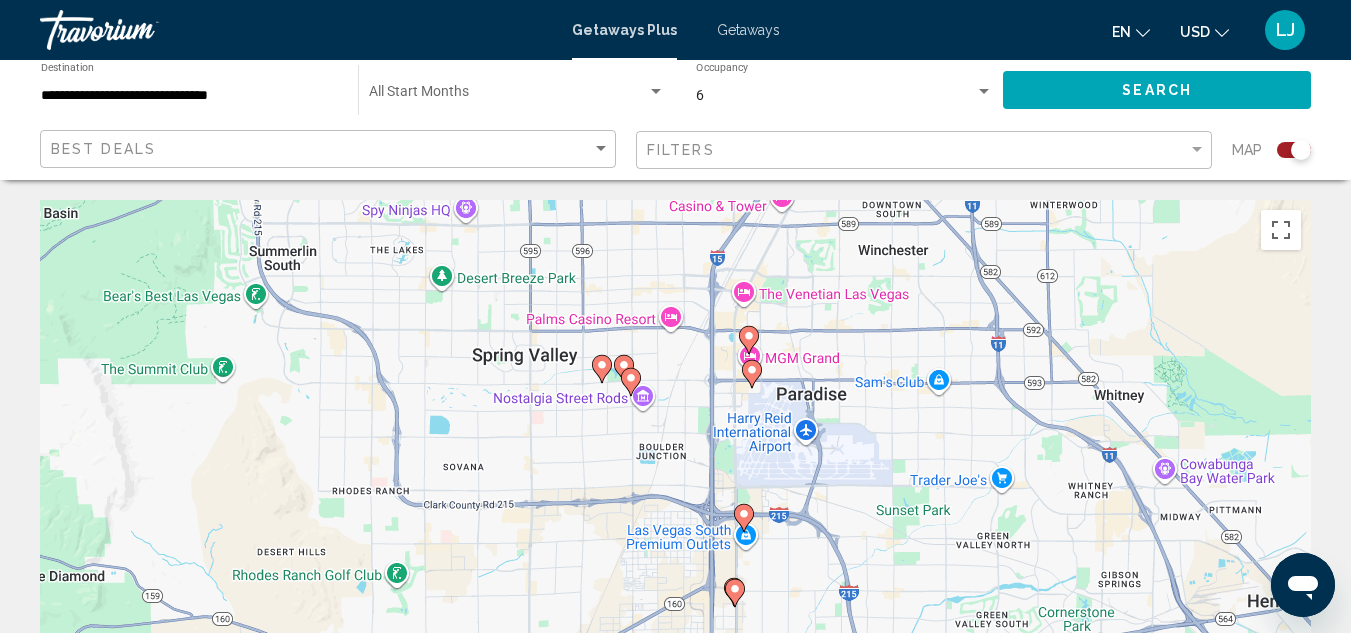 click 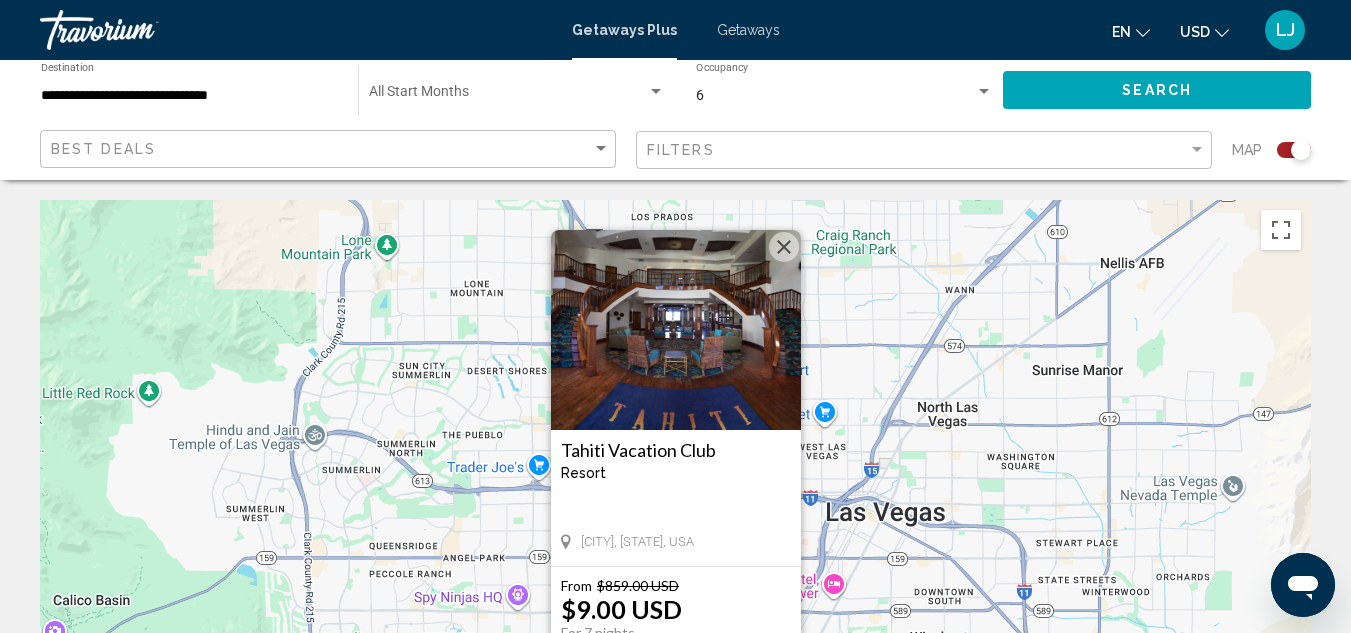 drag, startPoint x: 786, startPoint y: 248, endPoint x: 794, endPoint y: 259, distance: 13.601471 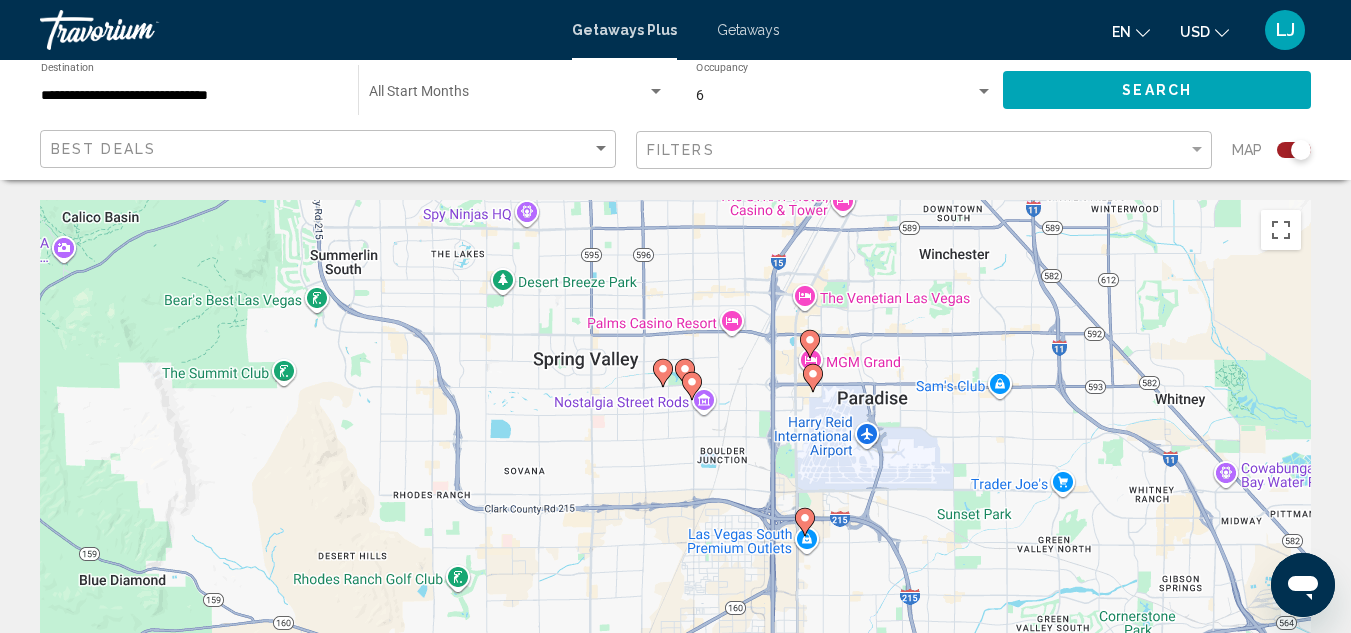 drag, startPoint x: 724, startPoint y: 507, endPoint x: 737, endPoint y: 161, distance: 346.24414 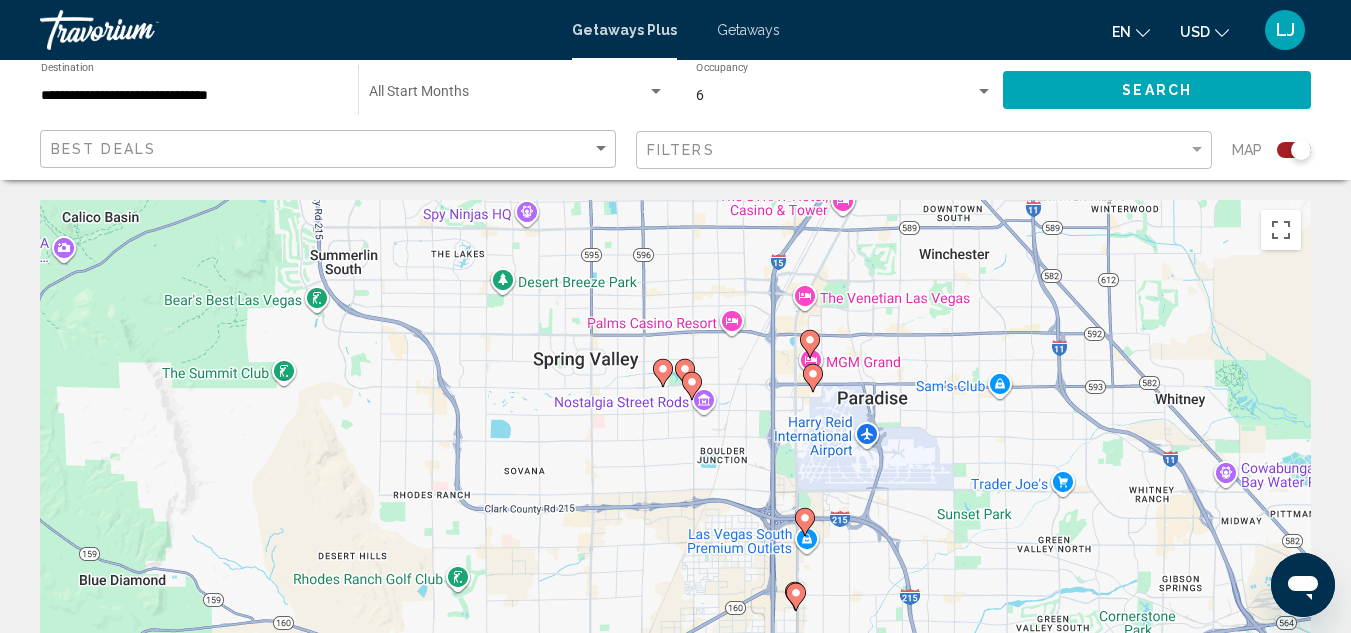 click 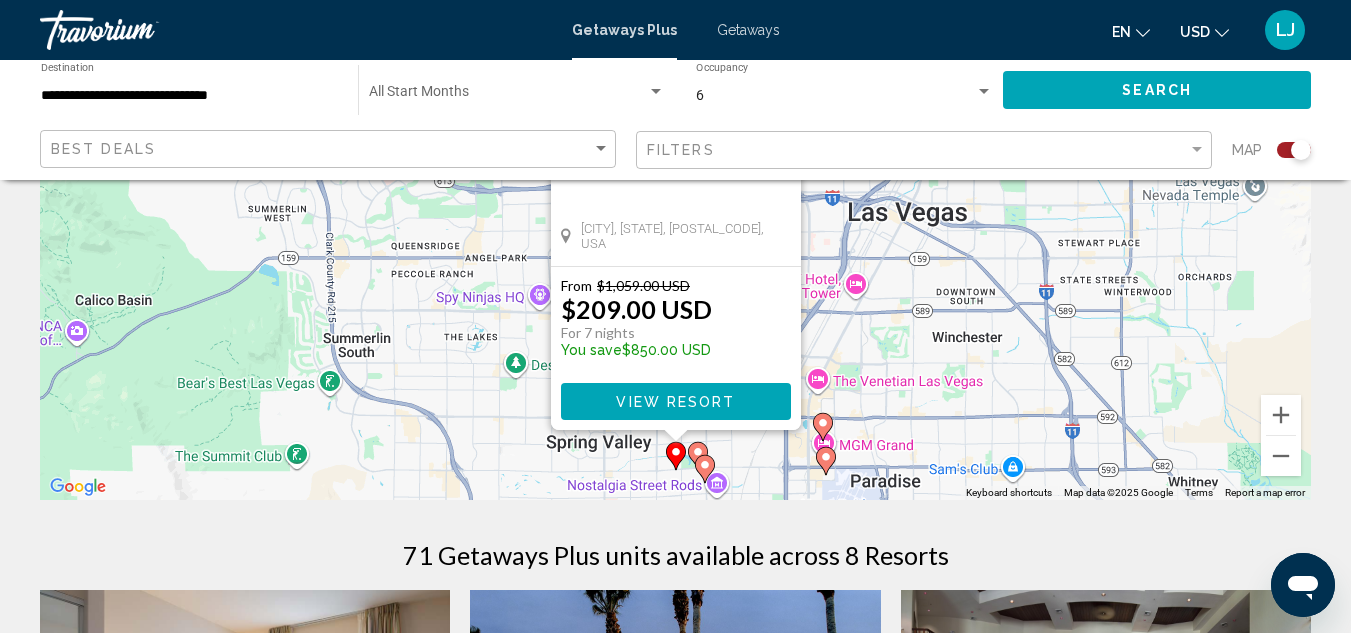 scroll, scrollTop: 0, scrollLeft: 0, axis: both 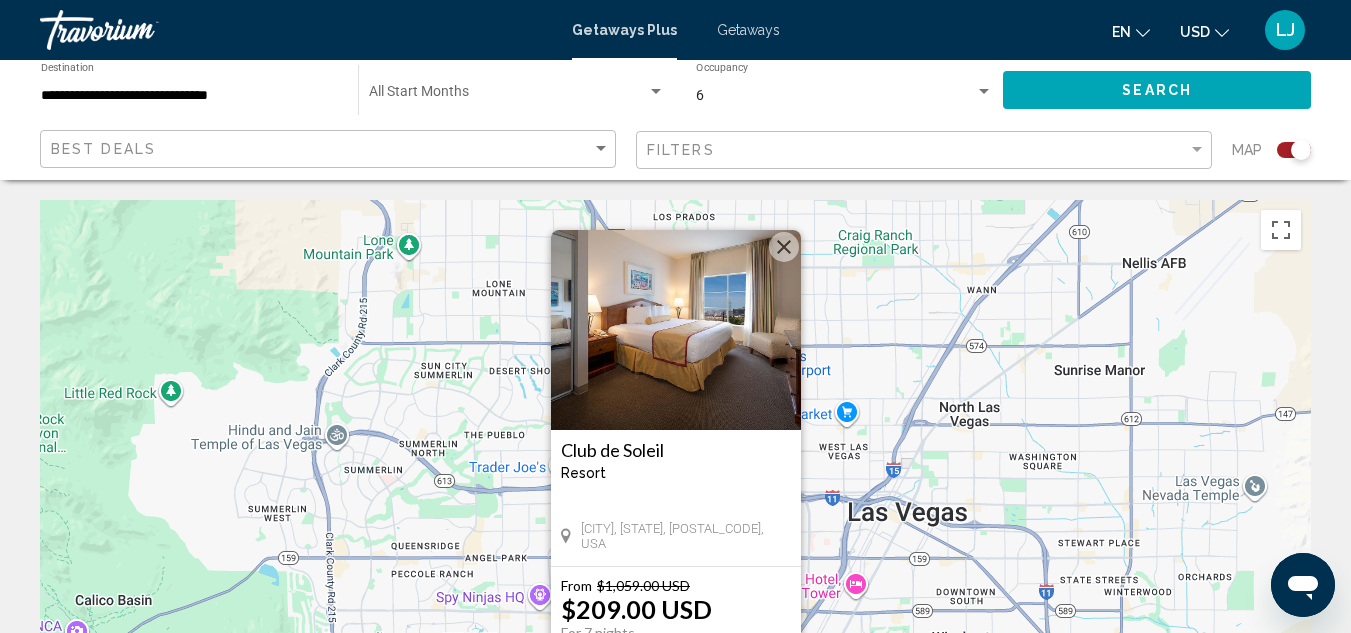 click on "To activate drag with keyboard, press Alt + Enter. Once in keyboard drag state, use the arrow keys to move the marker. To complete the drag, press the Enter key. To cancel, press Escape.  Club de Soleil  Resort  -  This is an adults only resort
Las Vegas, [STATE], [POSTAL_CODE], USA From $1,059.00 USD $209.00 USD For 7 nights You save  $850.00 USD  View Resort" at bounding box center [675, 500] 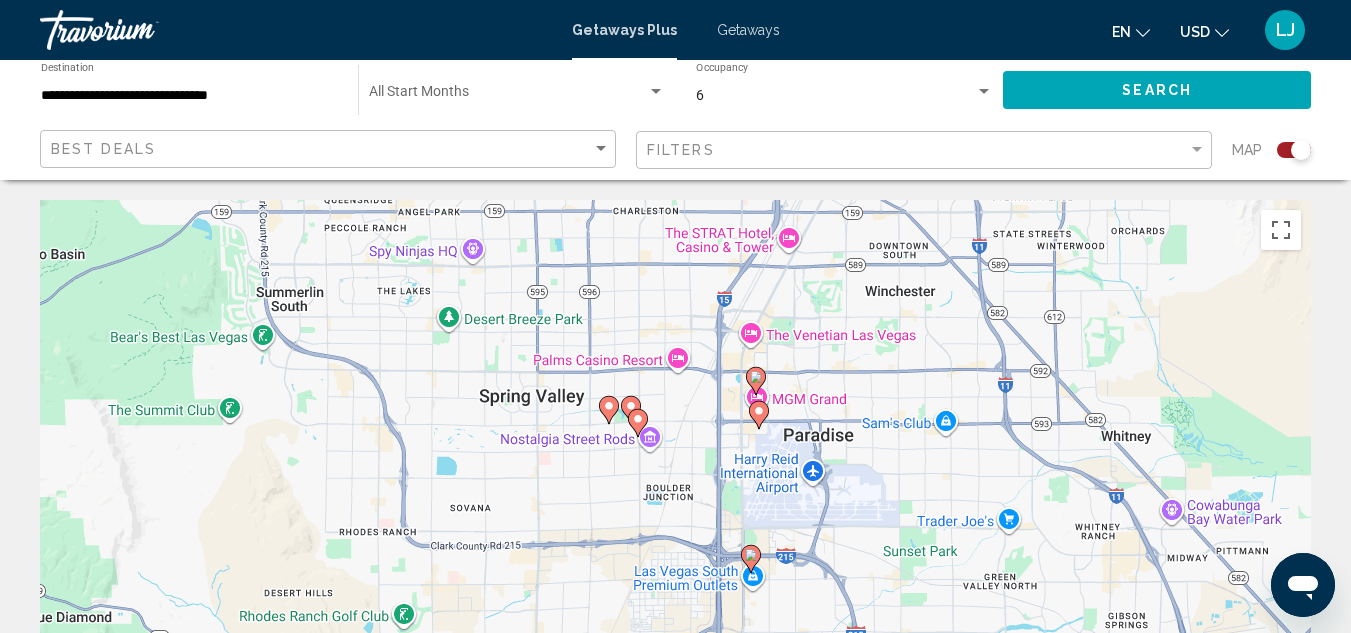drag, startPoint x: 687, startPoint y: 374, endPoint x: 622, endPoint y: 136, distance: 246.71643 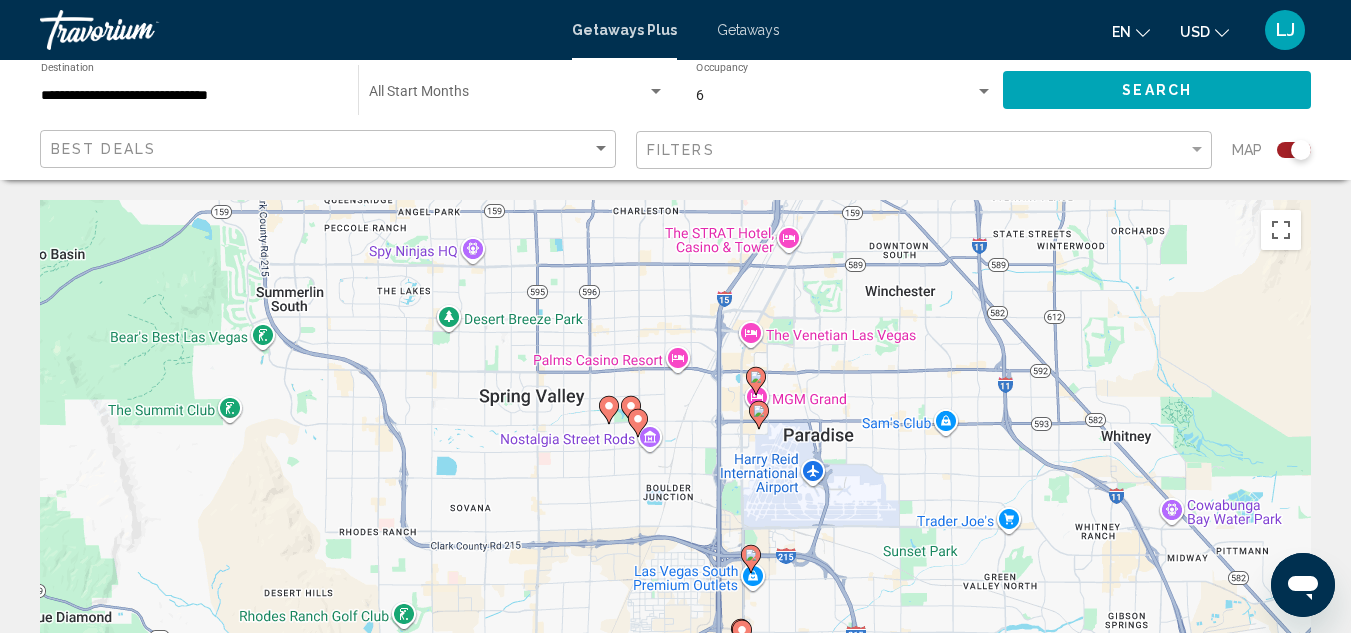 click 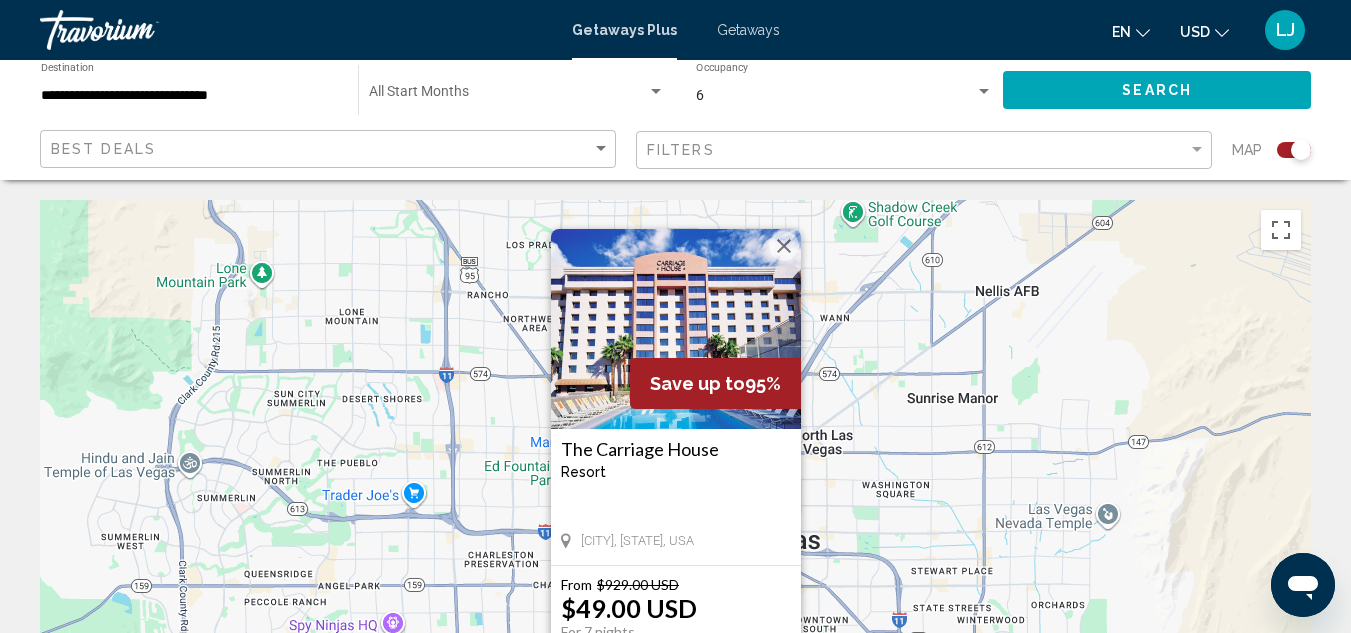 click at bounding box center [676, 329] 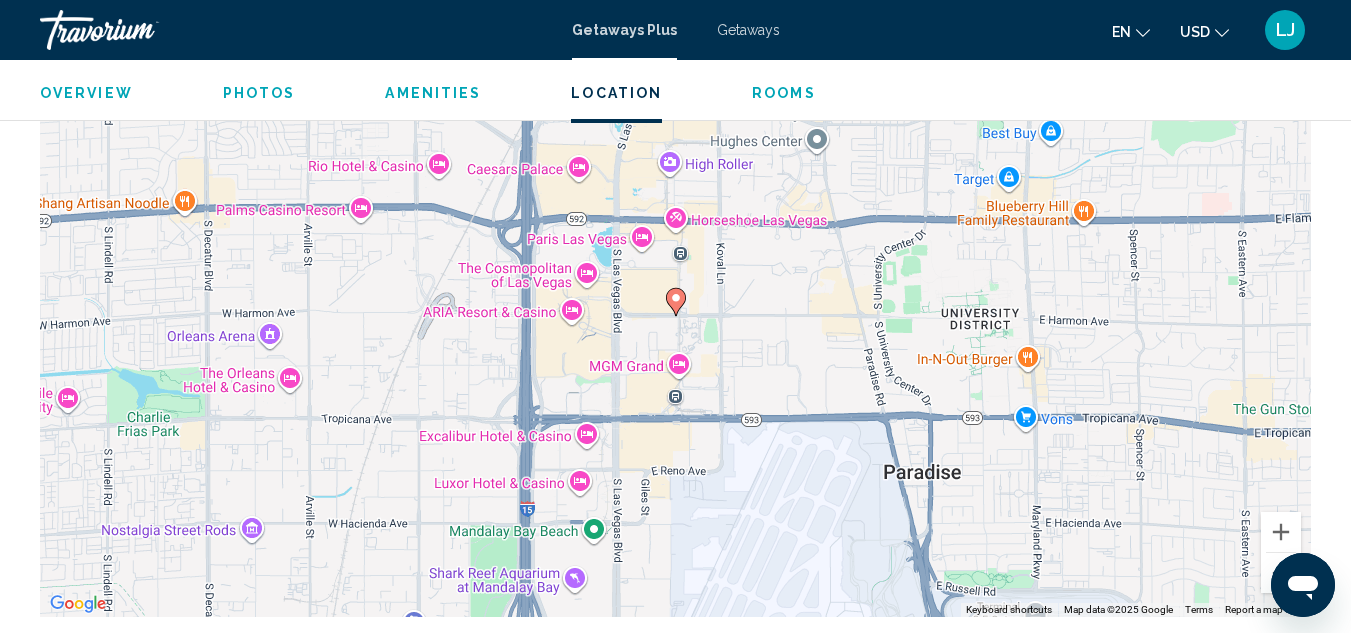 scroll, scrollTop: 3419, scrollLeft: 0, axis: vertical 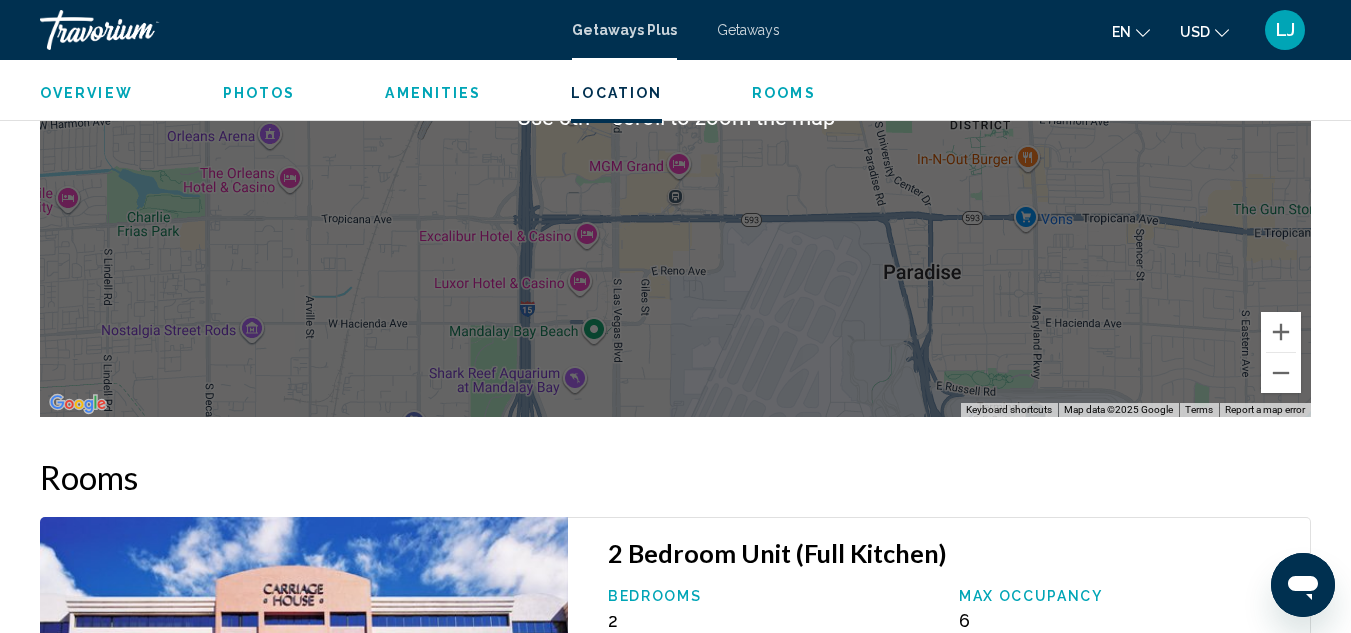 click on "Rooms" at bounding box center (675, 477) 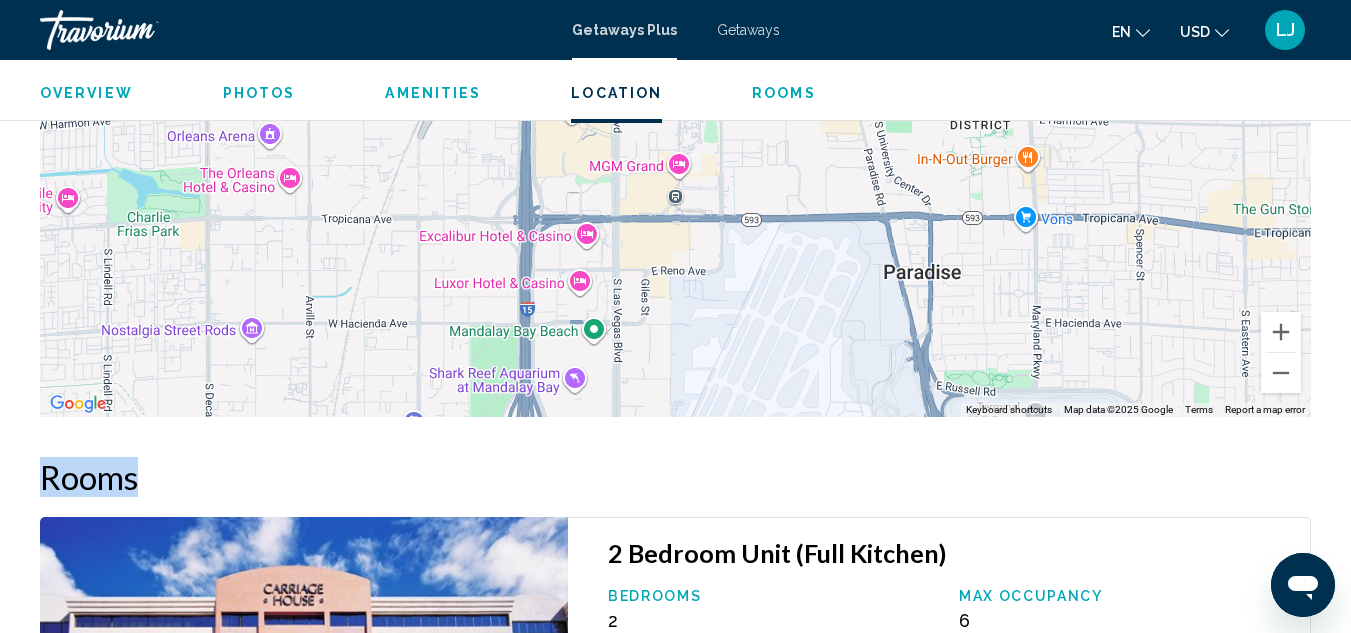 drag, startPoint x: 717, startPoint y: 421, endPoint x: 769, endPoint y: 168, distance: 258.2886 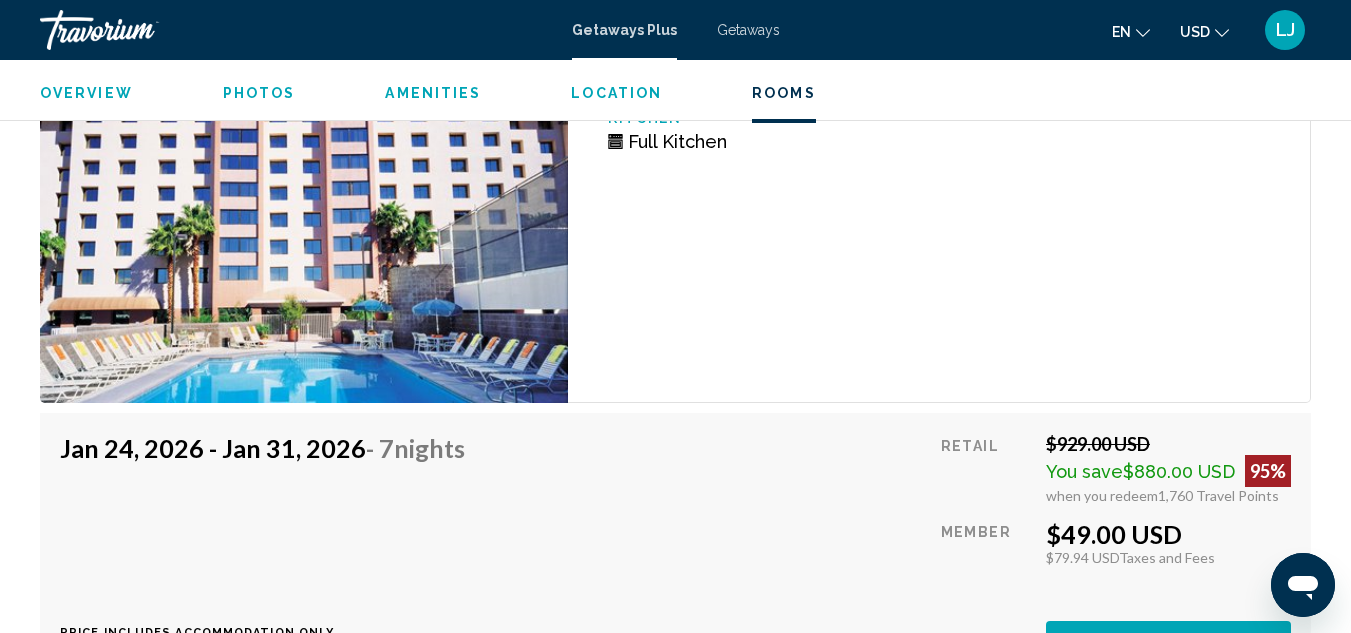 scroll, scrollTop: 4119, scrollLeft: 0, axis: vertical 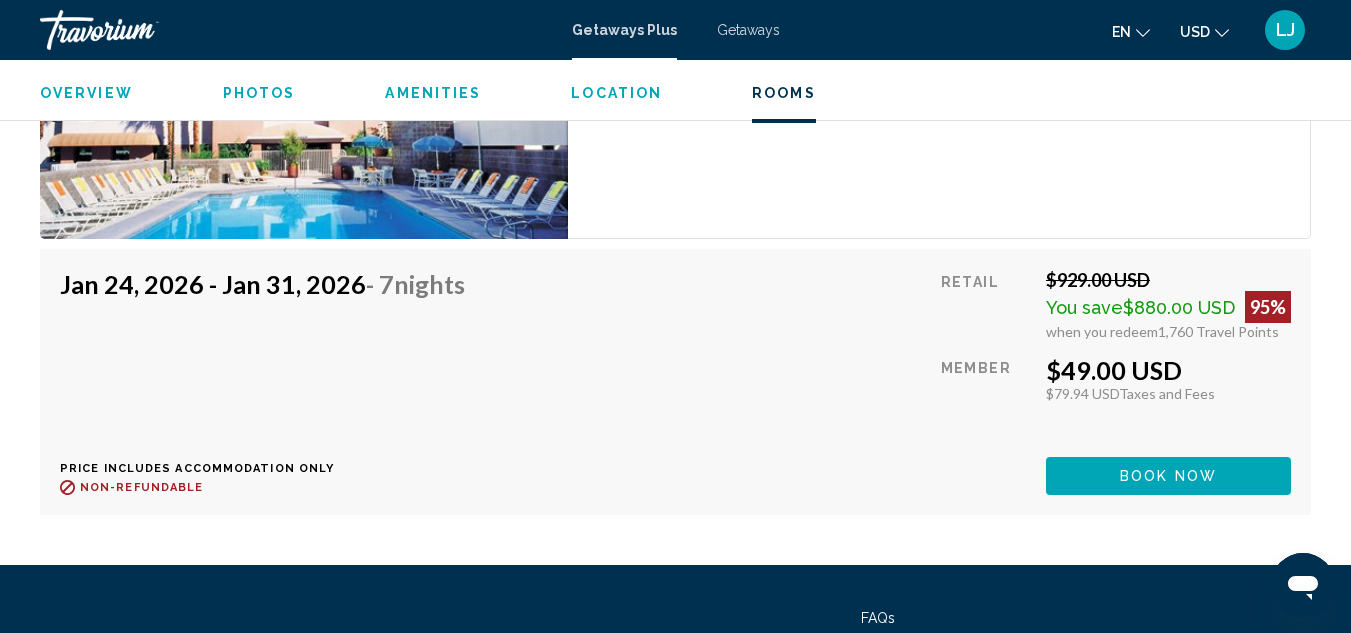 drag, startPoint x: 63, startPoint y: 283, endPoint x: 323, endPoint y: 289, distance: 260.0692 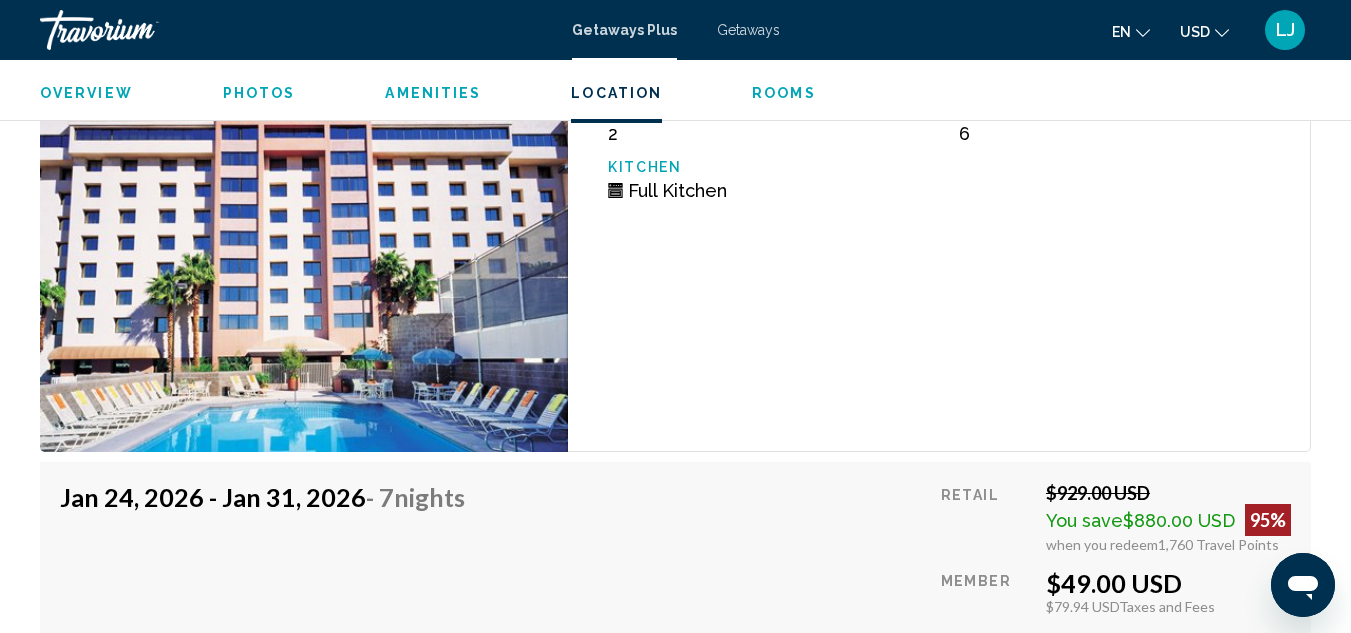 scroll, scrollTop: 3596, scrollLeft: 0, axis: vertical 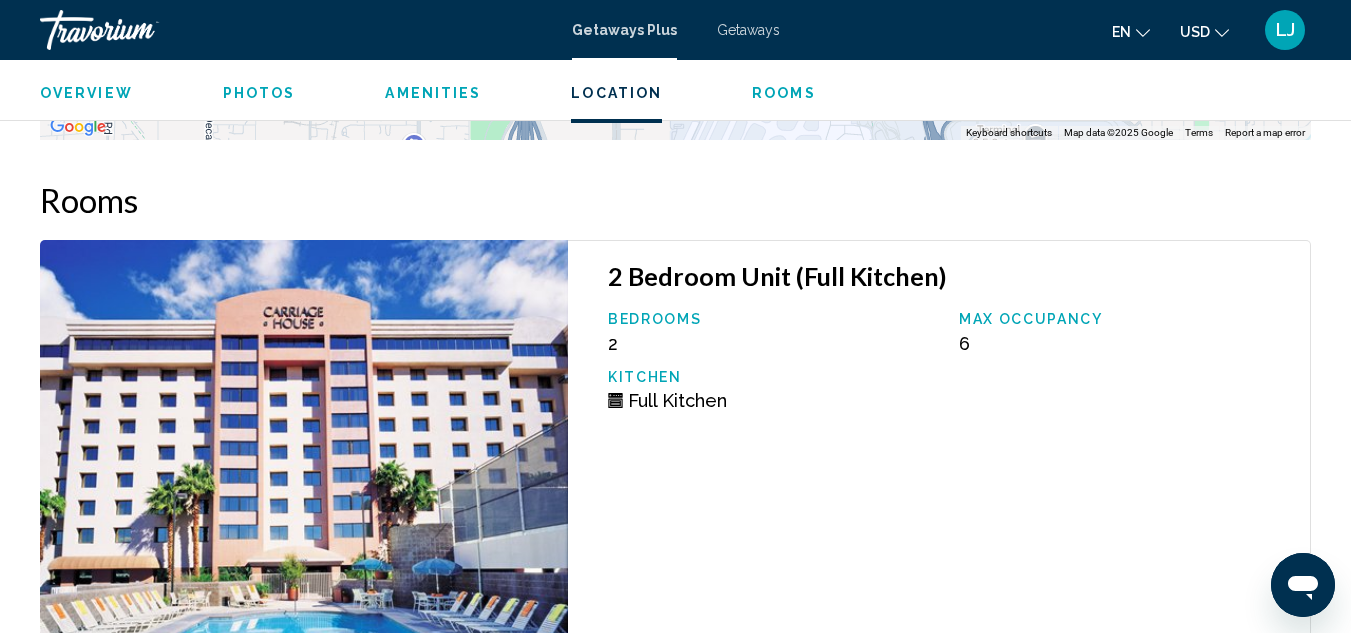 click on "2 Bedroom Unit (Full Kitchen) Bedrooms 2 Max Occupancy 6 Kitchen
Full Kitchen" at bounding box center (939, 451) 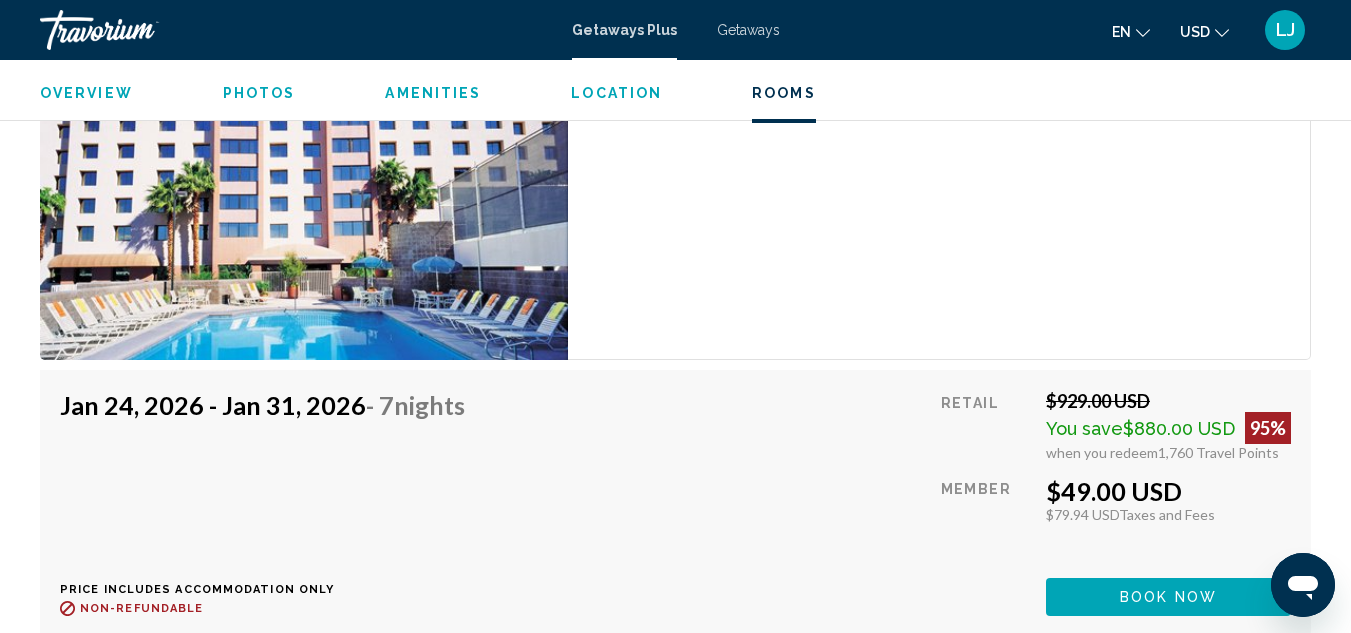 scroll, scrollTop: 3996, scrollLeft: 0, axis: vertical 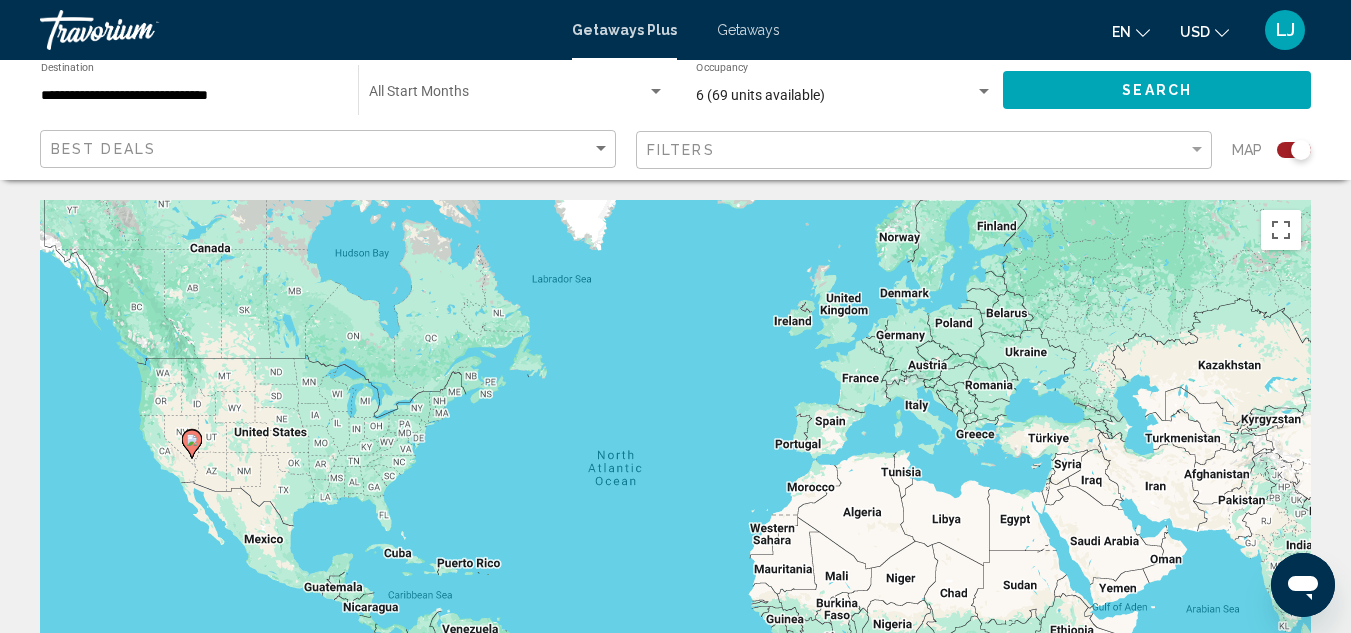 click 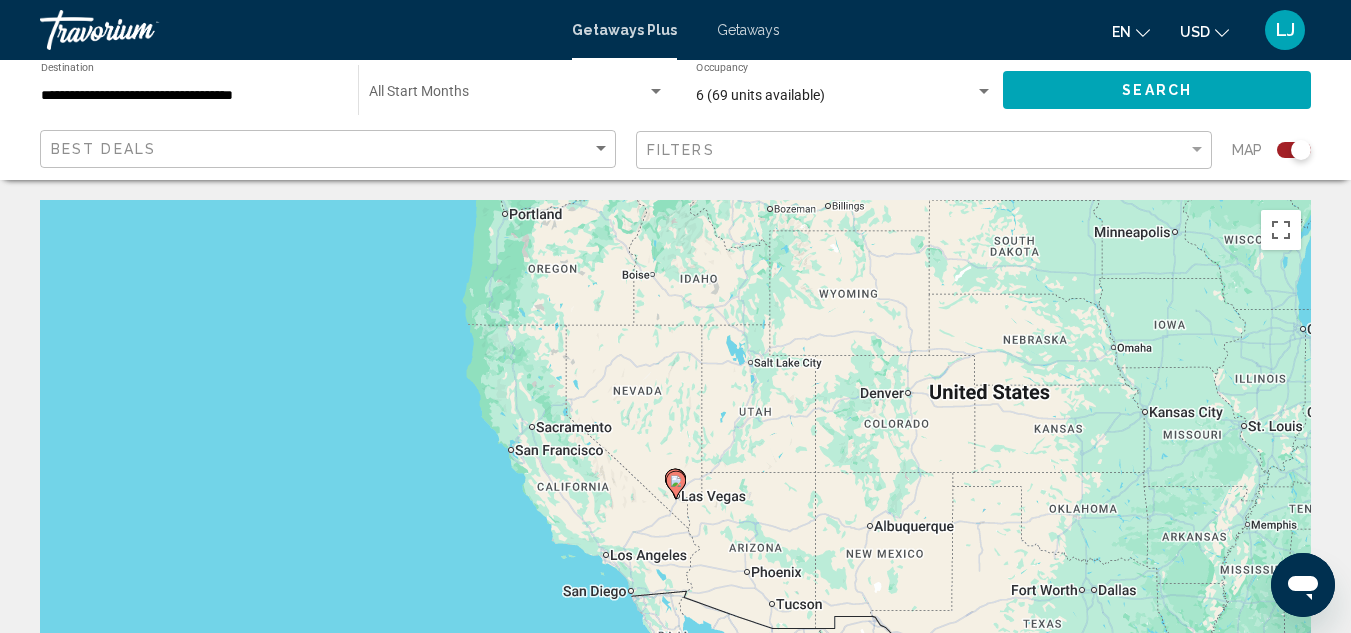 click at bounding box center [676, 485] 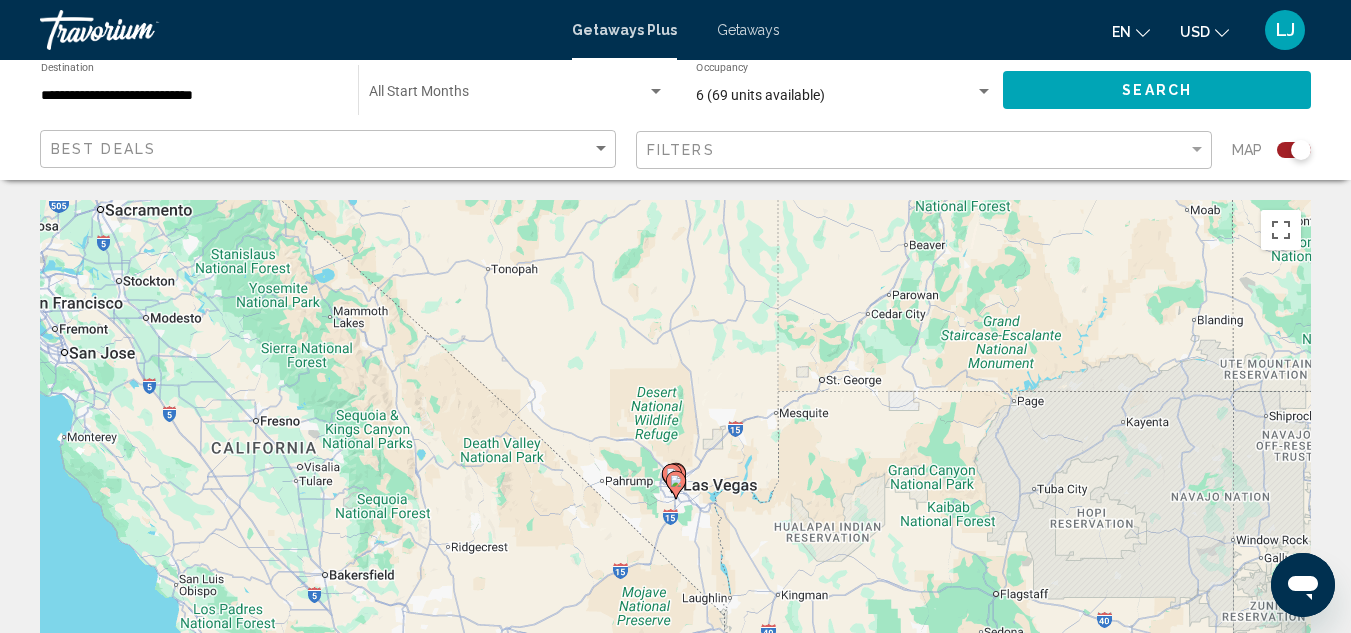 click at bounding box center [676, 485] 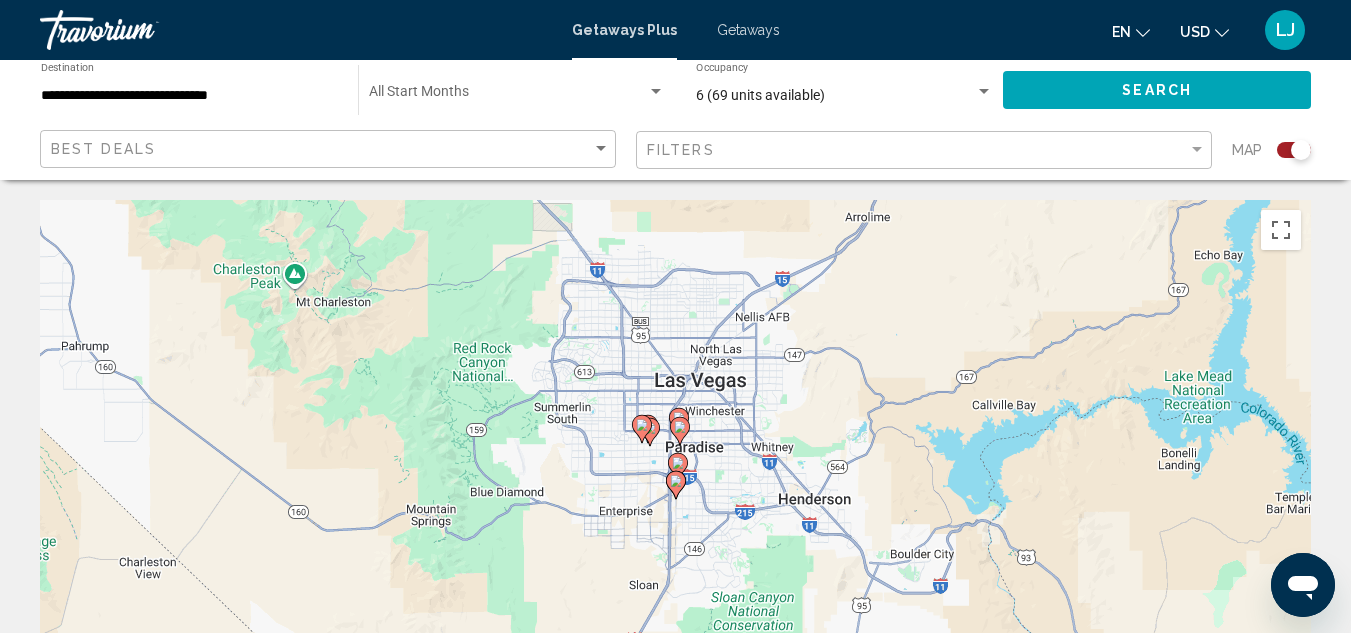 click at bounding box center (676, 485) 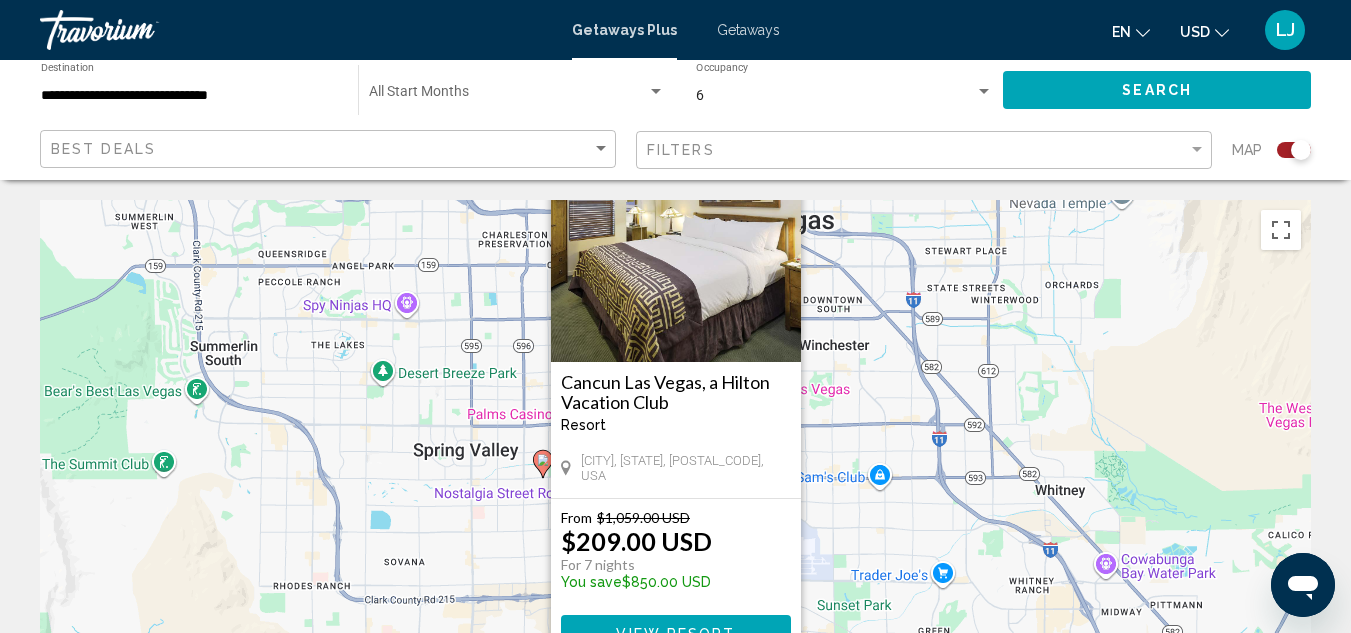 drag, startPoint x: 1093, startPoint y: 464, endPoint x: 1093, endPoint y: 393, distance: 71 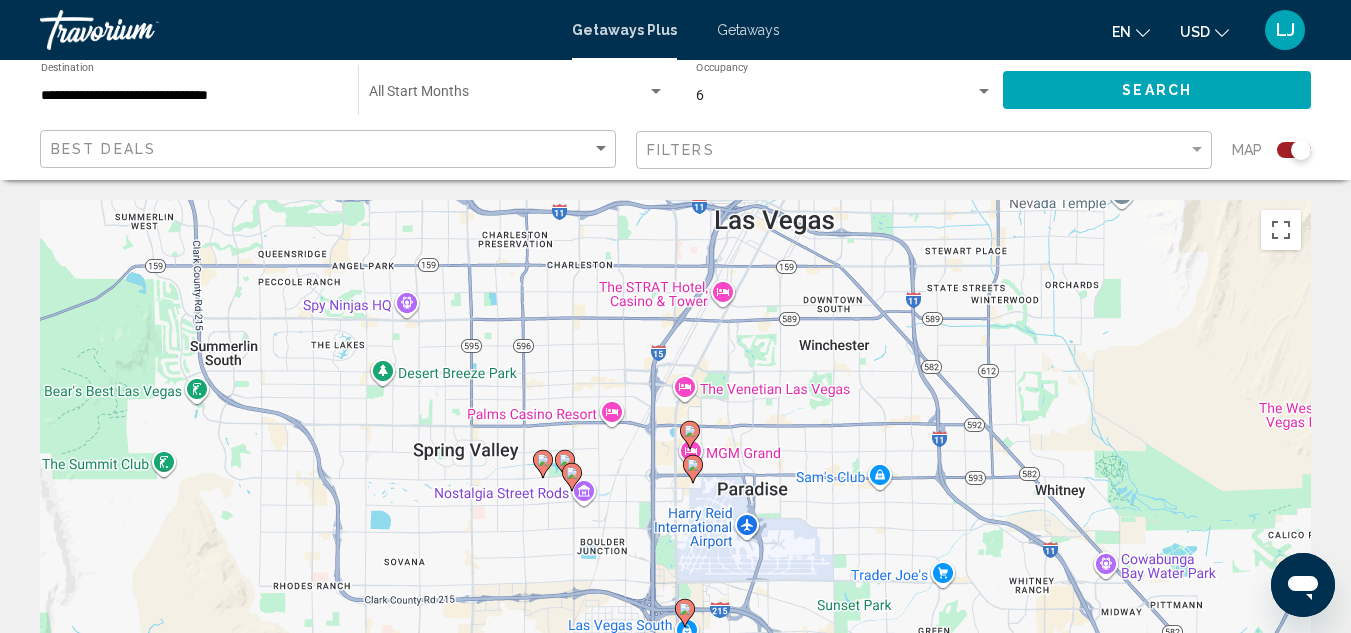 click 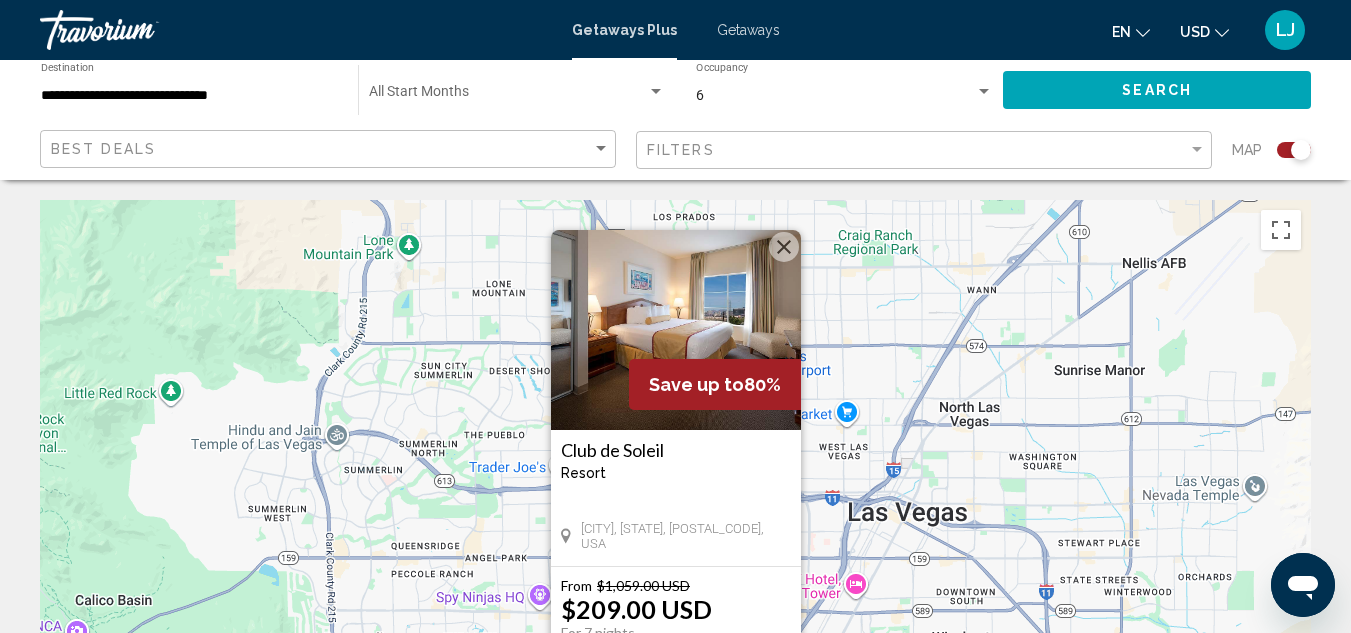 click at bounding box center (784, 247) 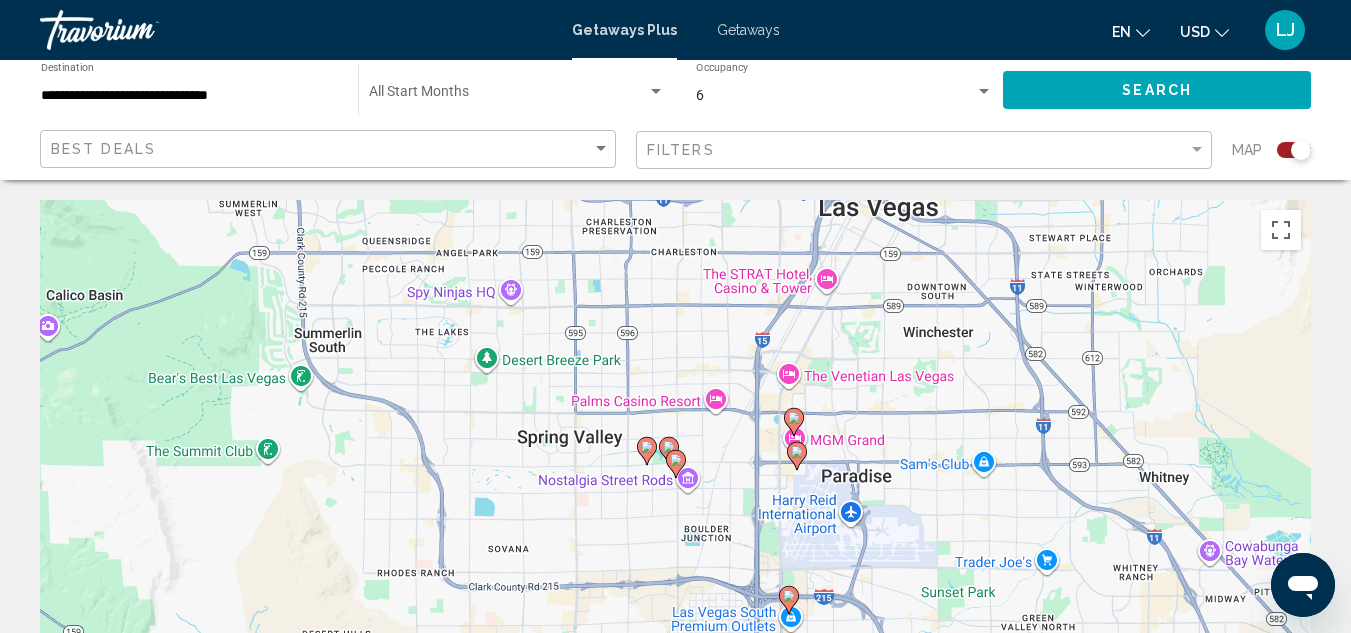 drag, startPoint x: 618, startPoint y: 545, endPoint x: 586, endPoint y: 254, distance: 292.75415 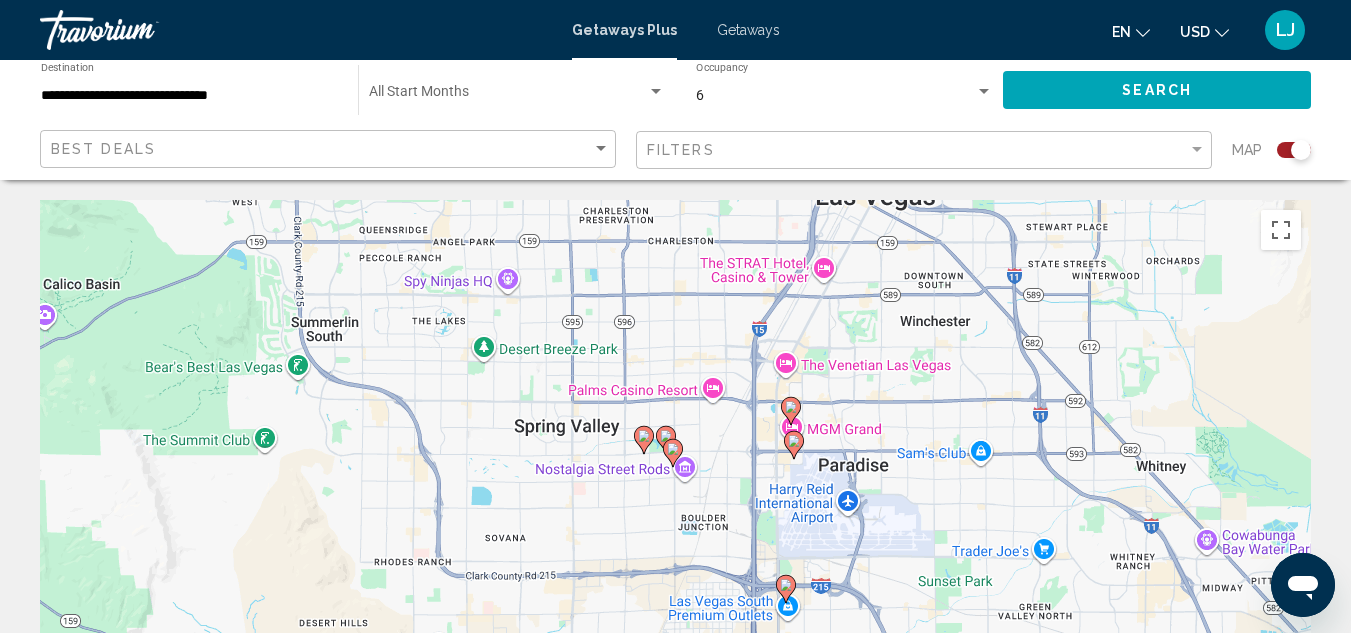 click 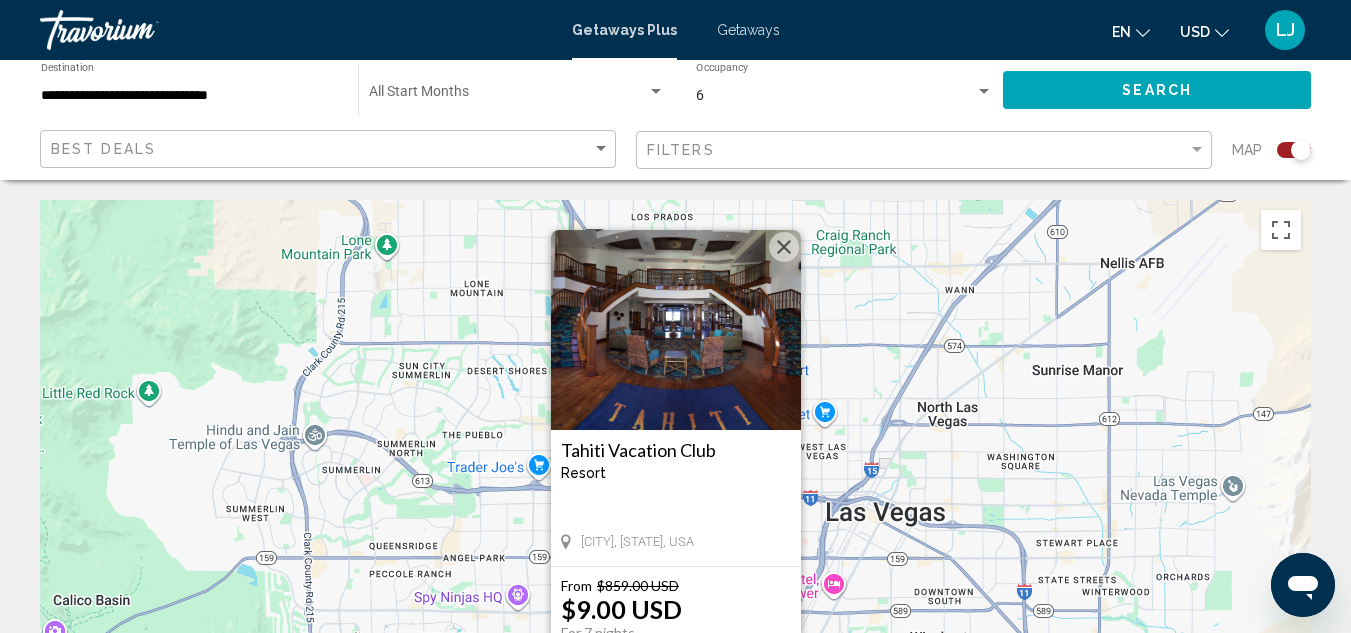 drag, startPoint x: 977, startPoint y: 370, endPoint x: 882, endPoint y: 398, distance: 99.0404 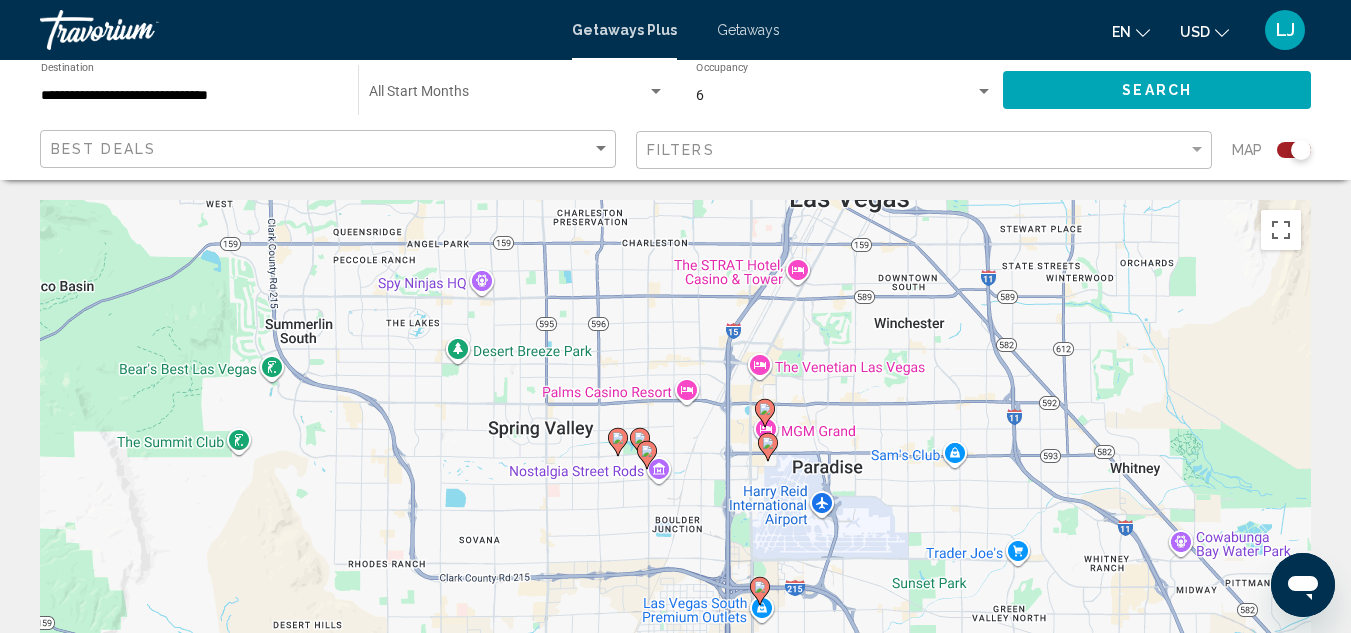 drag, startPoint x: 628, startPoint y: 477, endPoint x: 592, endPoint y: 163, distance: 316.05695 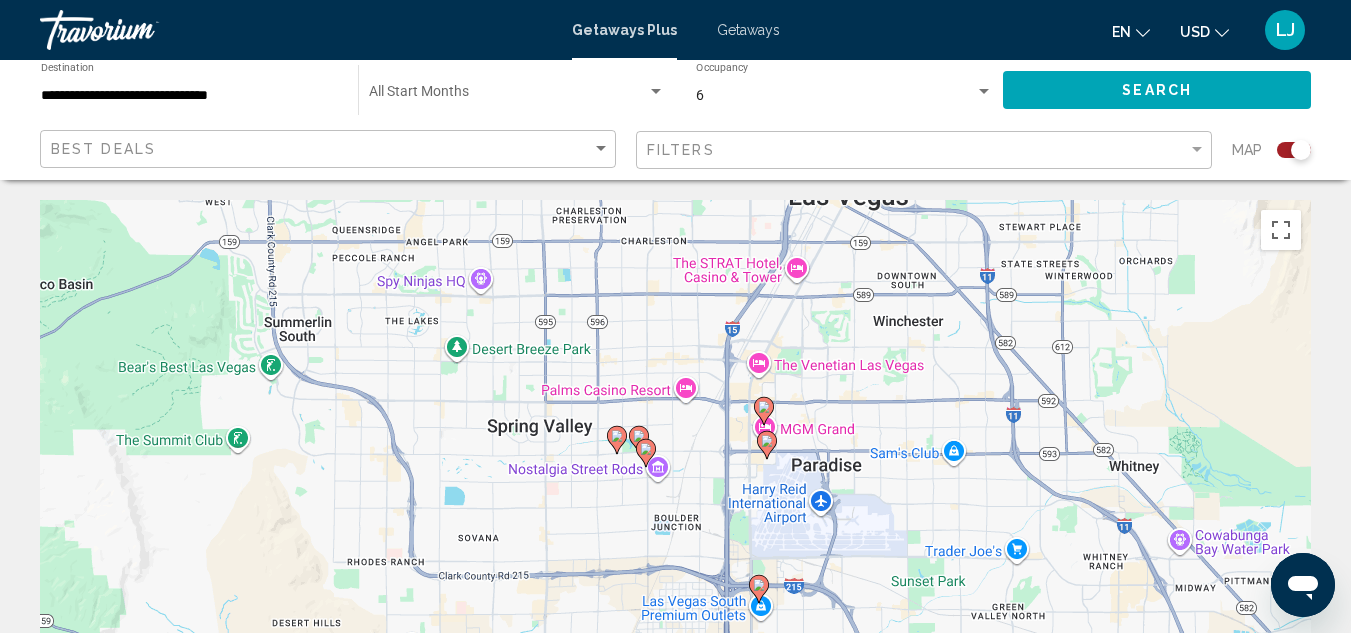 click 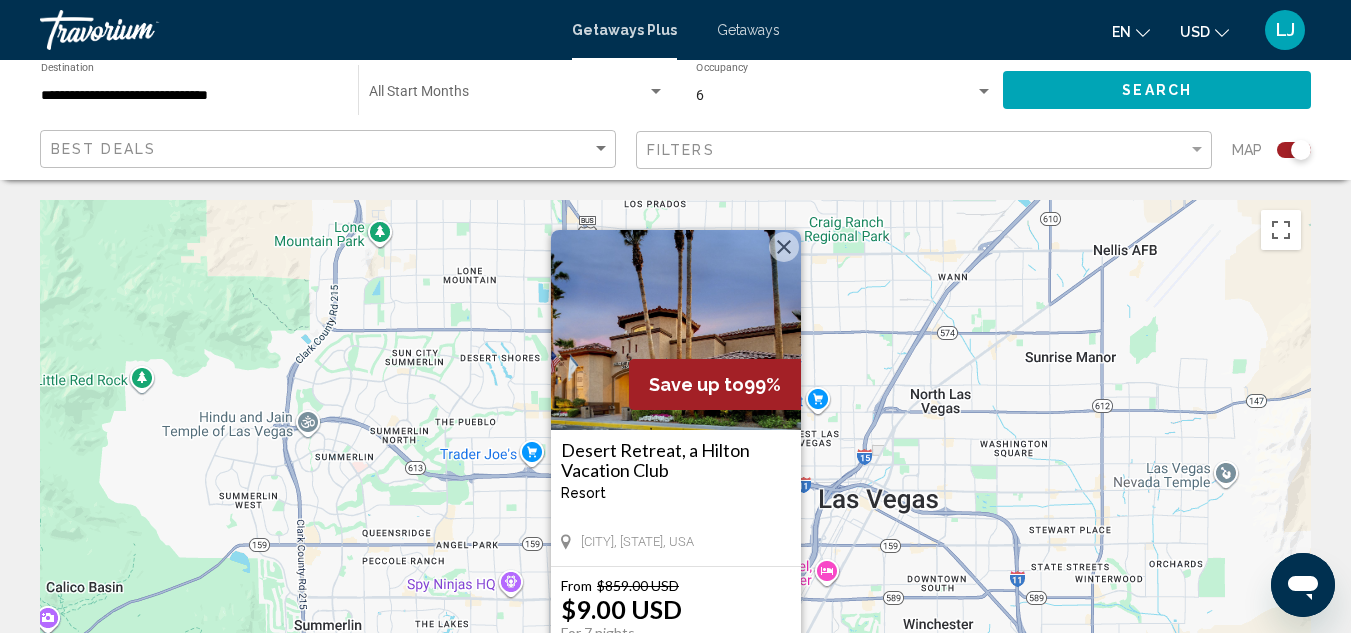 click at bounding box center [676, 330] 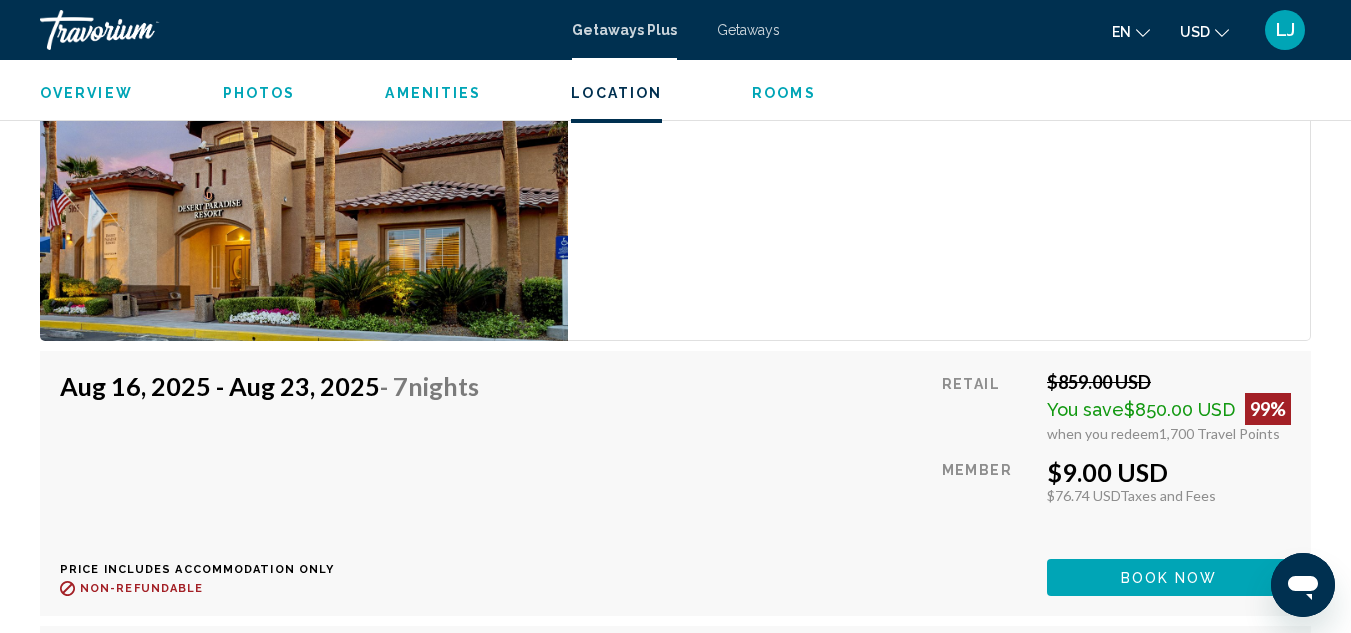 scroll, scrollTop: 3519, scrollLeft: 0, axis: vertical 